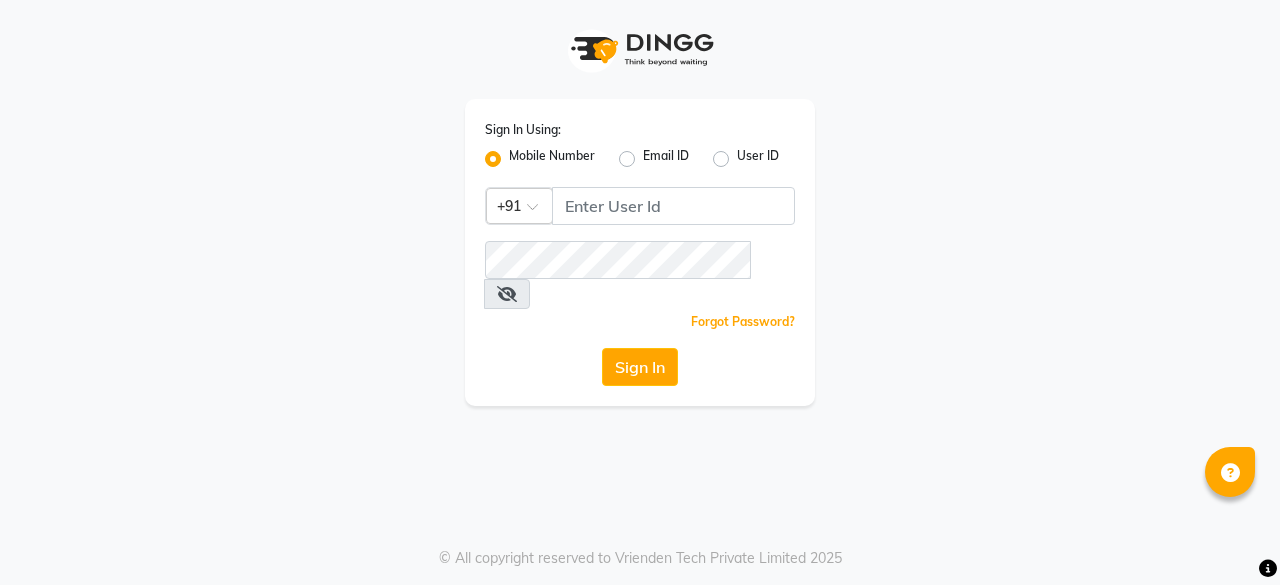 scroll, scrollTop: 0, scrollLeft: 0, axis: both 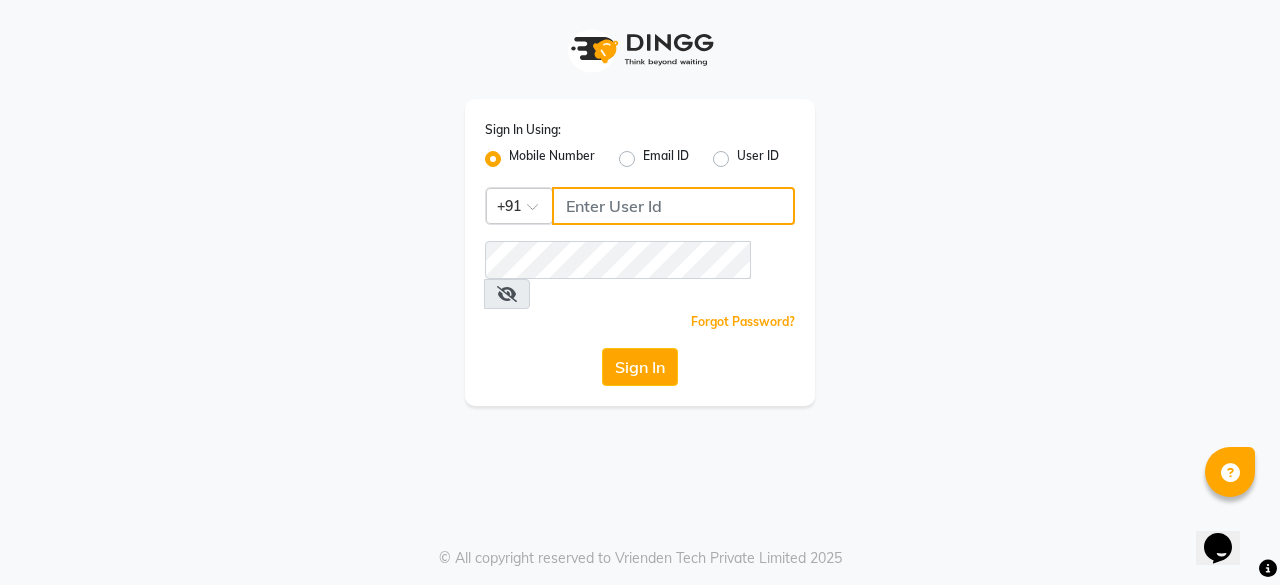 click 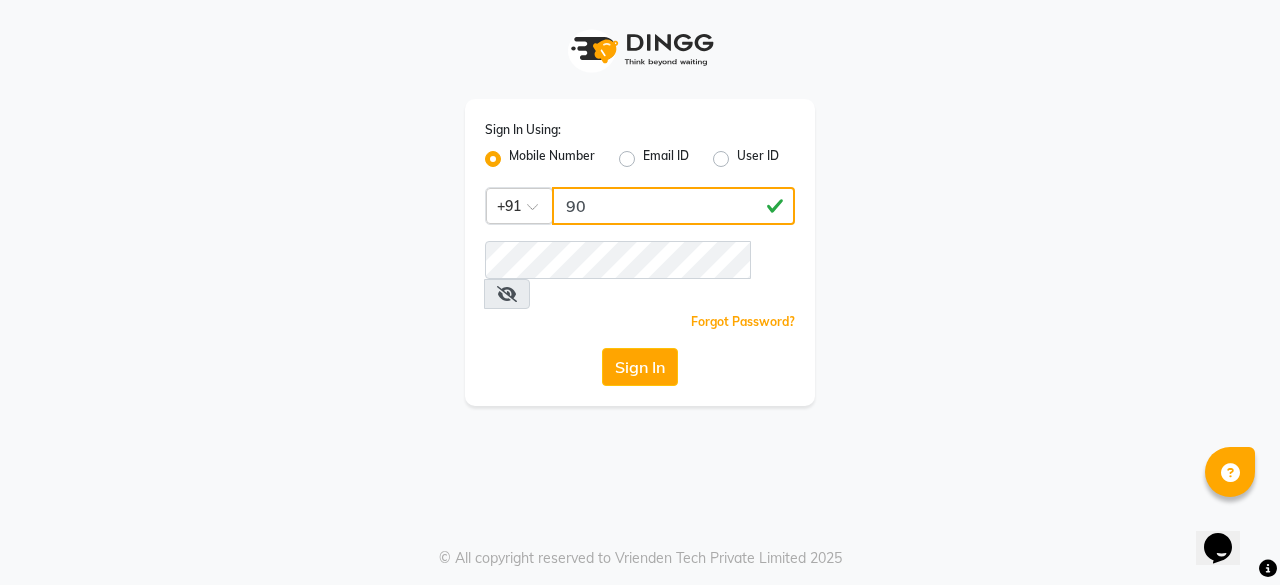 type on "9" 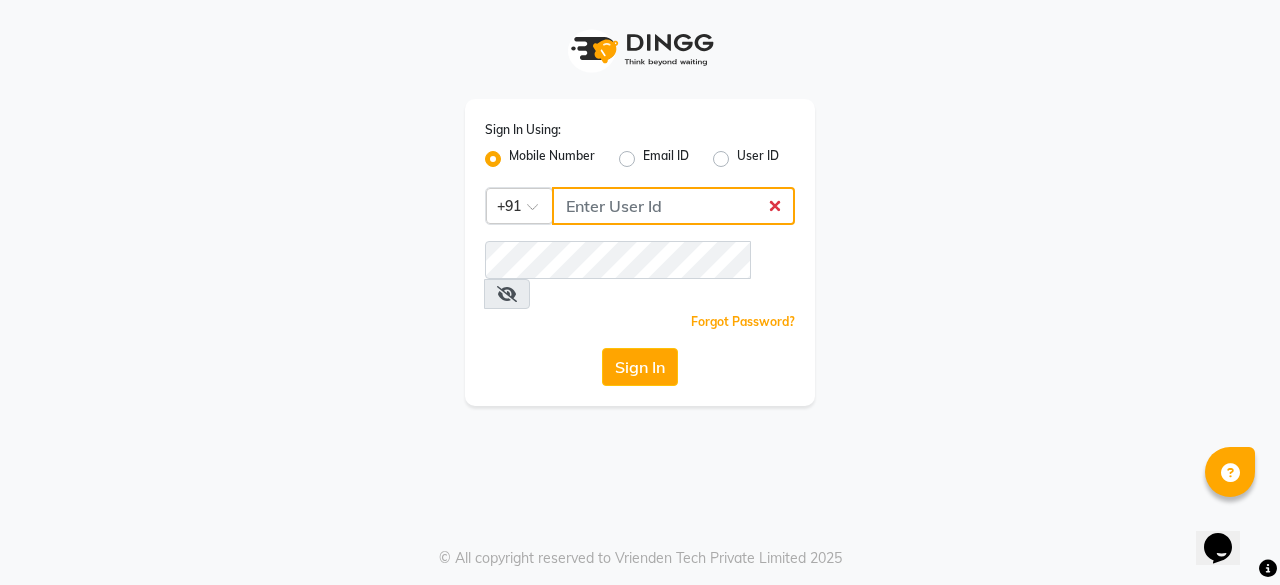 click 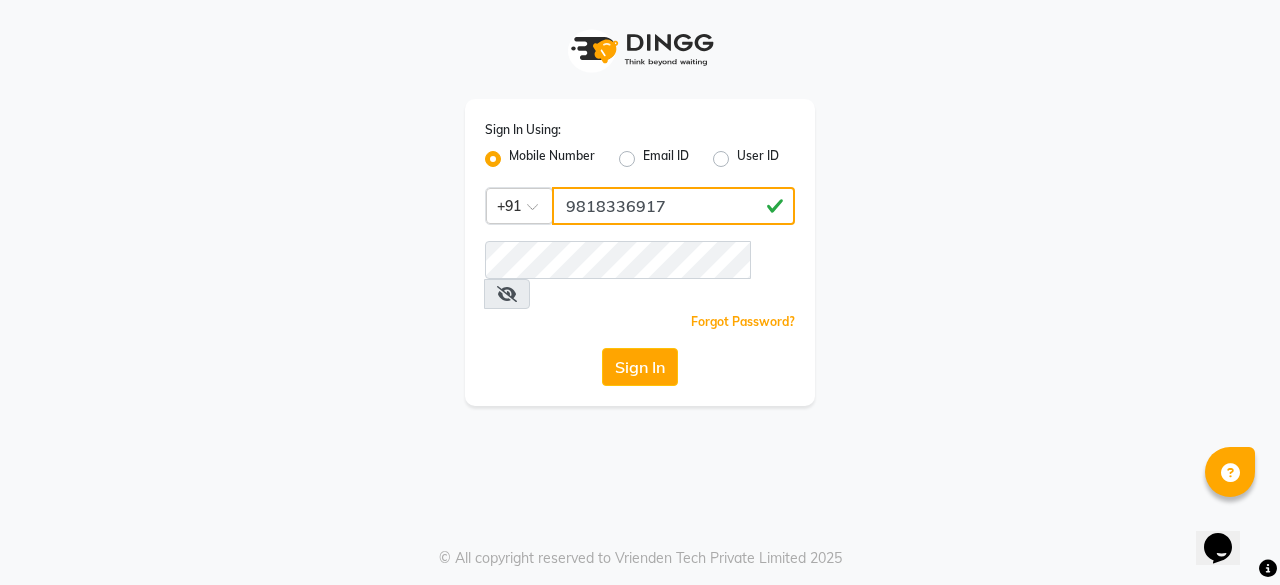 type on "9818336917" 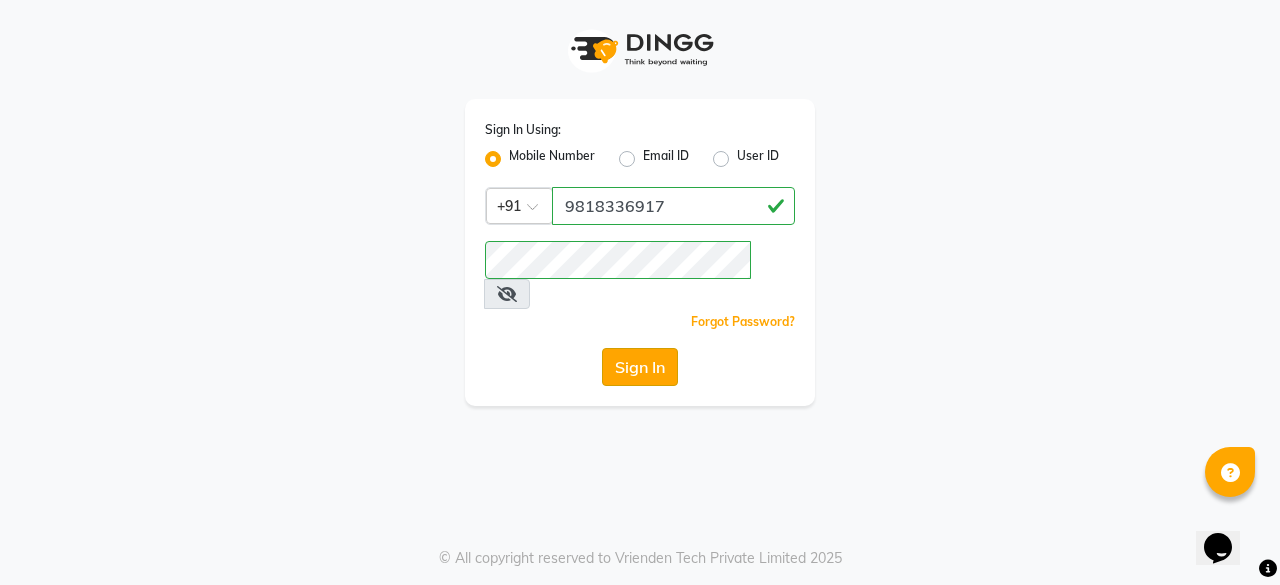 click on "Sign In" 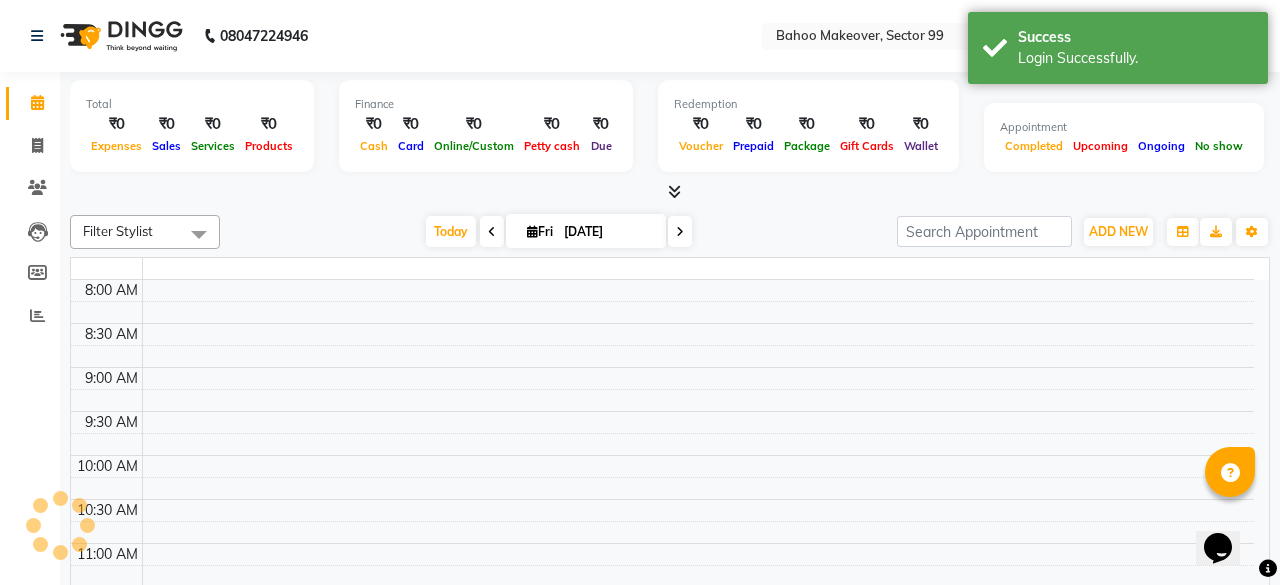 select on "en" 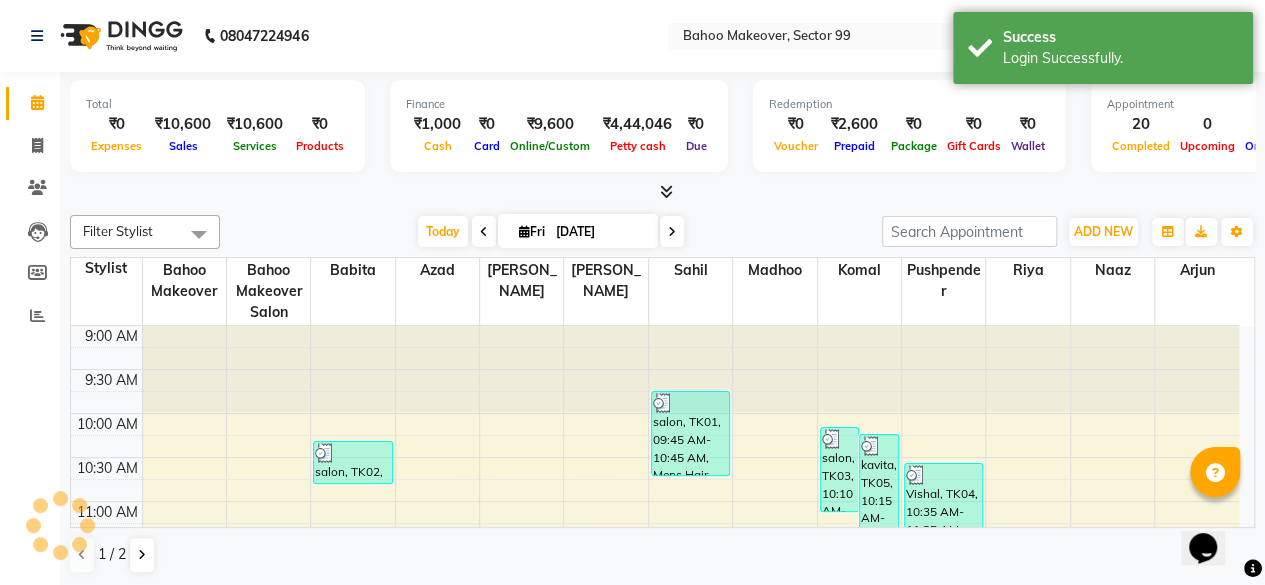 scroll, scrollTop: 0, scrollLeft: 0, axis: both 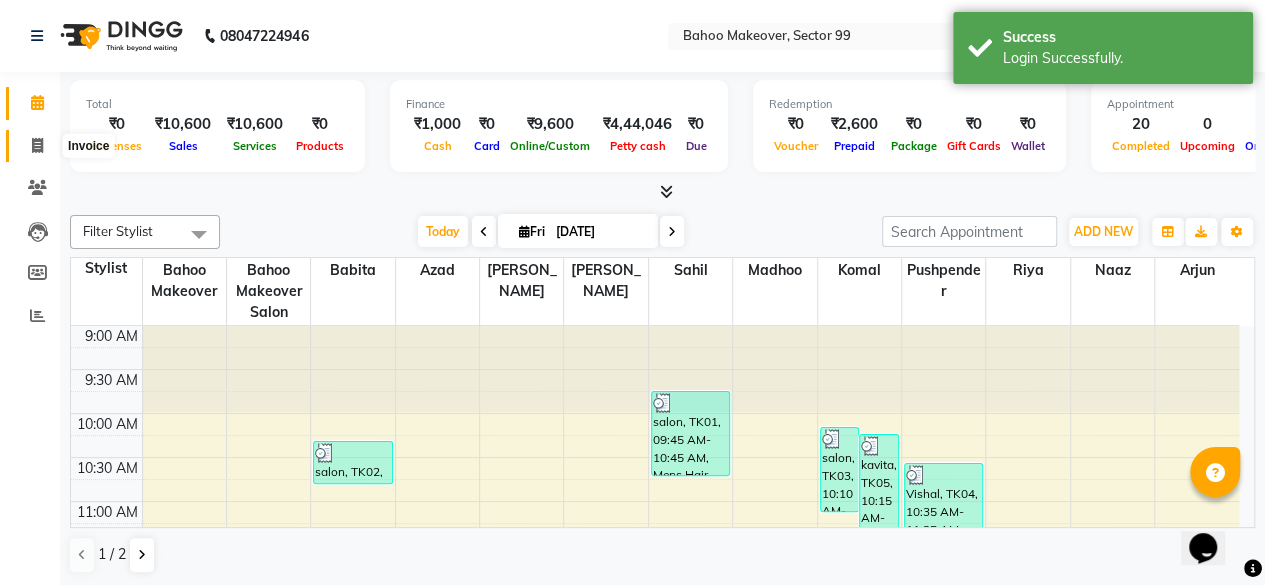 click 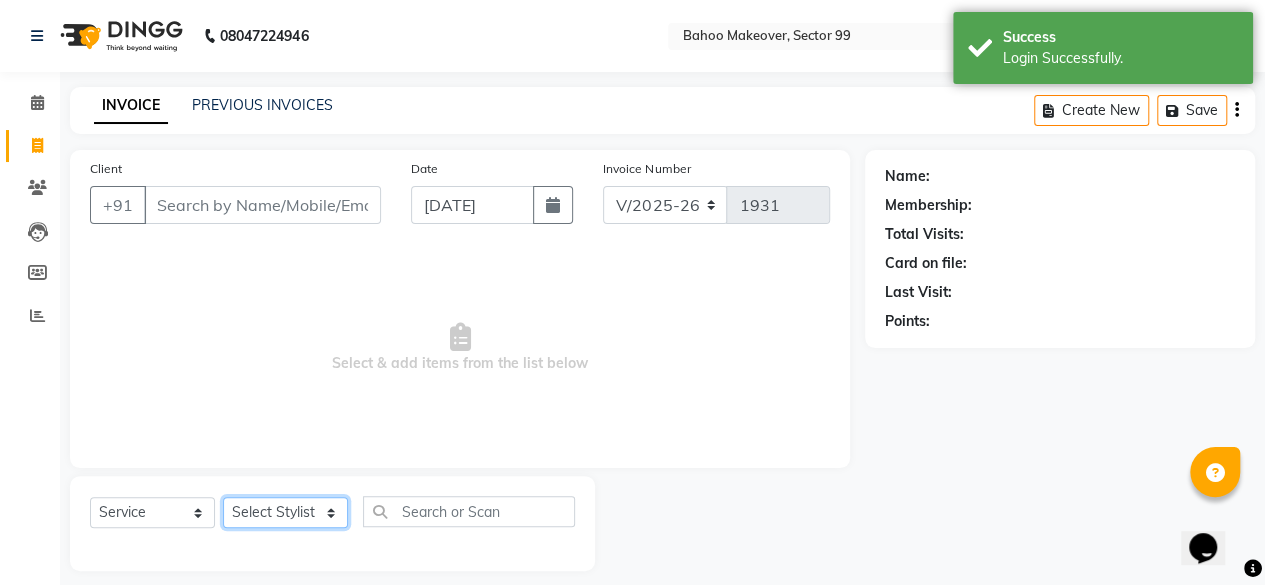 click on "Select Stylist Arjun [PERSON_NAME]  Bahoo Makeover Bahoo Makeover Salon [PERSON_NAME] [PERSON_NAME] [PERSON_NAME] [PERSON_NAME] [PERSON_NAME] [PERSON_NAME]  [PERSON_NAME] Vikas" 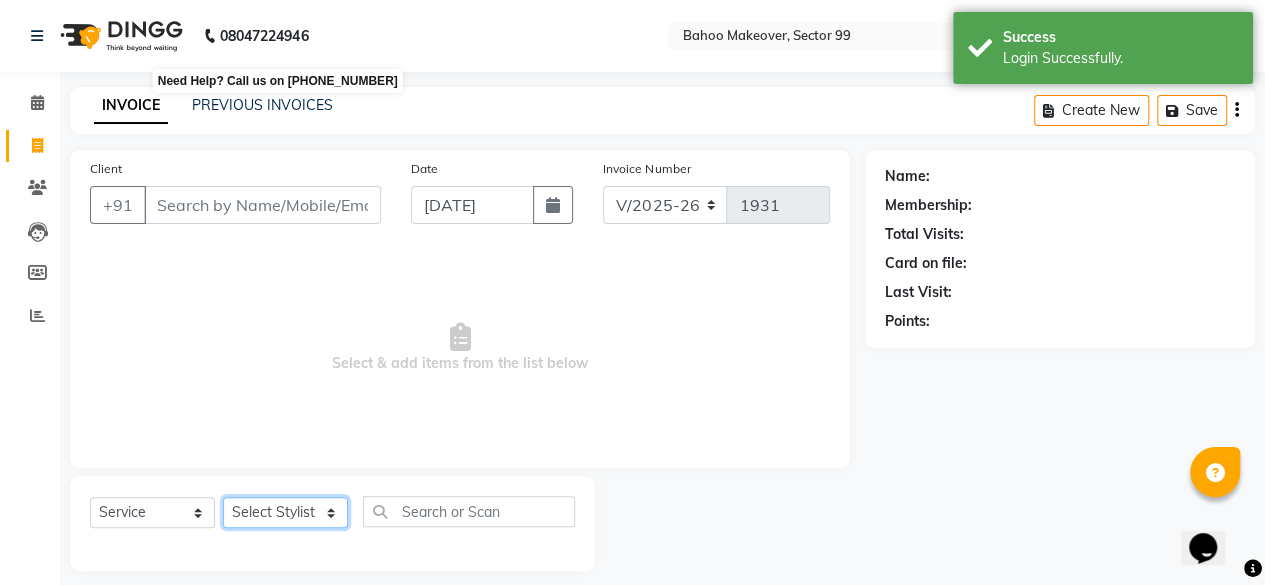 select on "85852" 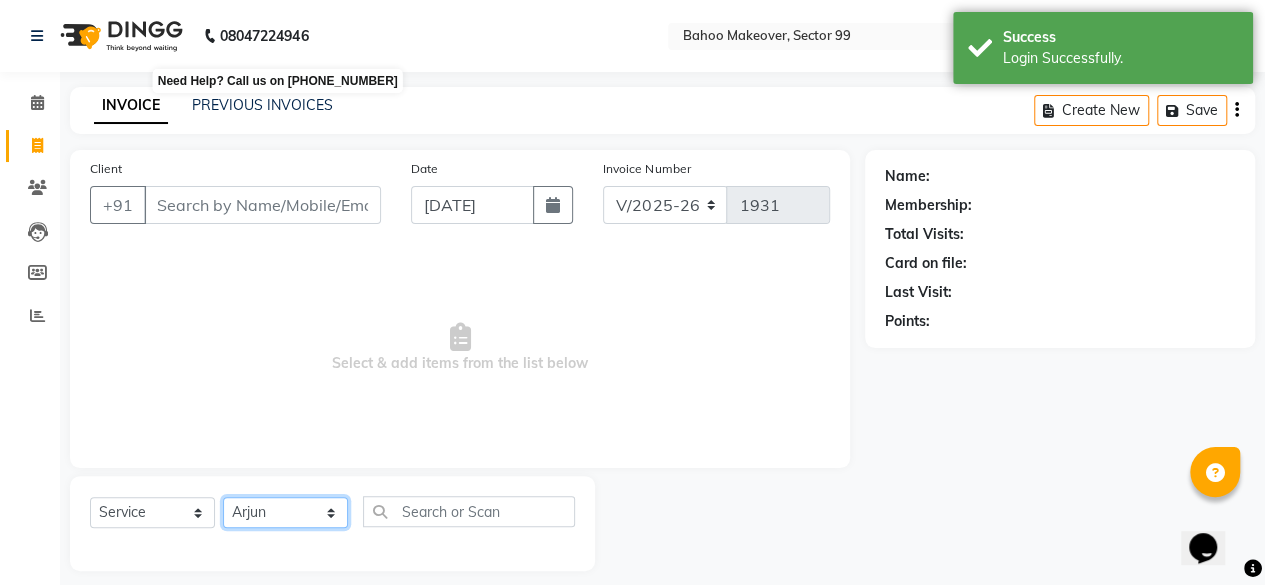 click on "Select Stylist Arjun Azad Babita  Bahoo Makeover Bahoo Makeover Salon Komal Madhoo Mohd Adnaan Mohd Faizan Naaz Pushpender Riya Sahil  SahNawaz Shivam Vikas" 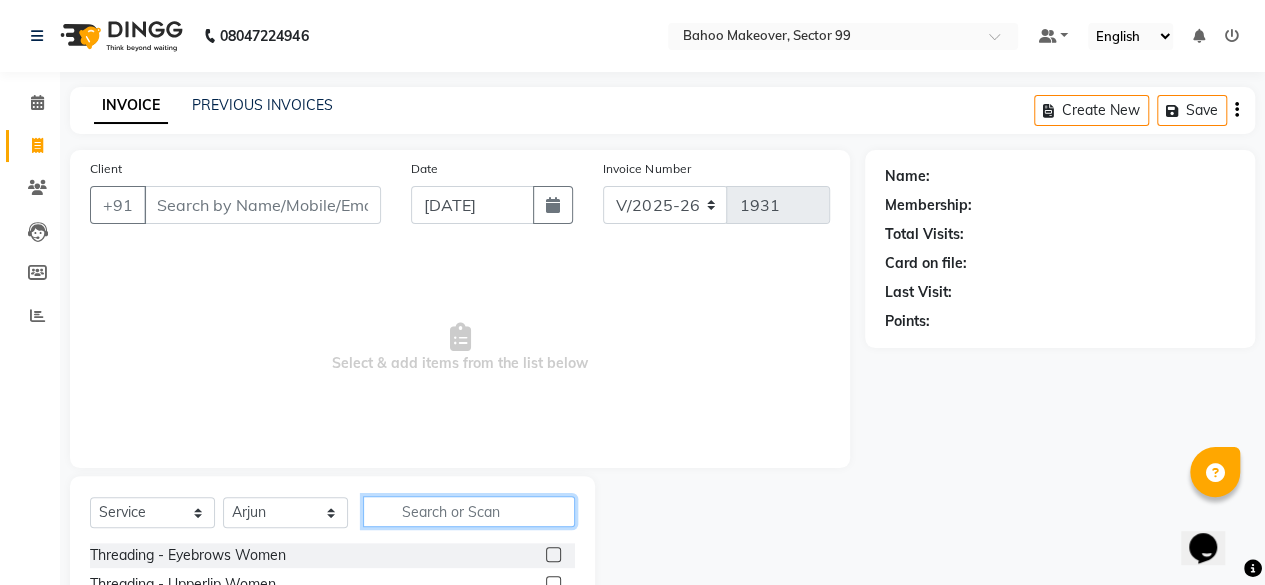click 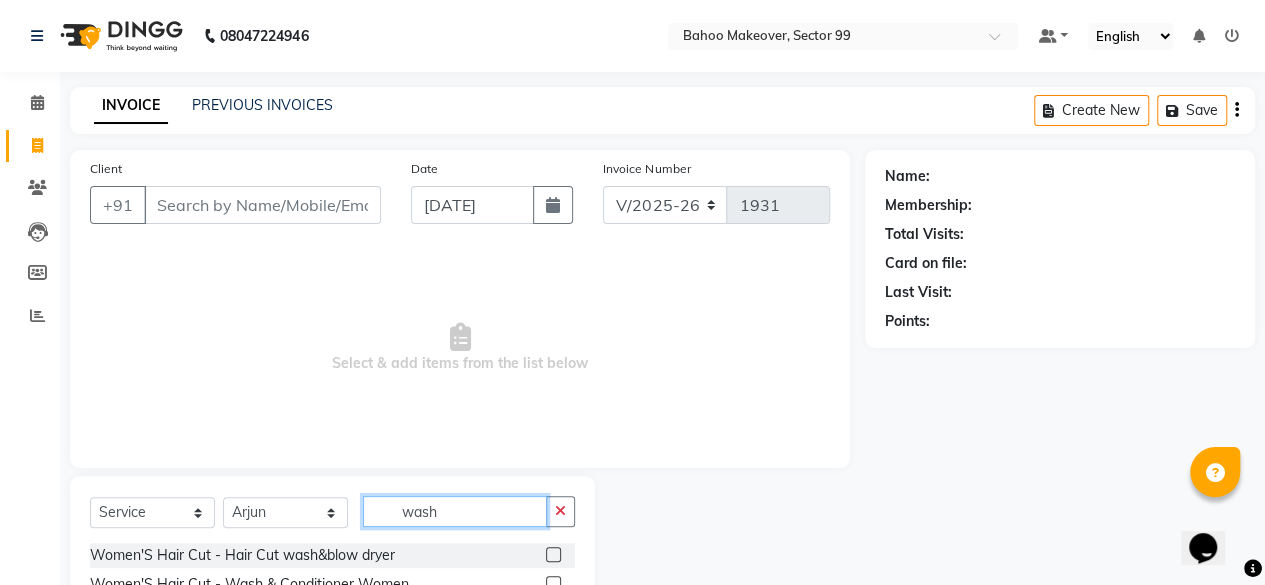scroll, scrollTop: 140, scrollLeft: 0, axis: vertical 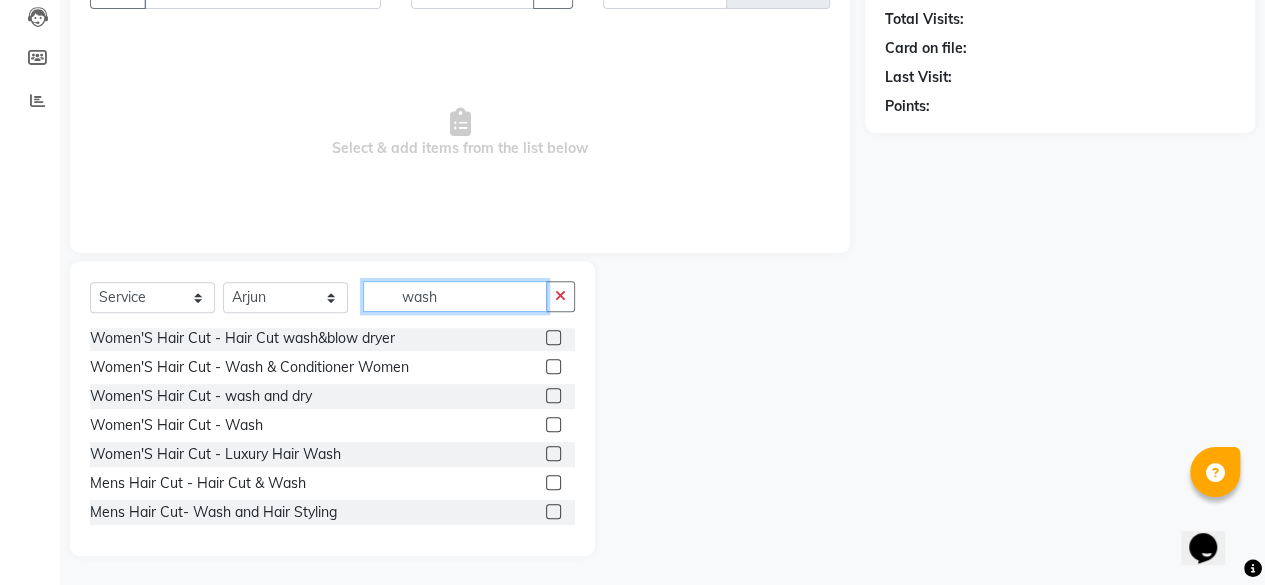 type on "wash" 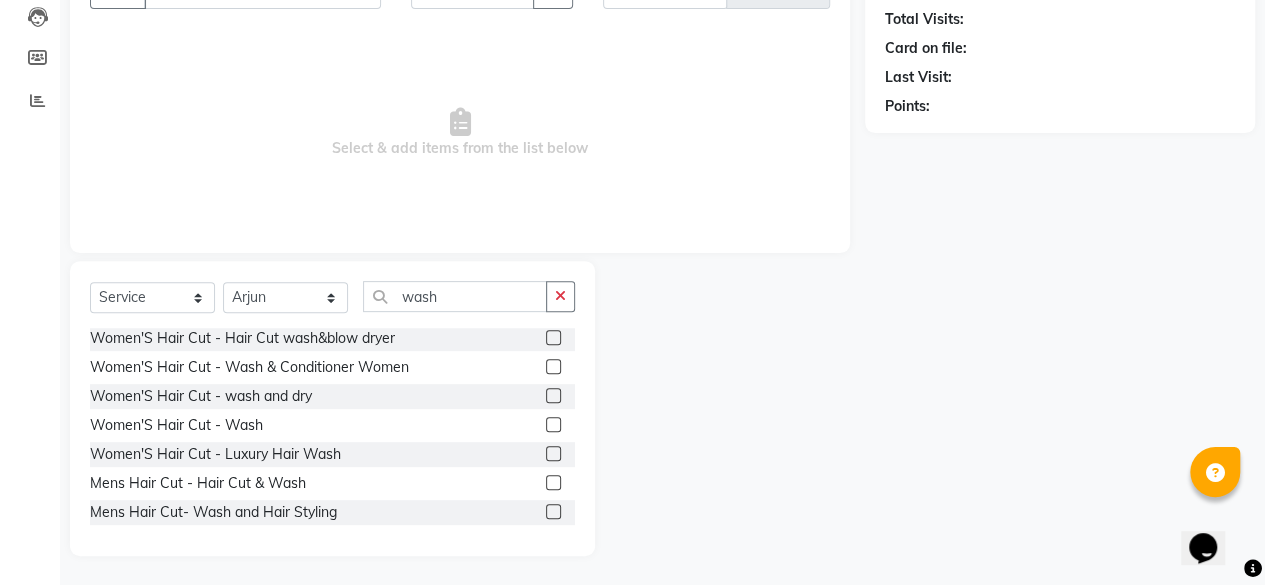 click 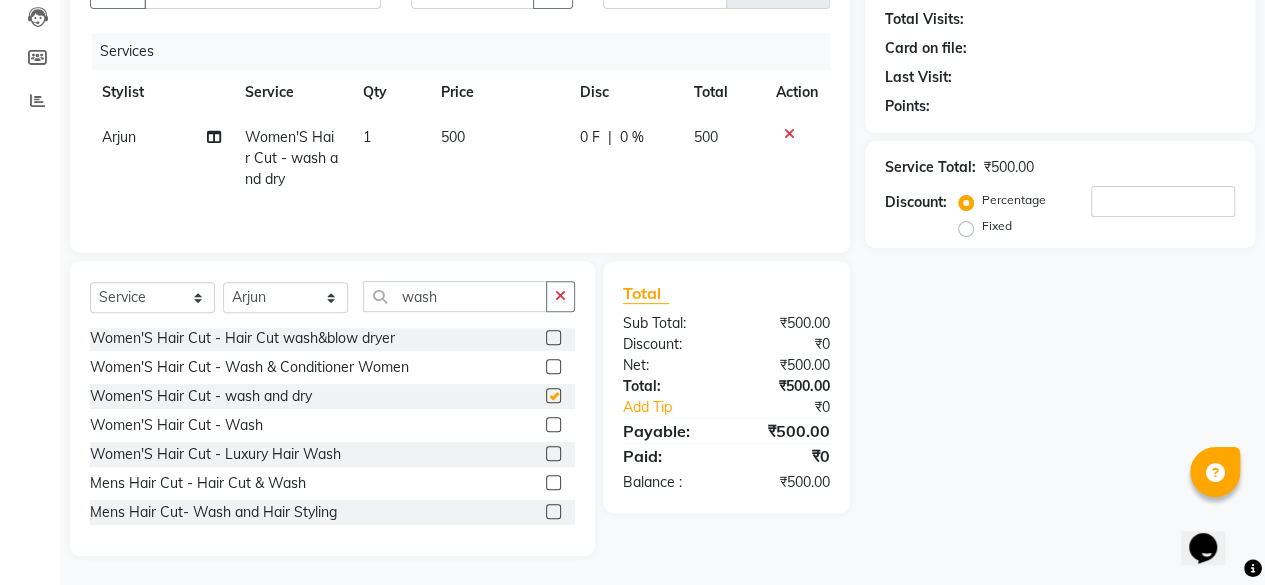 checkbox on "false" 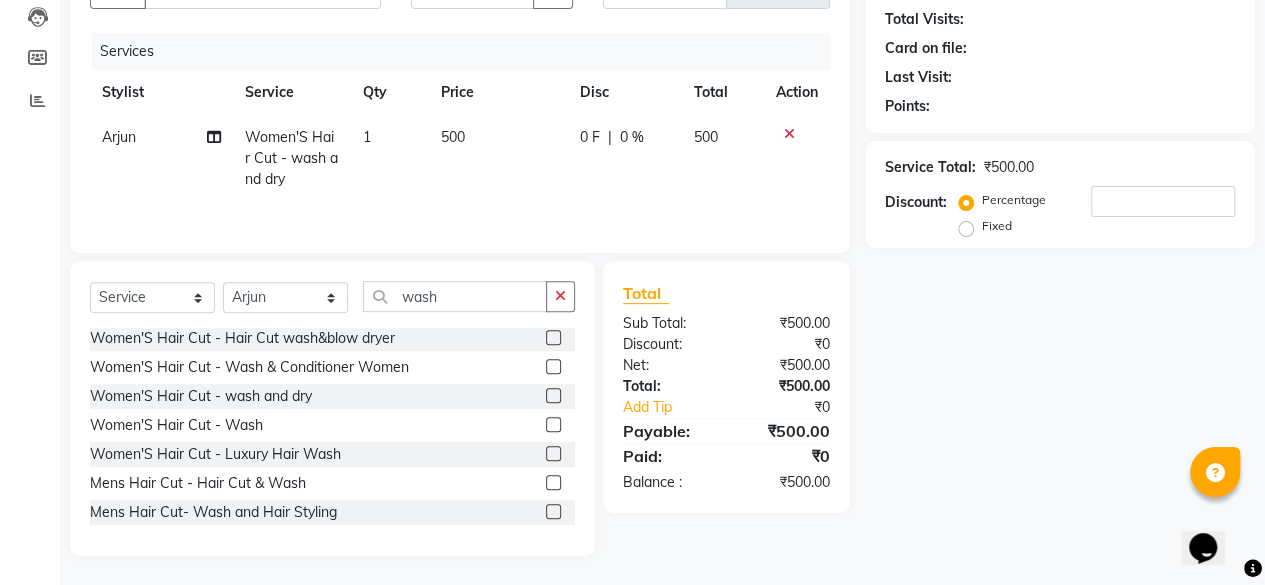 click 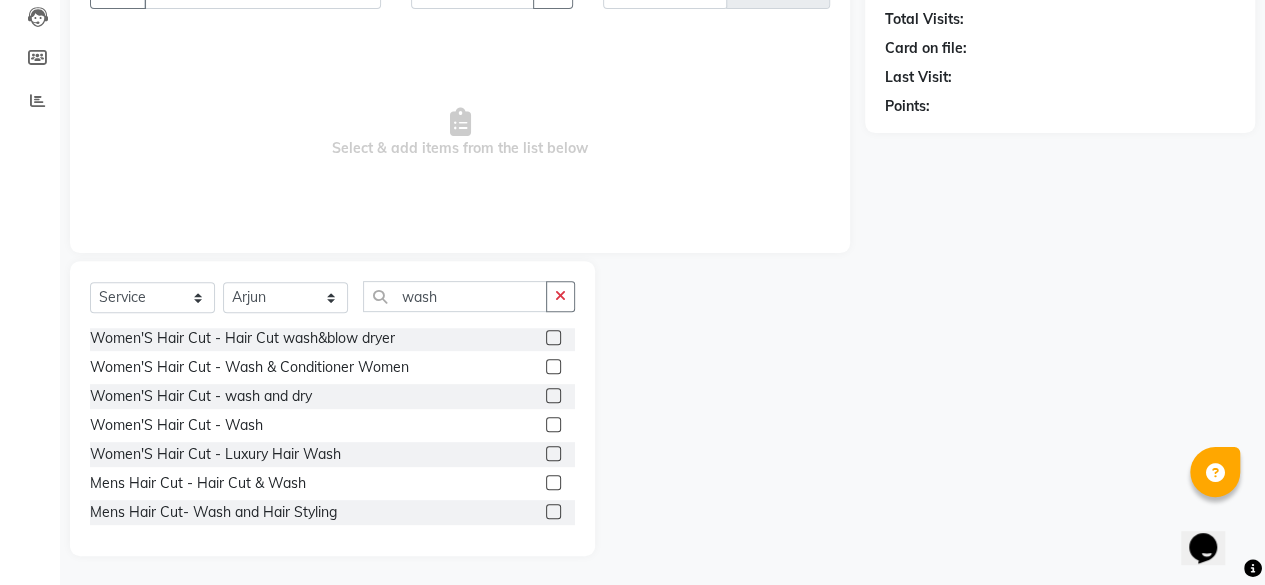 scroll, scrollTop: 0, scrollLeft: 0, axis: both 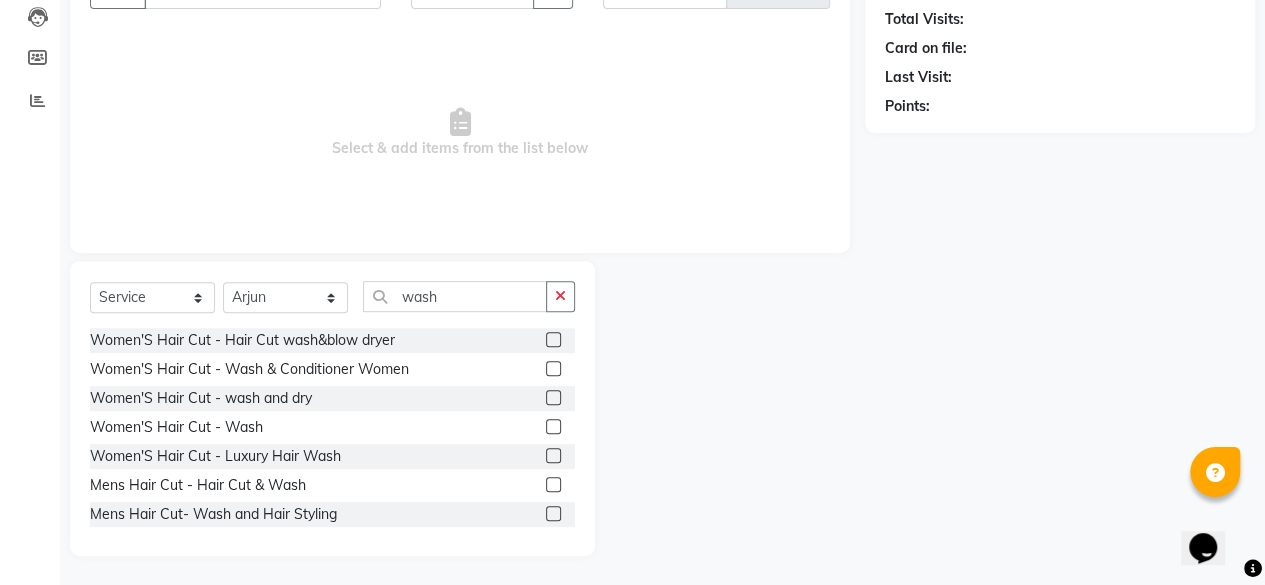 click 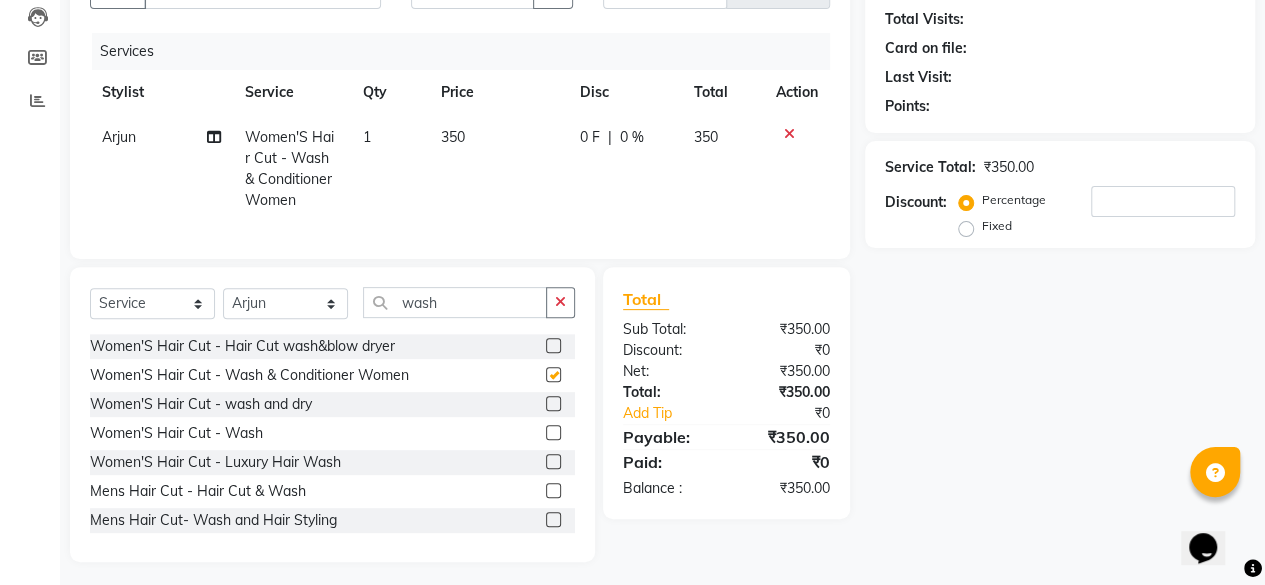 checkbox on "false" 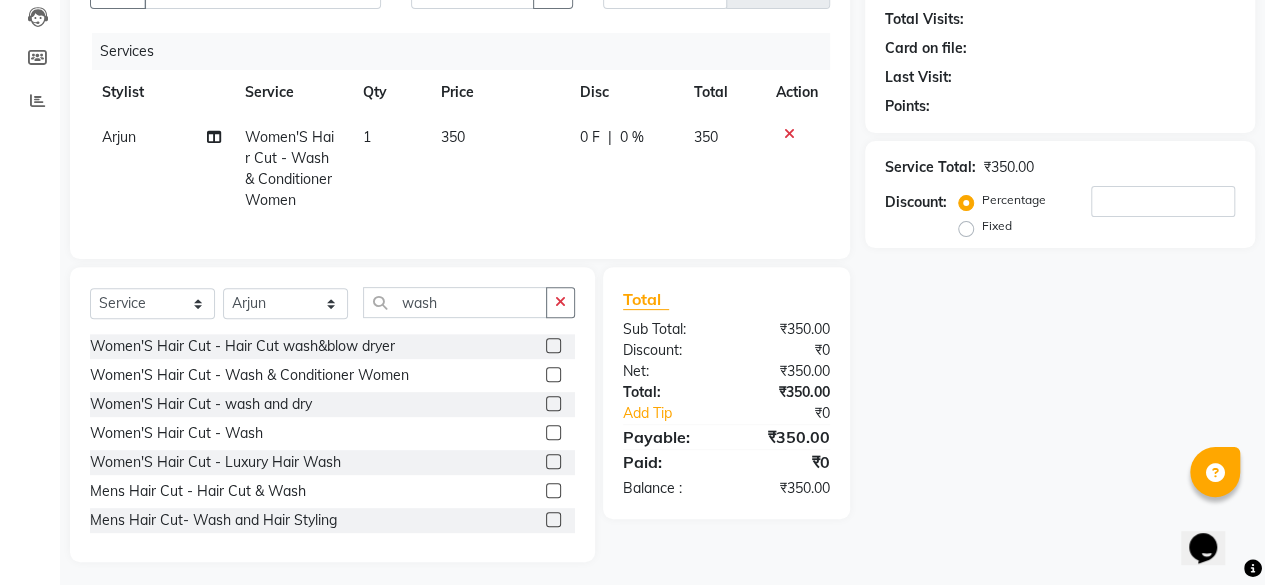 scroll, scrollTop: 0, scrollLeft: 0, axis: both 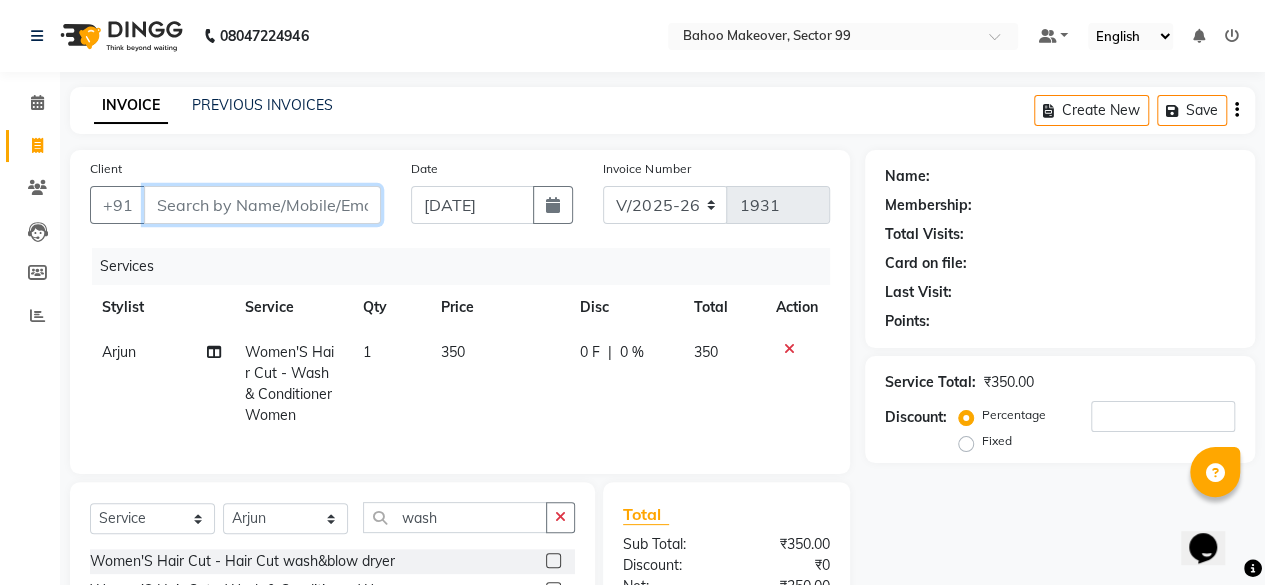 click on "Client" at bounding box center [262, 205] 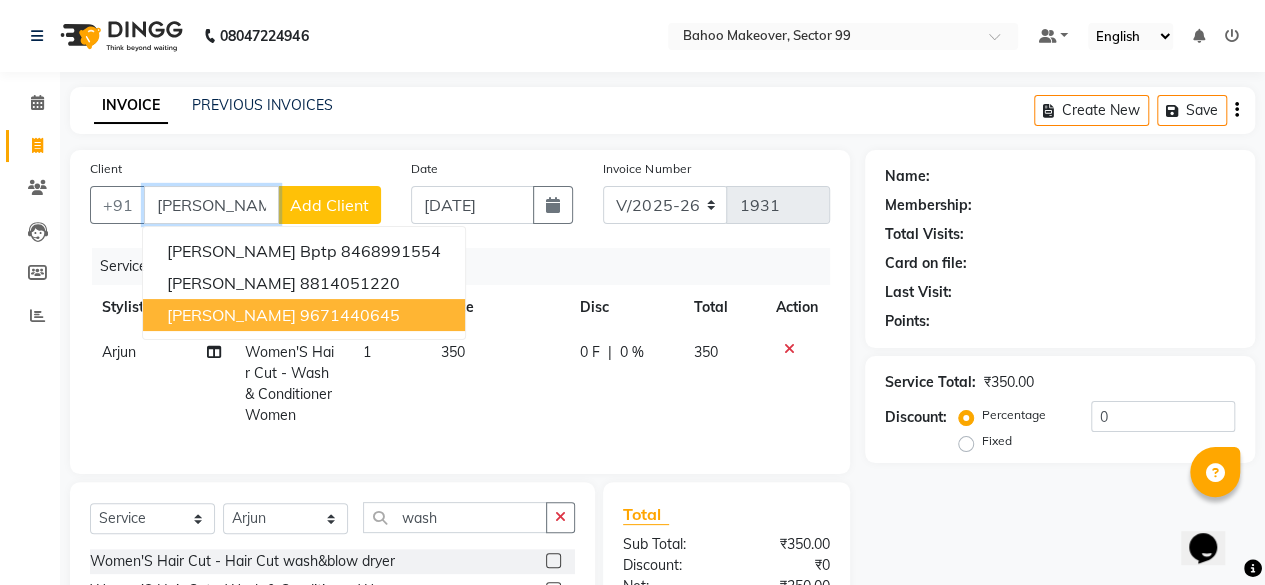 click on "9671440645" at bounding box center [350, 315] 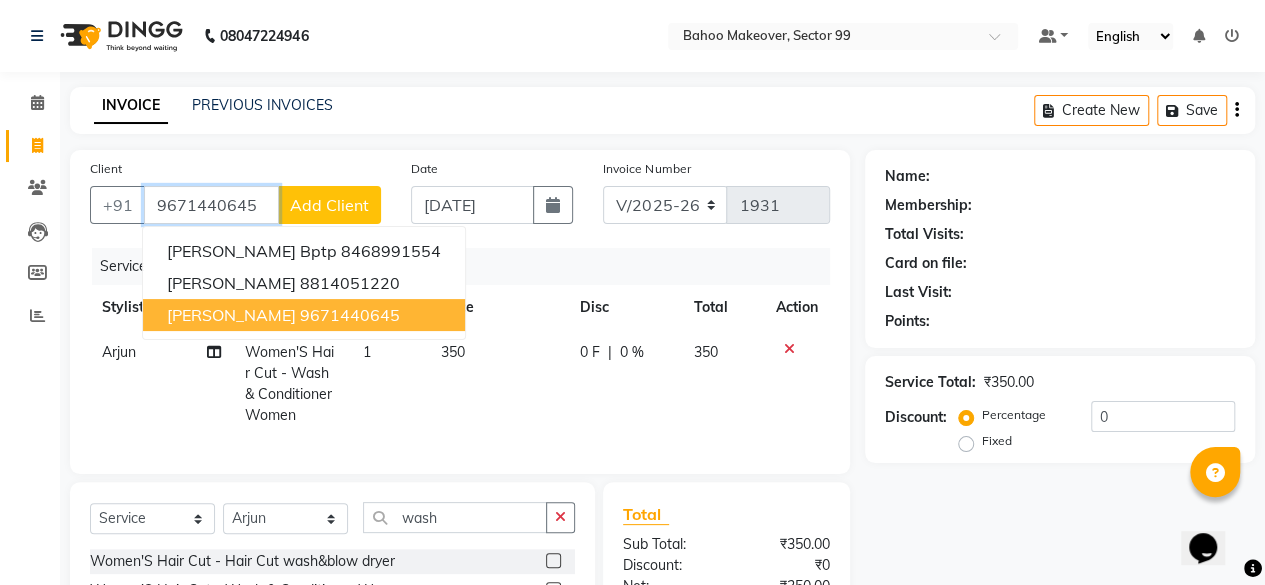 type on "9671440645" 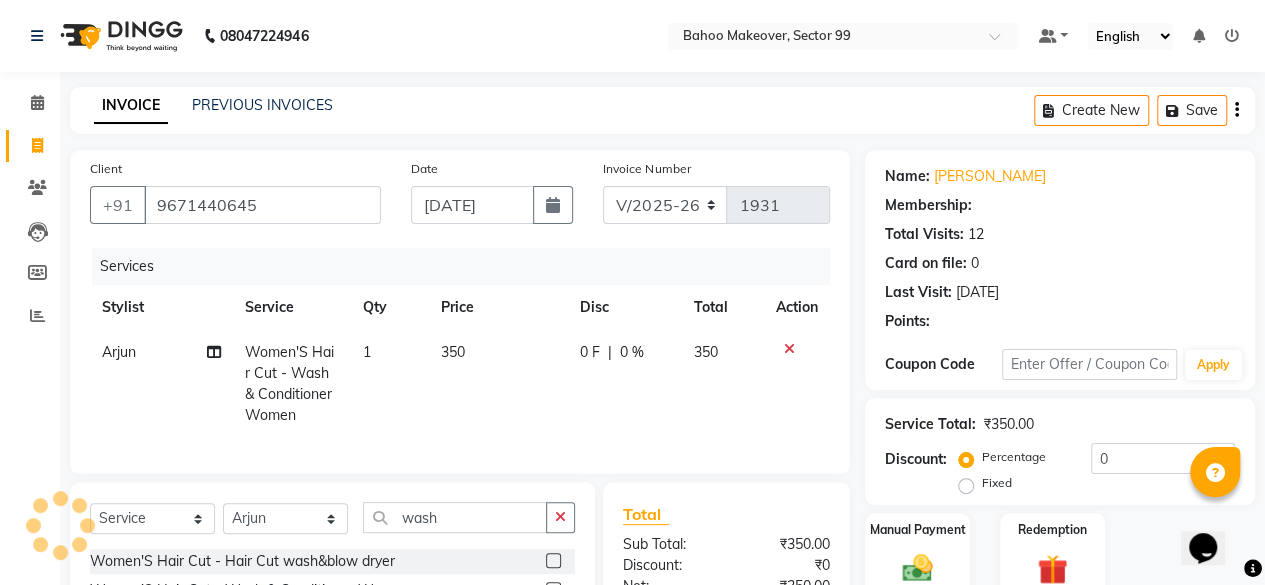 select on "1: Object" 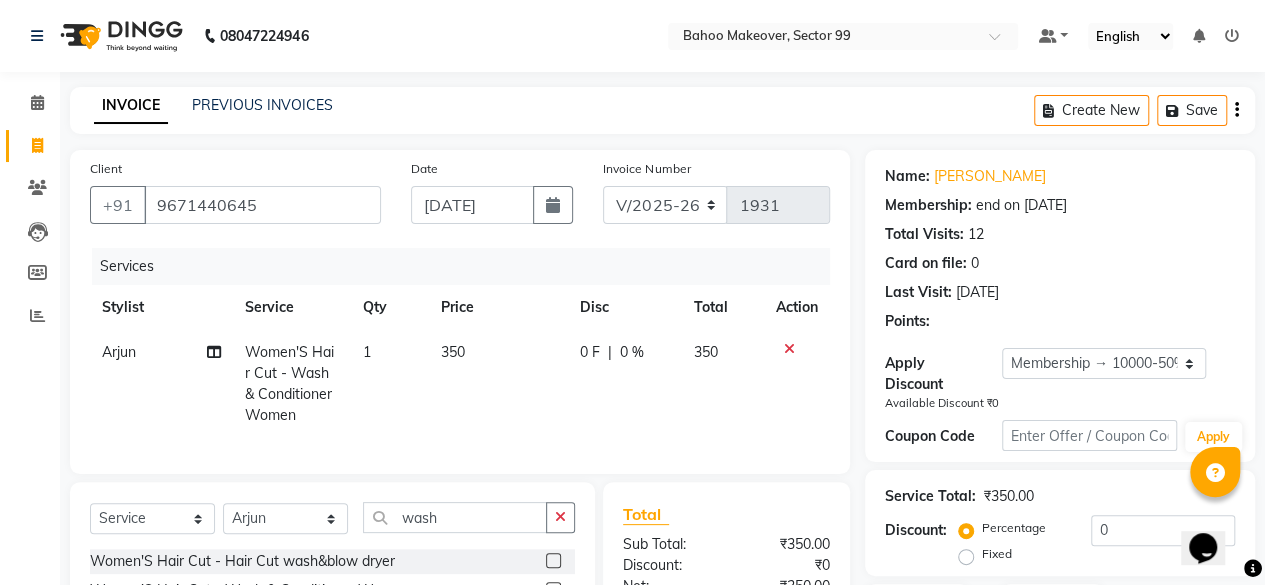 type on "50" 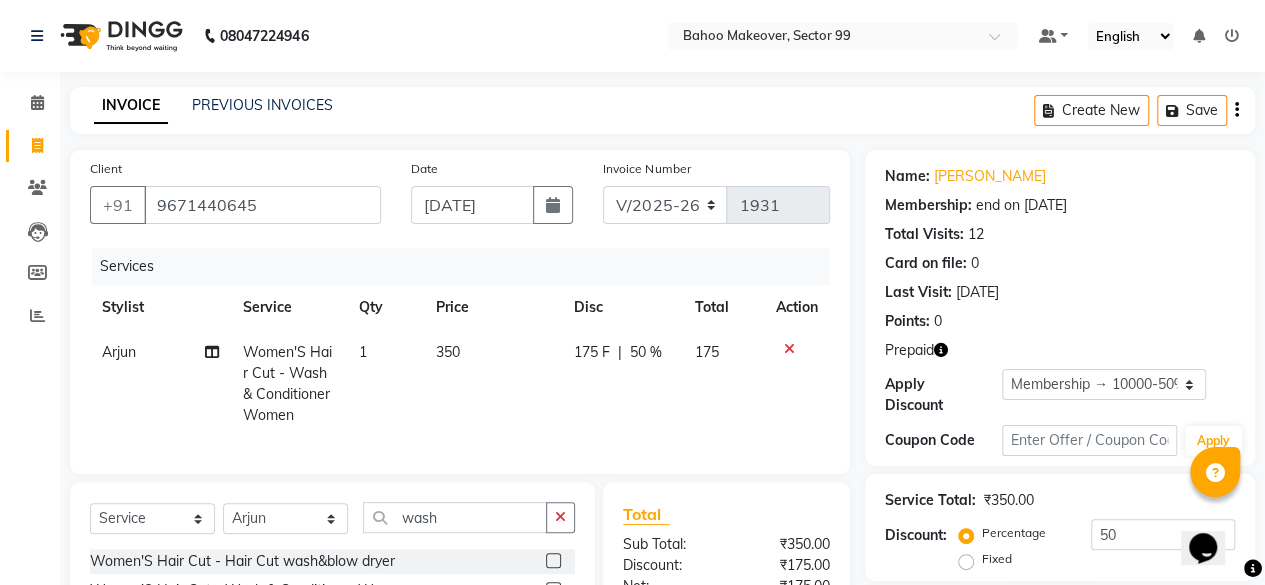 scroll, scrollTop: 236, scrollLeft: 0, axis: vertical 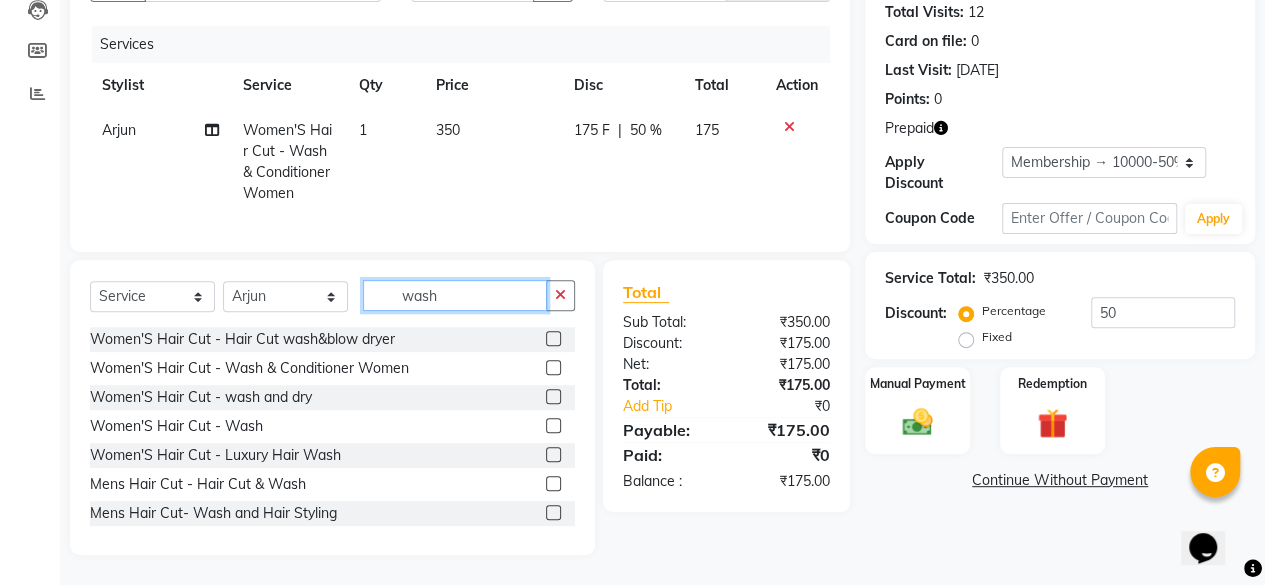 click on "wash" 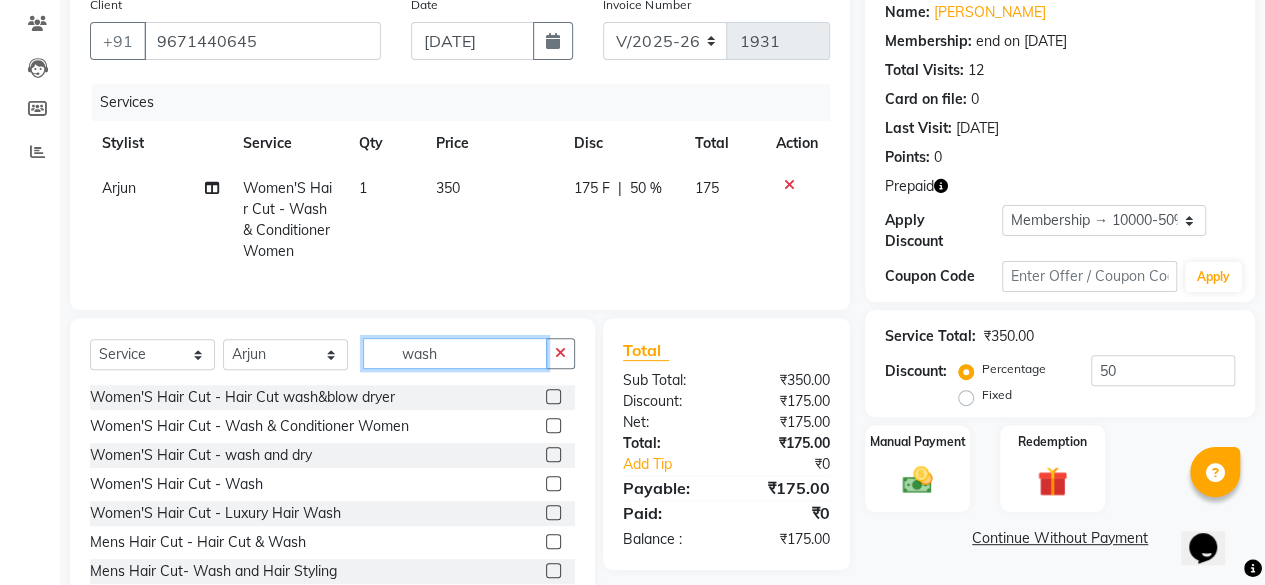 scroll, scrollTop: 236, scrollLeft: 0, axis: vertical 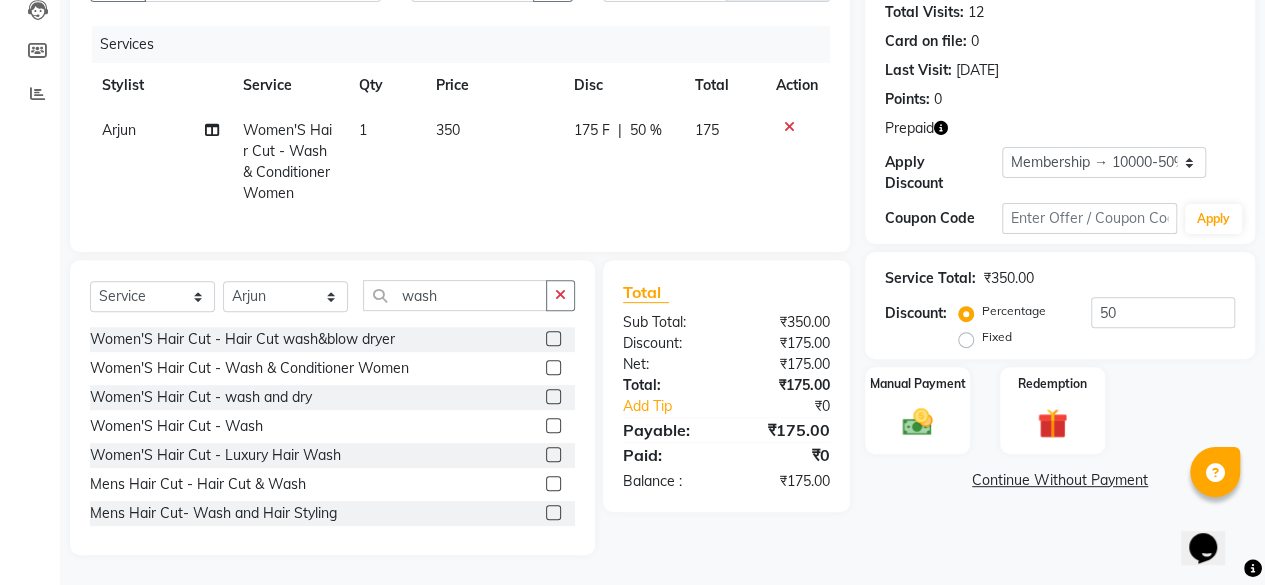 click on "Name: Rinki Rana Membership: end on 12-04-2026 Total Visits:  12 Card on file:  0 Last Visit:   04-07-2025 Points:   0  Prepaid Apply Discount Select Membership → 10000-50% Coupon Code Apply Service Total:  ₹350.00  Discount:  Percentage   Fixed  50 Manual Payment Redemption  Continue Without Payment" 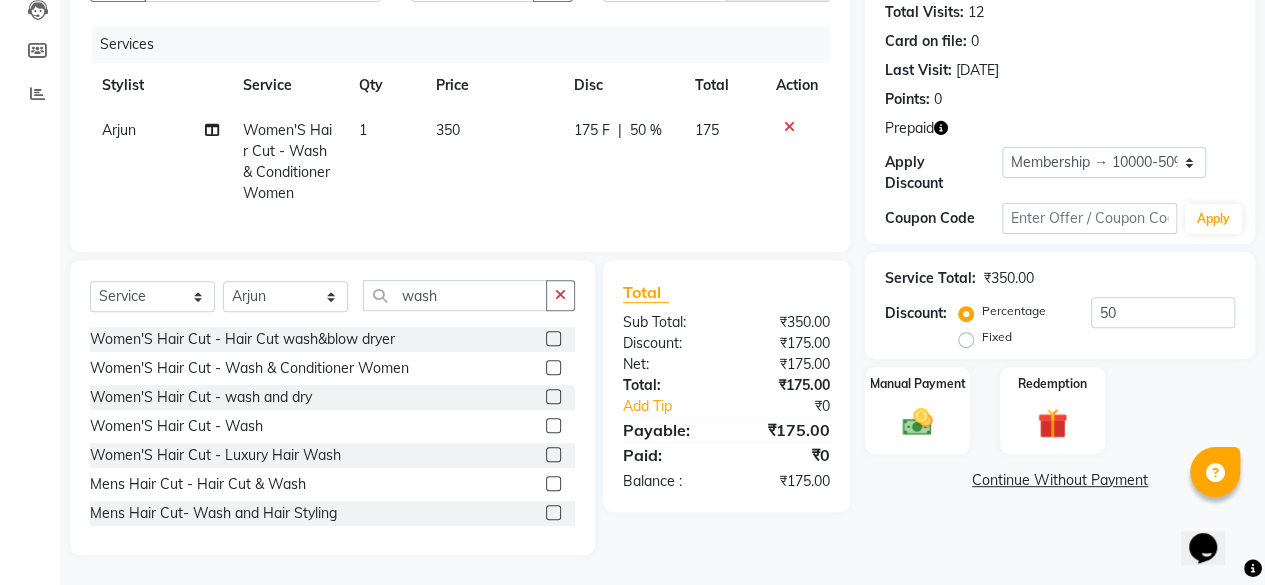 click on "350" 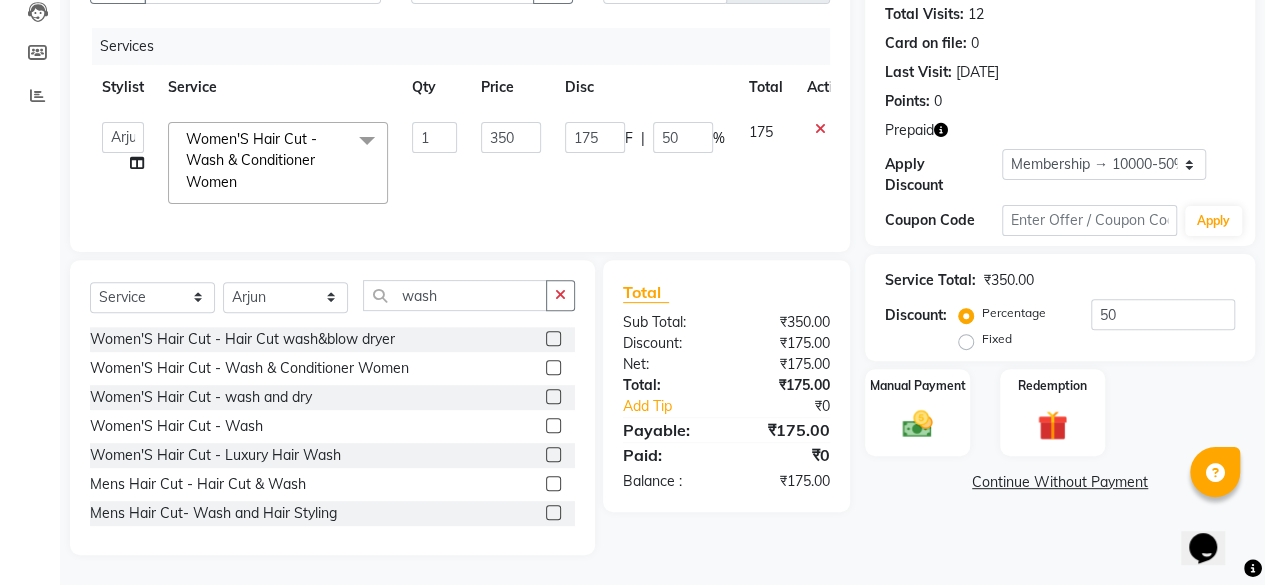 scroll, scrollTop: 234, scrollLeft: 0, axis: vertical 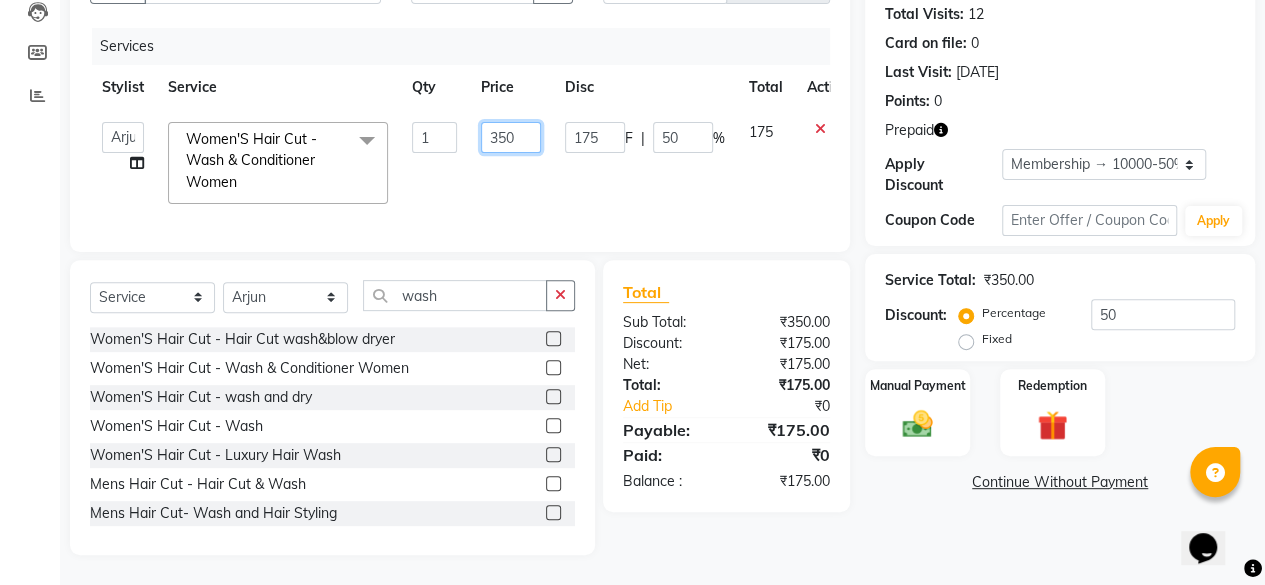 click on "350" 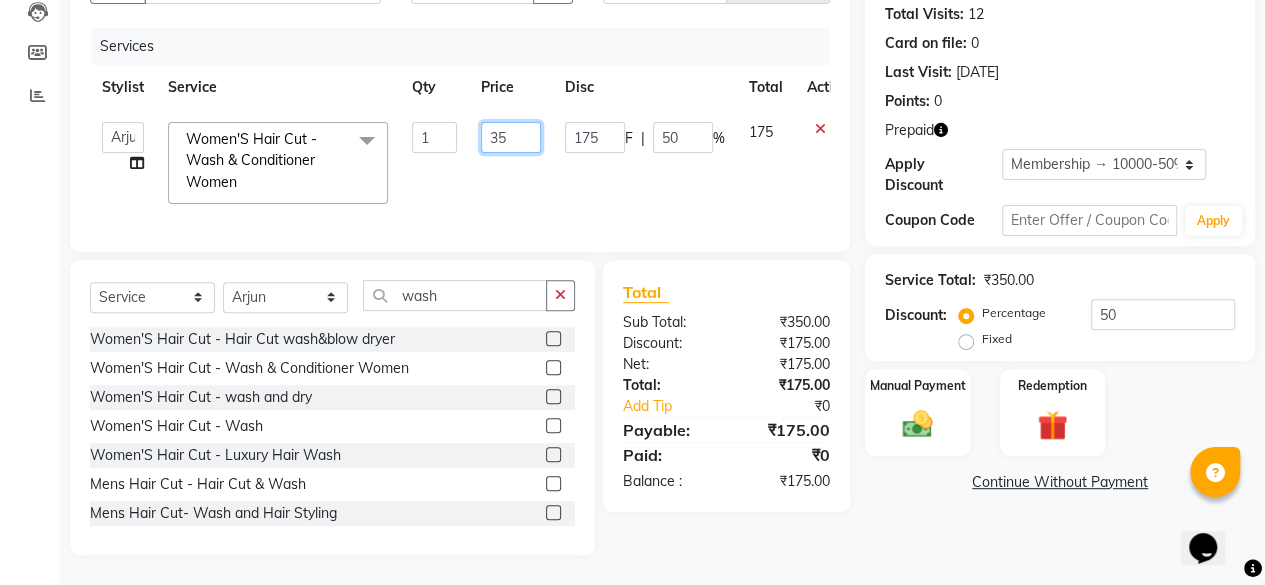 type on "3" 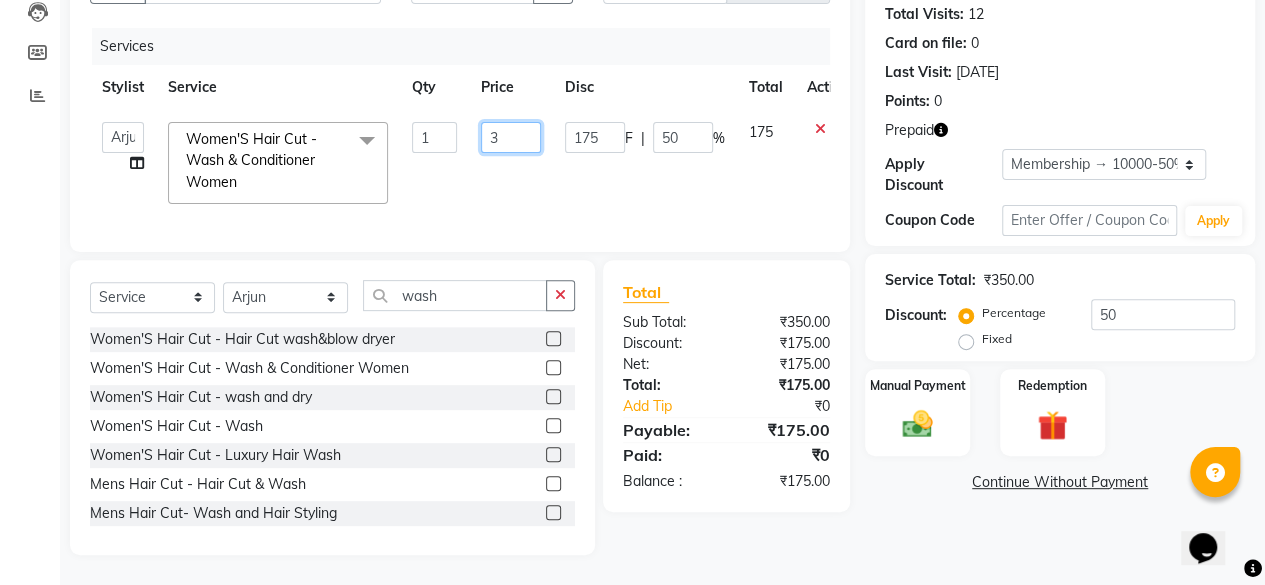 type 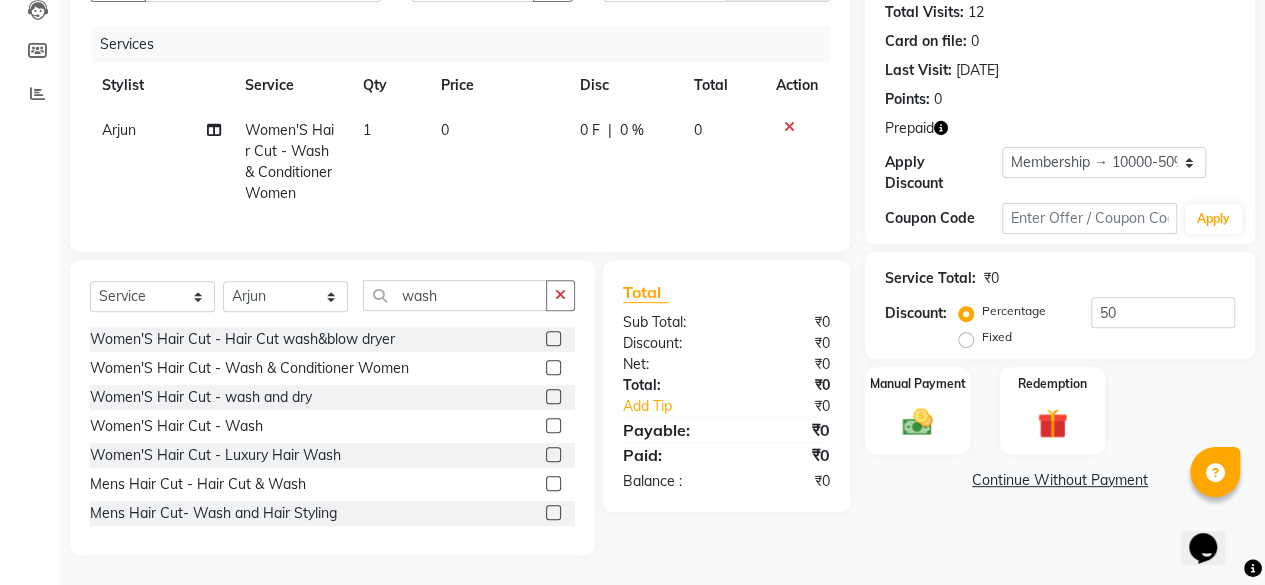 click on "Name: Rinki Rana Membership: end on 12-04-2026 Total Visits:  12 Card on file:  0 Last Visit:   04-07-2025 Points:   0  Prepaid Apply Discount Select Membership → 10000-50% Coupon Code Apply Service Total:  ₹0  Discount:  Percentage   Fixed  50 Manual Payment Redemption  Continue Without Payment" 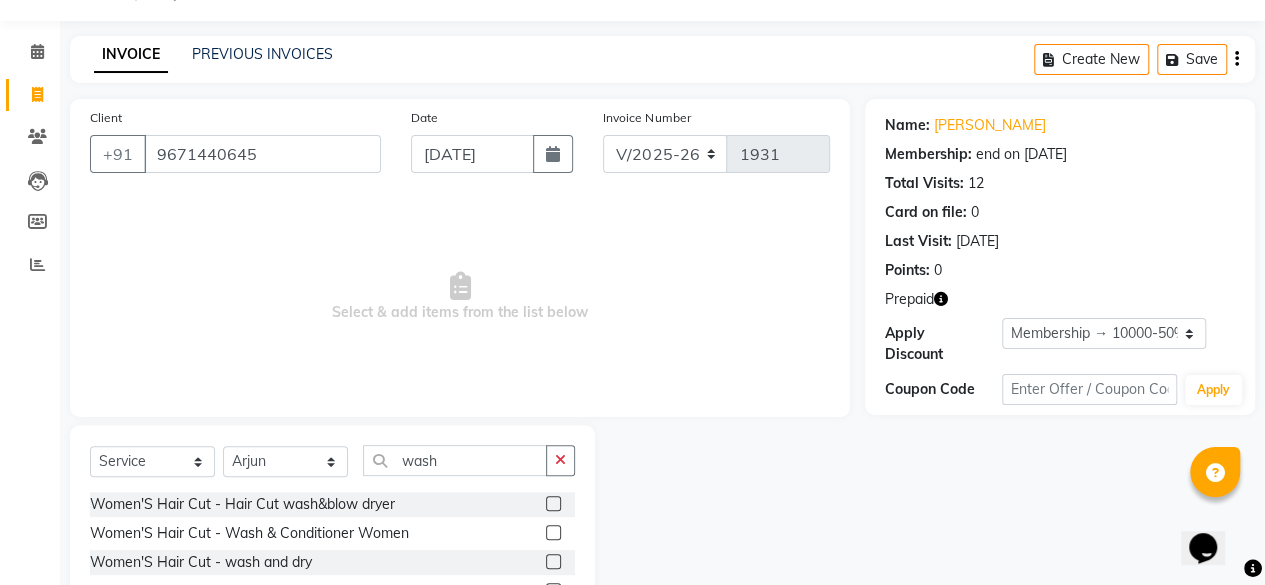scroll, scrollTop: 0, scrollLeft: 0, axis: both 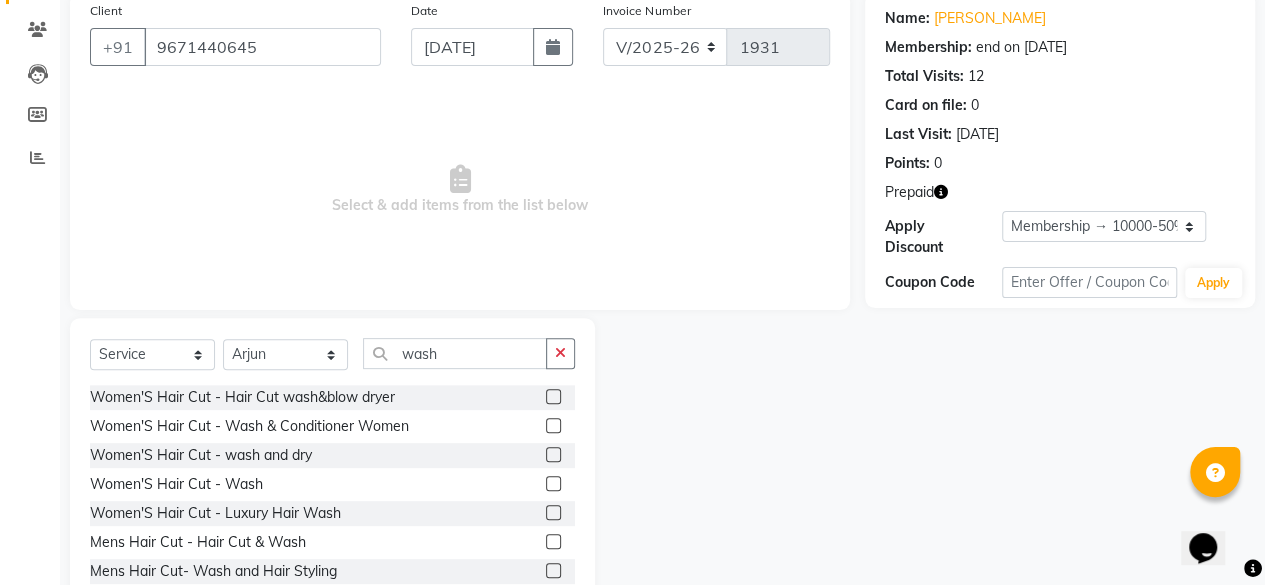 click 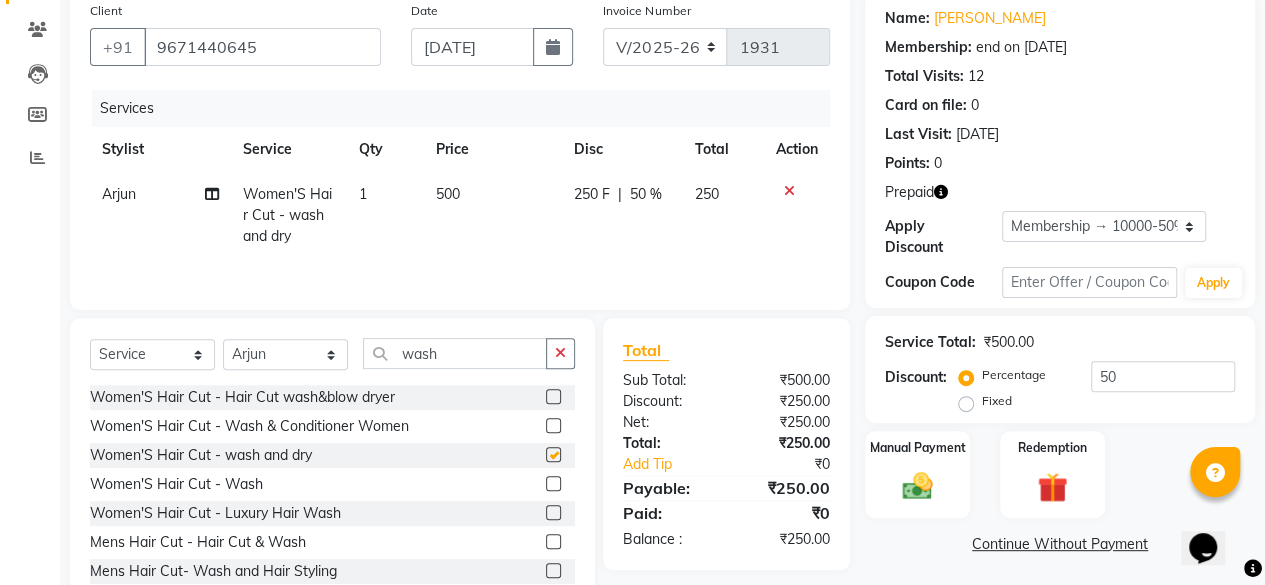 checkbox on "false" 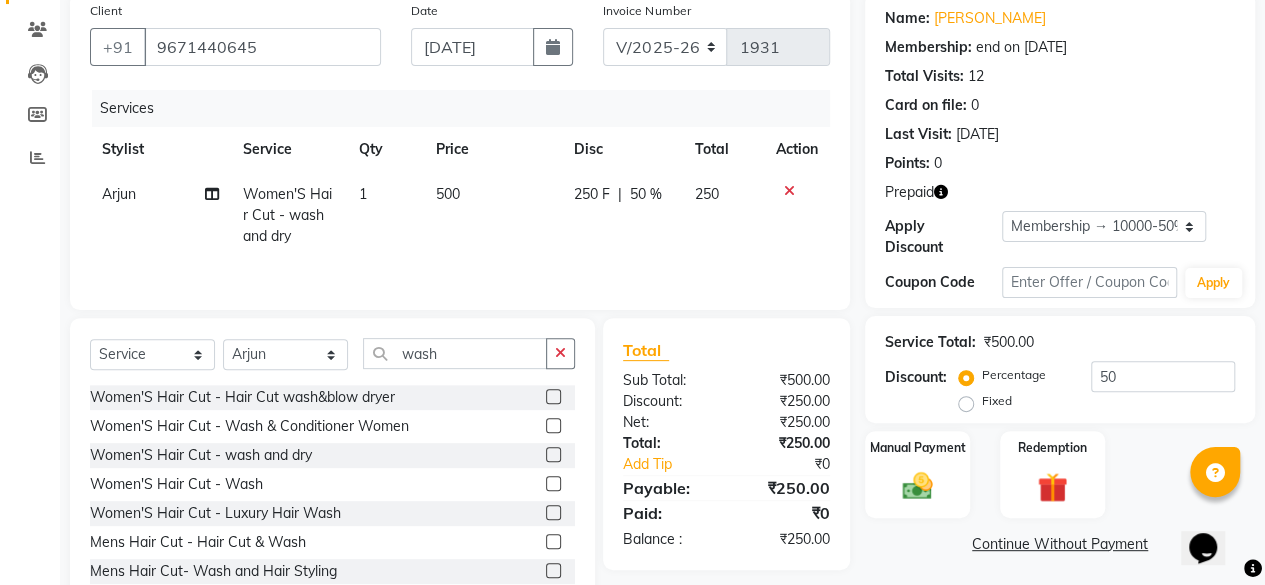click 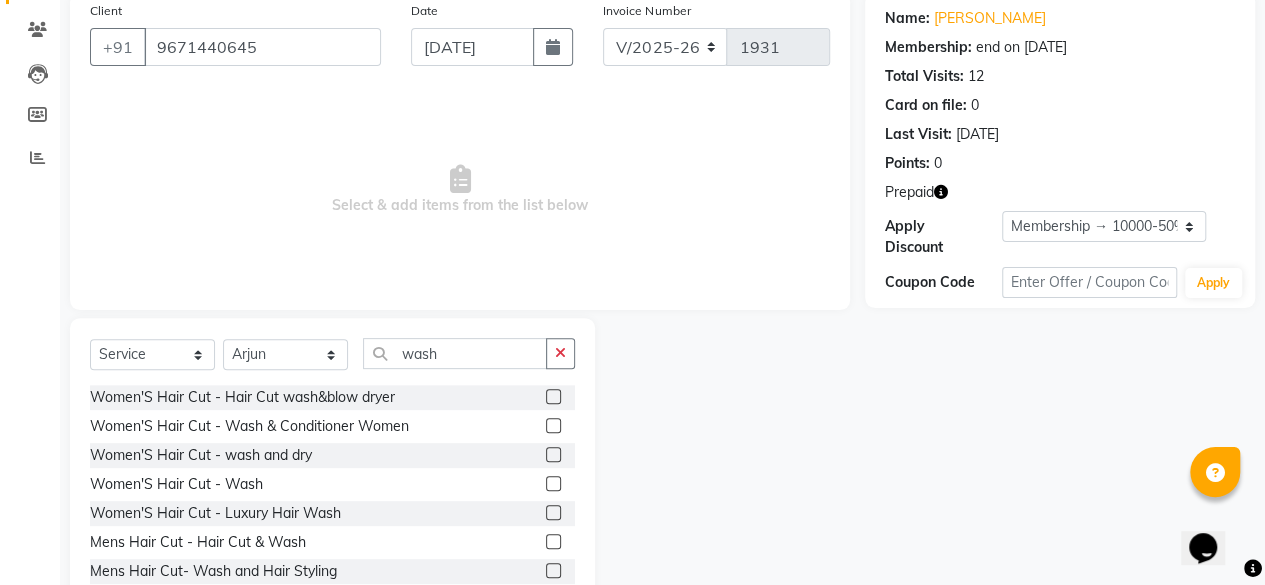 scroll, scrollTop: 130, scrollLeft: 0, axis: vertical 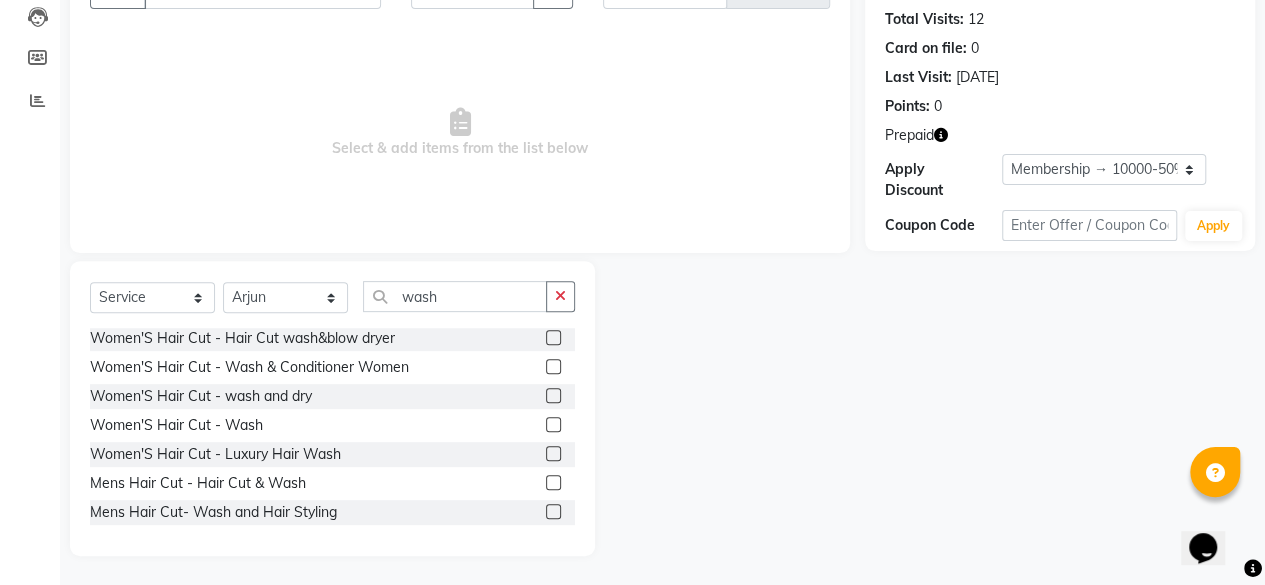 click 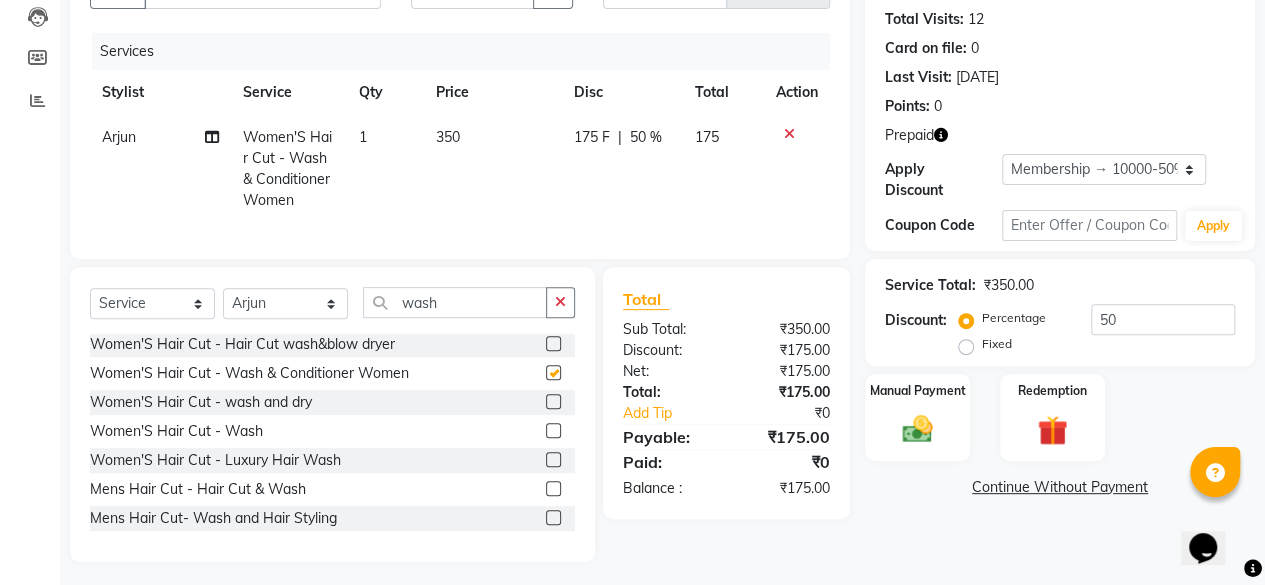 checkbox on "false" 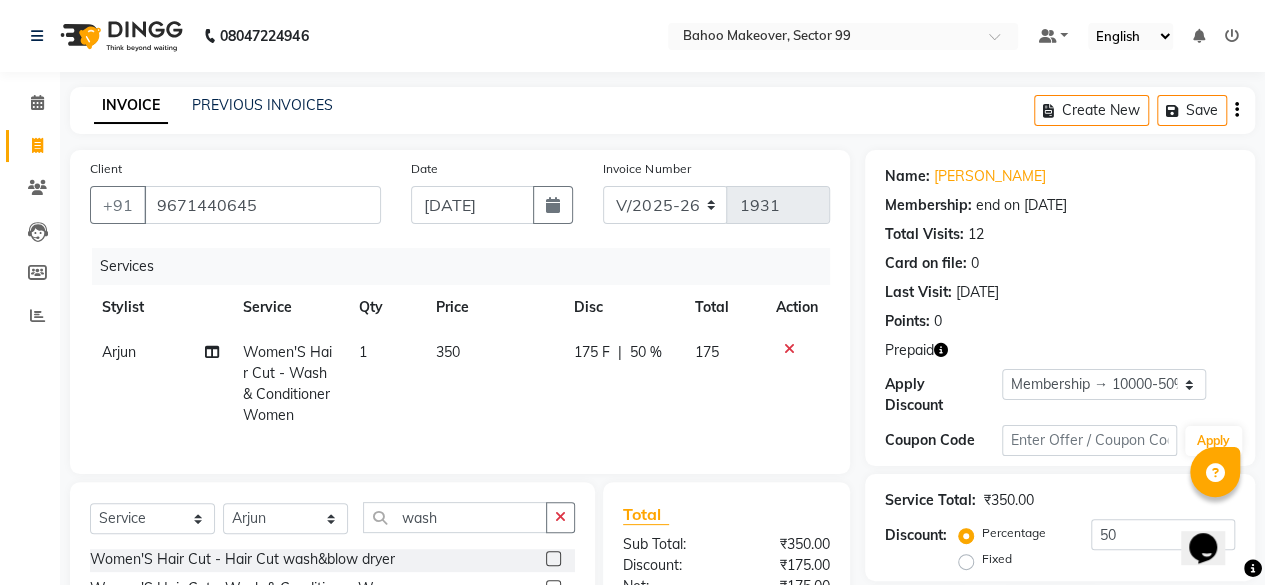 scroll, scrollTop: 236, scrollLeft: 0, axis: vertical 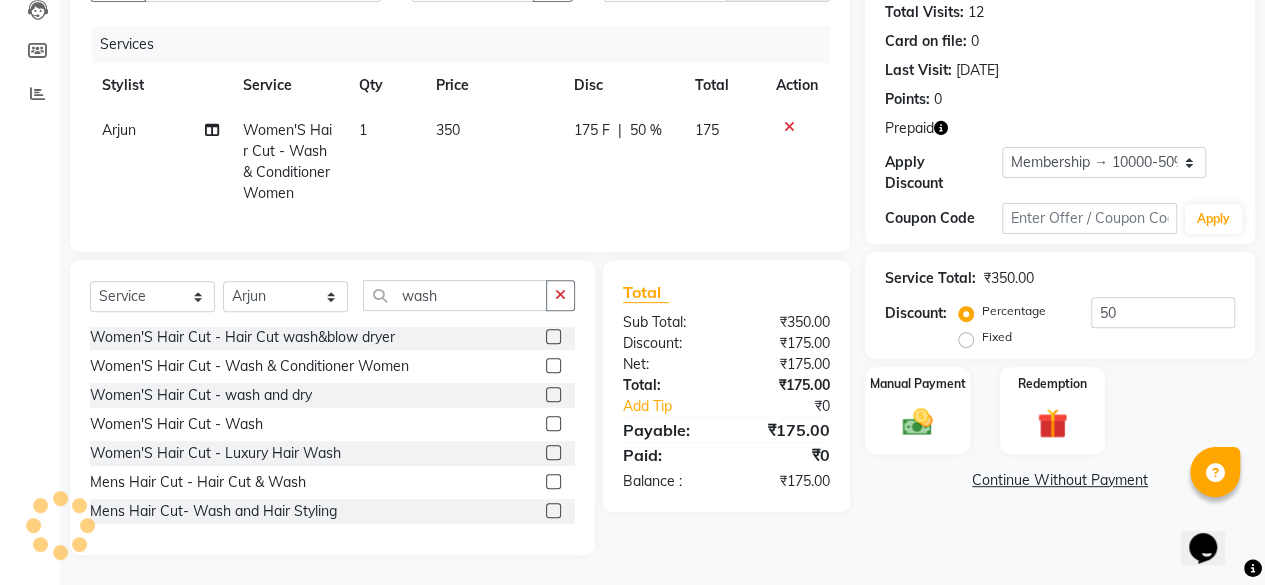 click on "350" 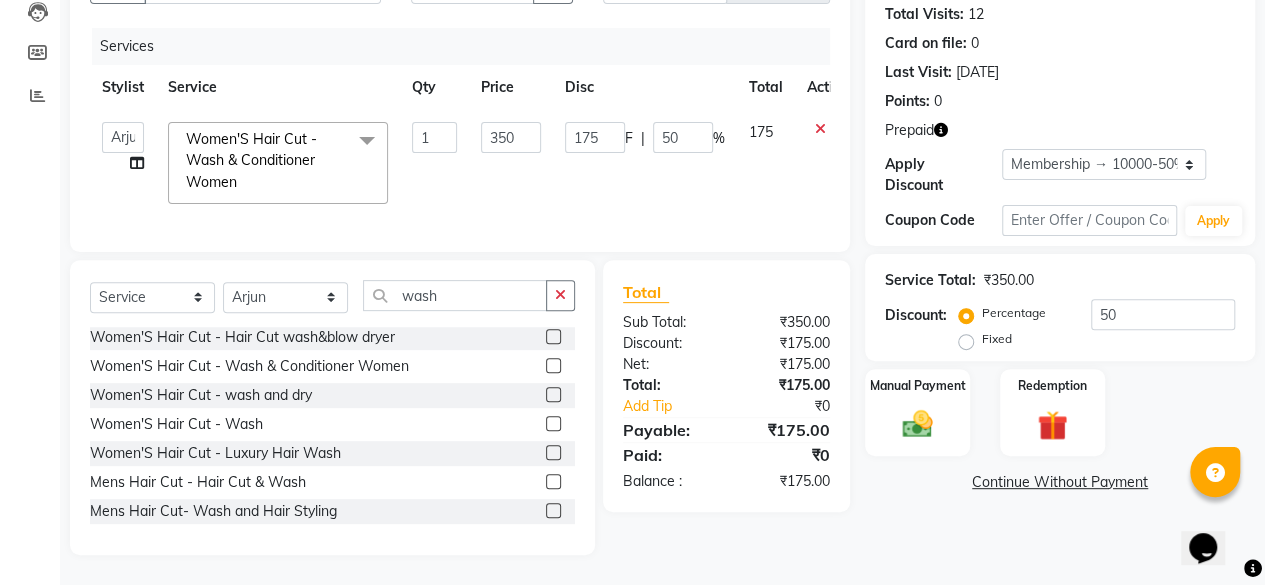scroll, scrollTop: 234, scrollLeft: 0, axis: vertical 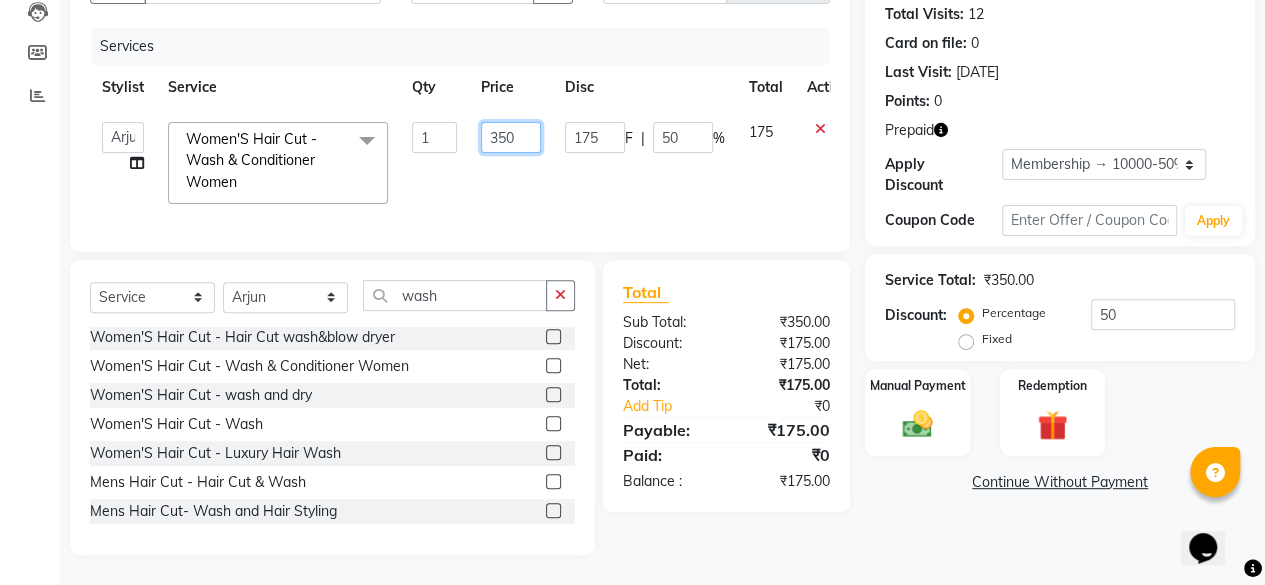 click on "350" 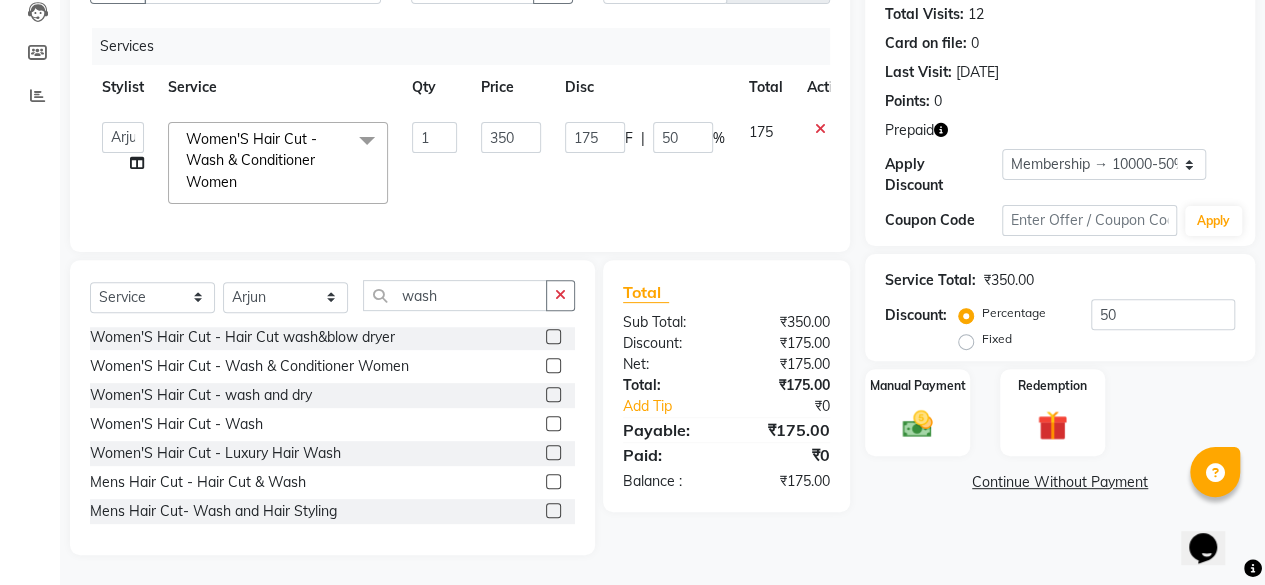 click on "Name: Rinki Rana Membership: end on 12-04-2026 Total Visits:  12 Card on file:  0 Last Visit:   04-07-2025 Points:   0  Prepaid Apply Discount Select Membership → 10000-50% Coupon Code Apply Service Total:  ₹350.00  Discount:  Percentage   Fixed  50 Manual Payment Redemption  Continue Without Payment" 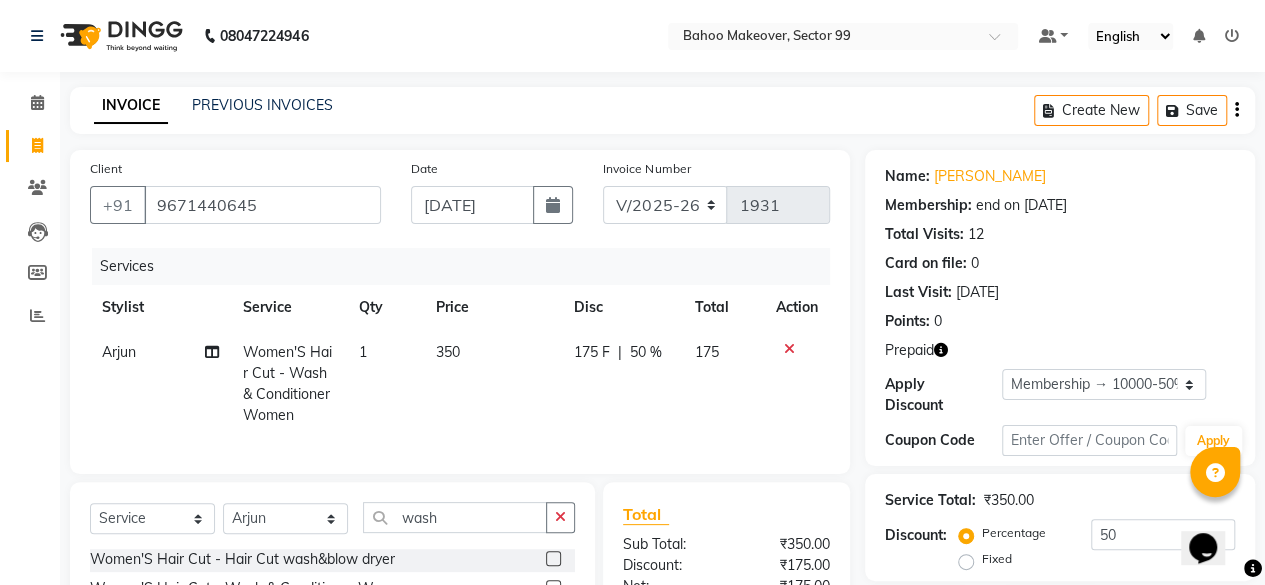 scroll, scrollTop: 236, scrollLeft: 0, axis: vertical 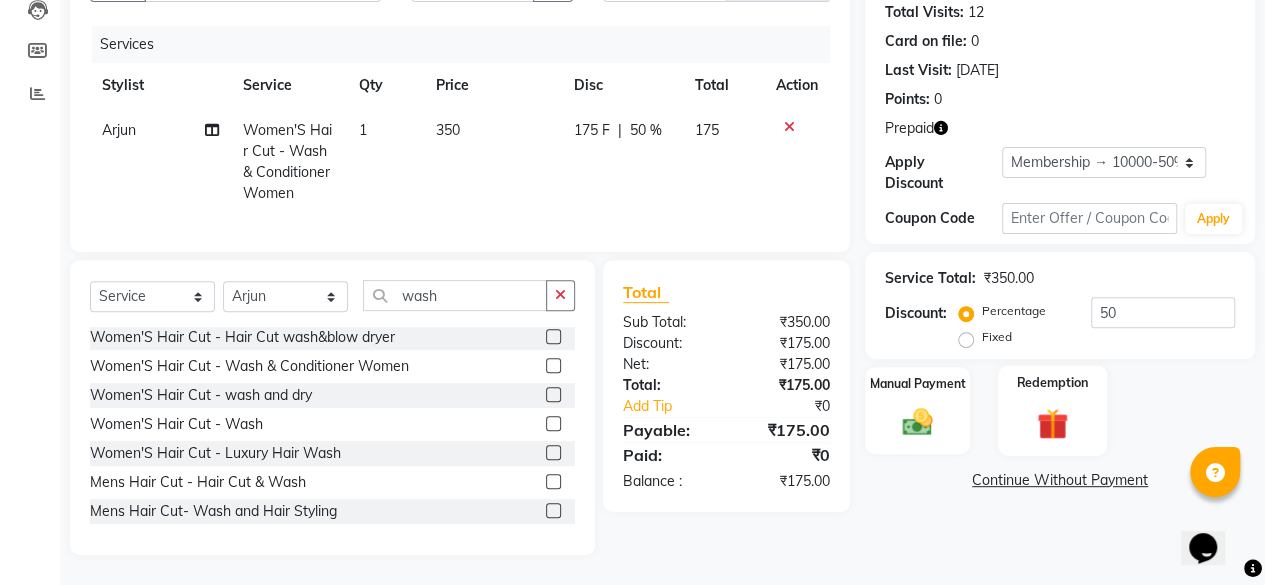 click 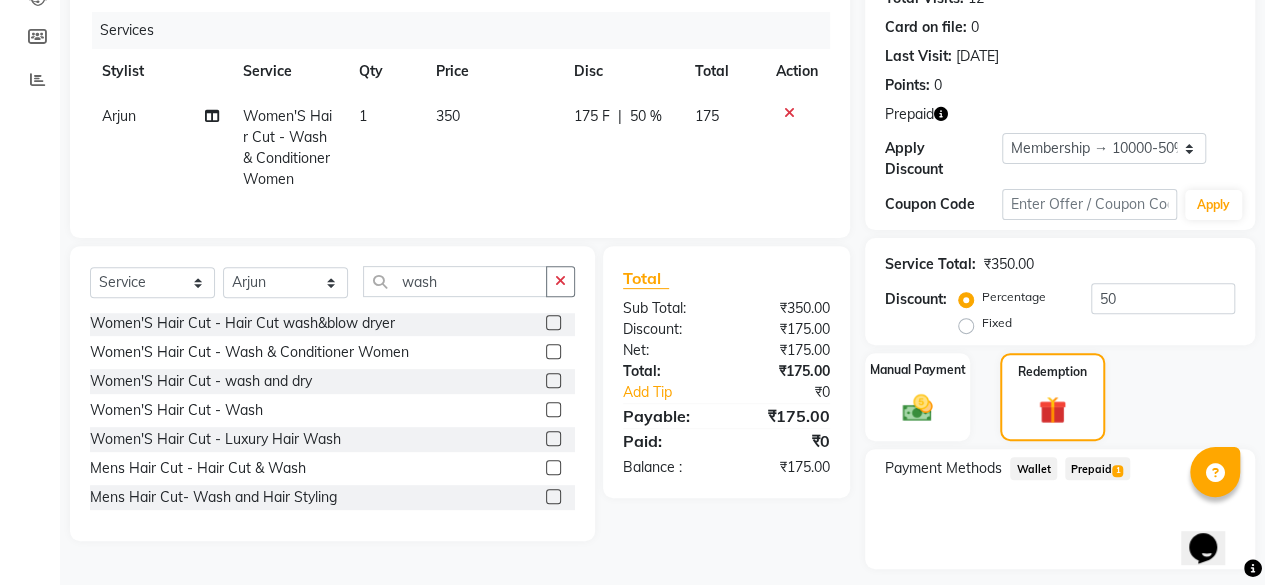click on "Prepaid  1" 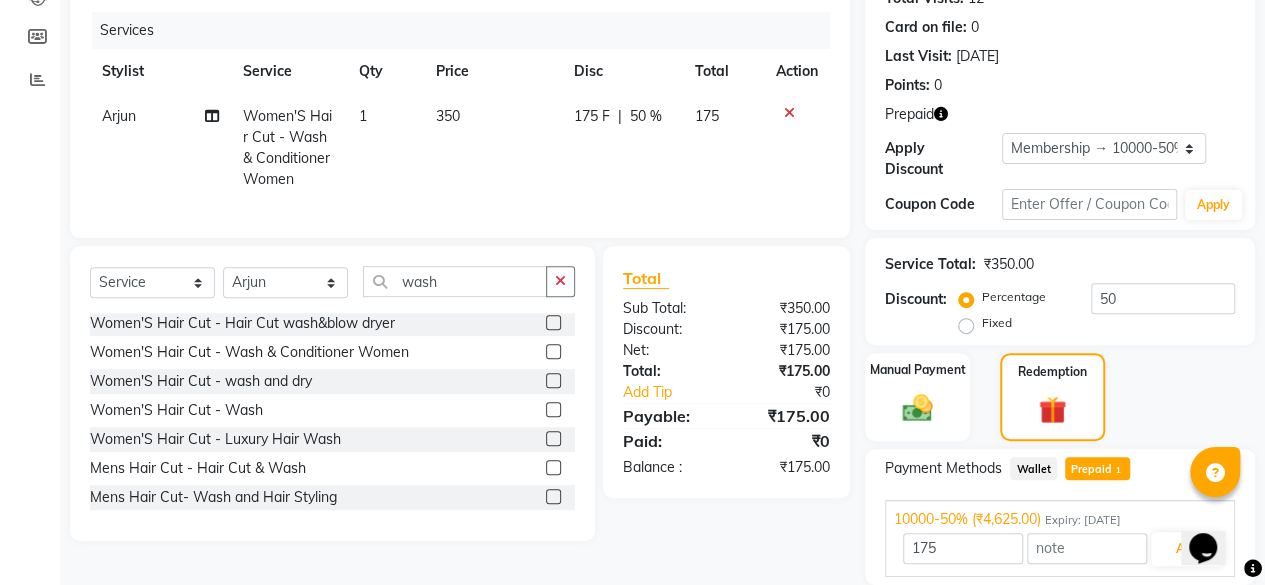 scroll, scrollTop: 306, scrollLeft: 0, axis: vertical 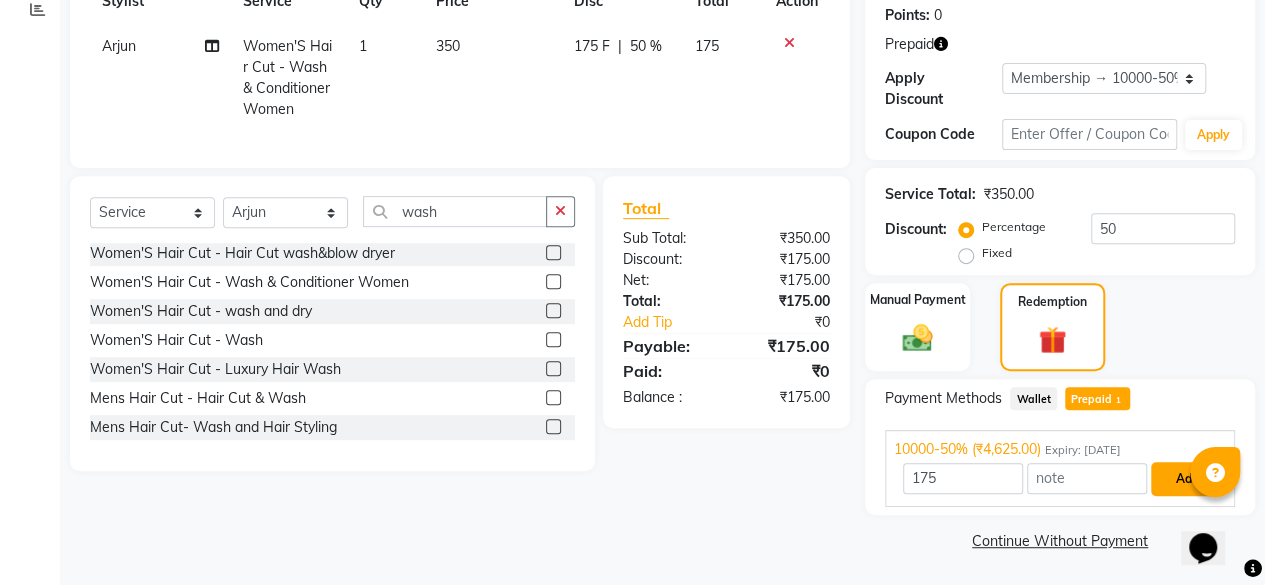 click on "Add" at bounding box center [1187, 479] 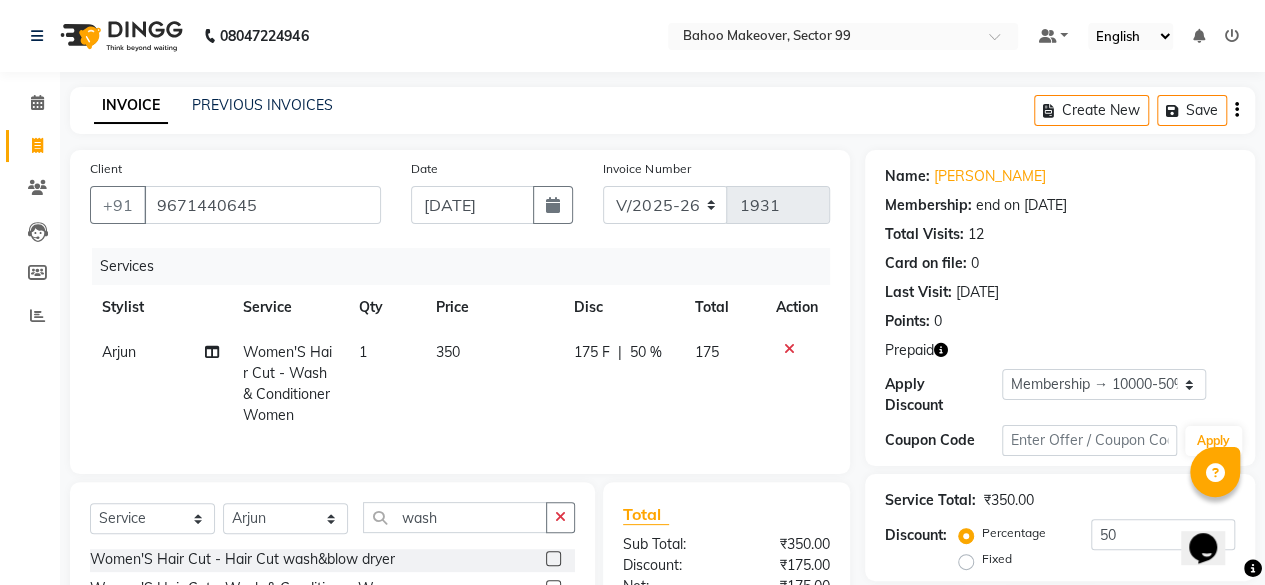 scroll, scrollTop: 402, scrollLeft: 0, axis: vertical 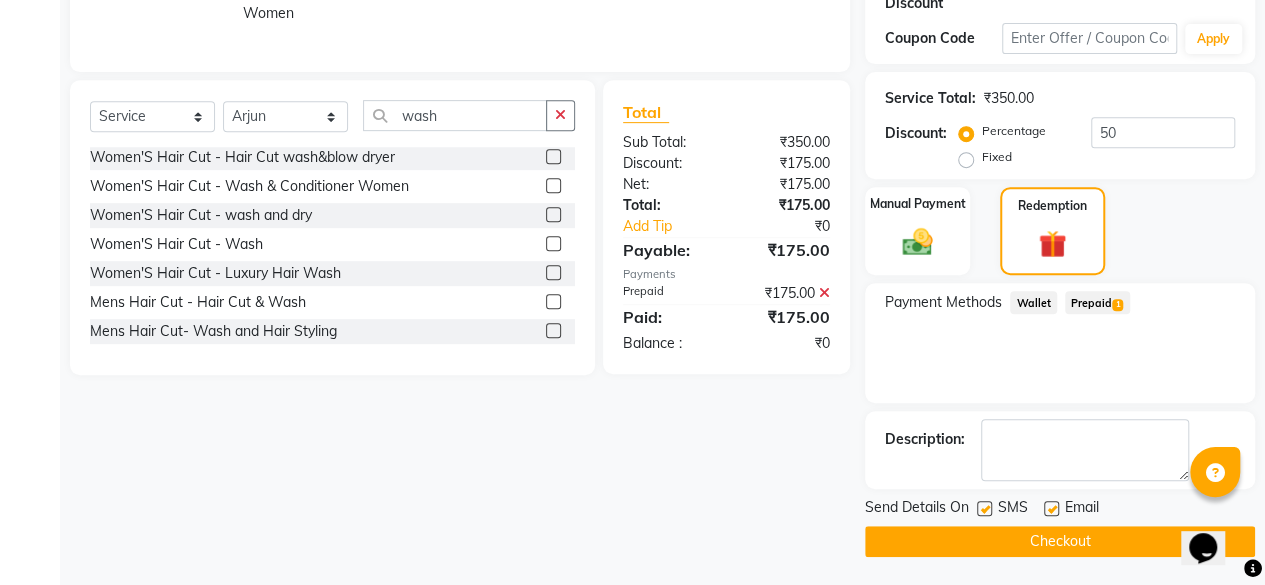 click on "Checkout" 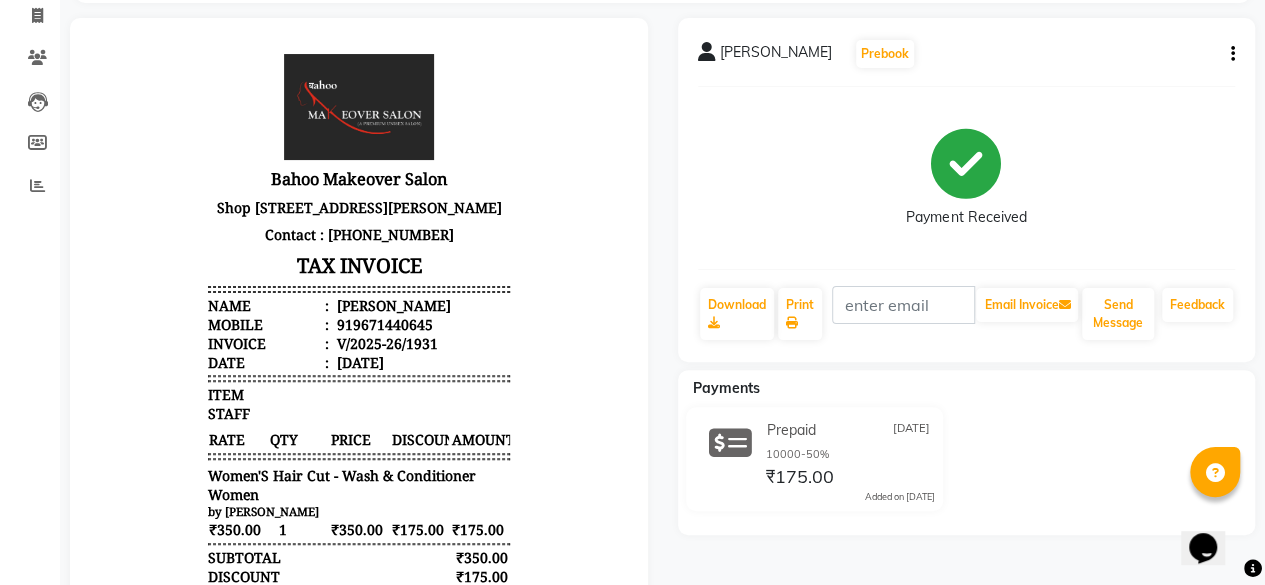 scroll, scrollTop: 436, scrollLeft: 0, axis: vertical 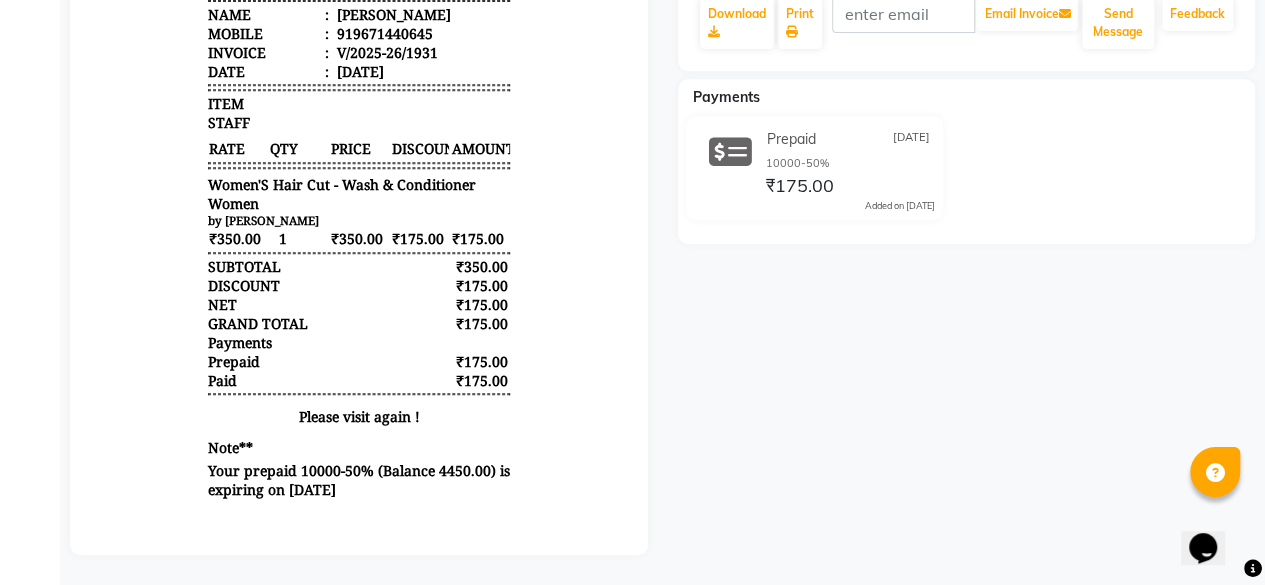 click on "₹175.00" at bounding box center [481, 380] 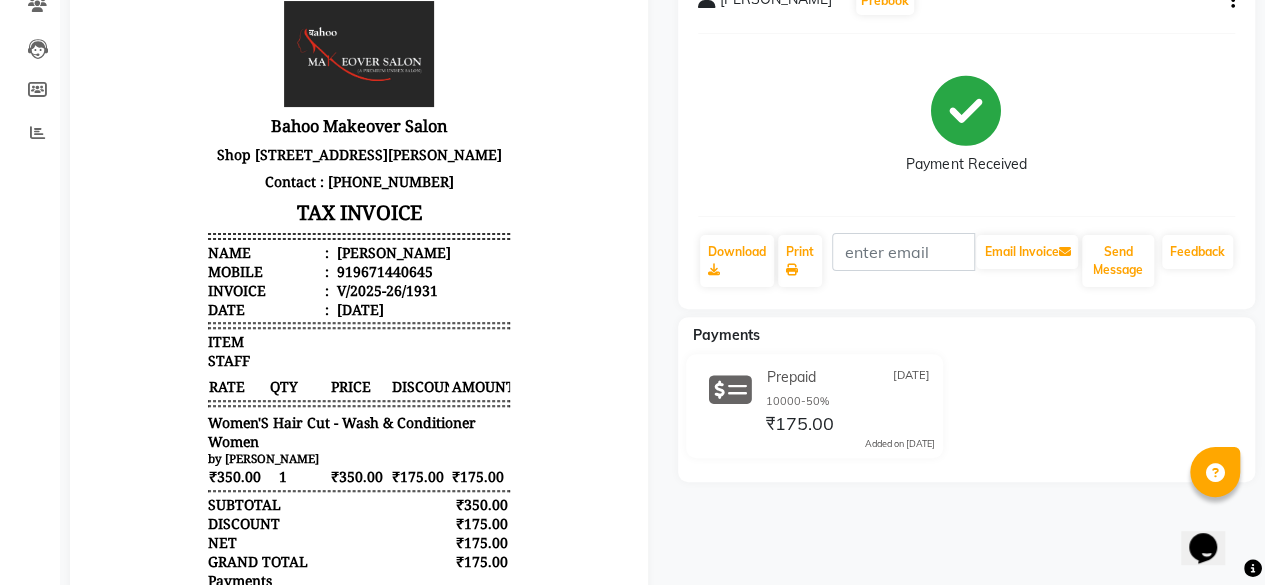 scroll, scrollTop: 0, scrollLeft: 0, axis: both 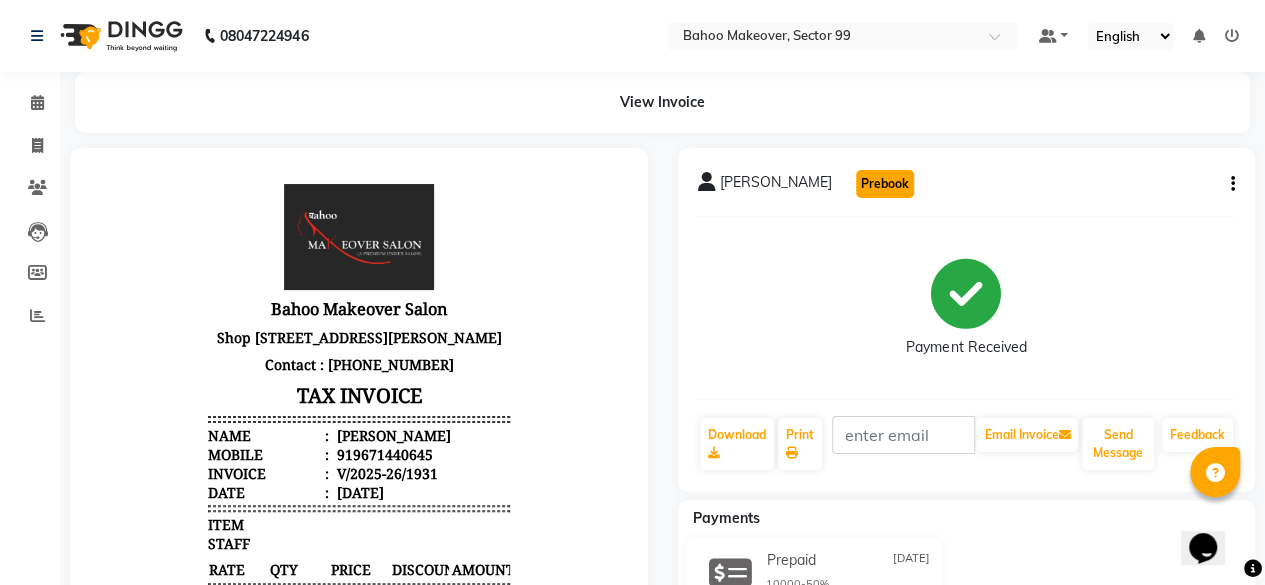 click on "Prebook" 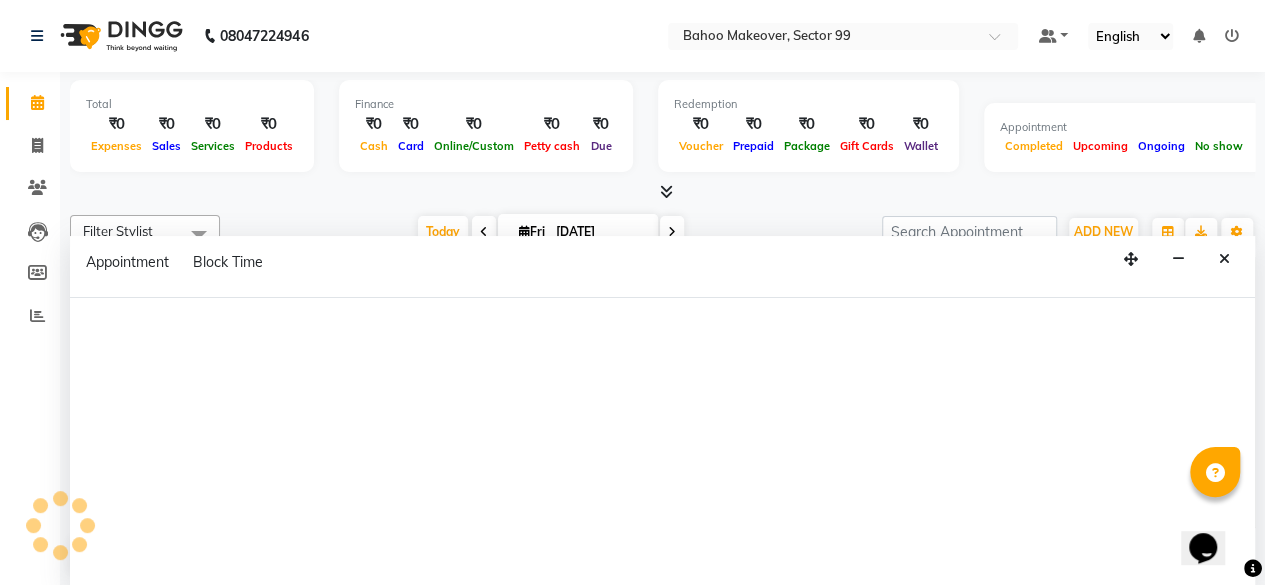 scroll, scrollTop: 0, scrollLeft: 0, axis: both 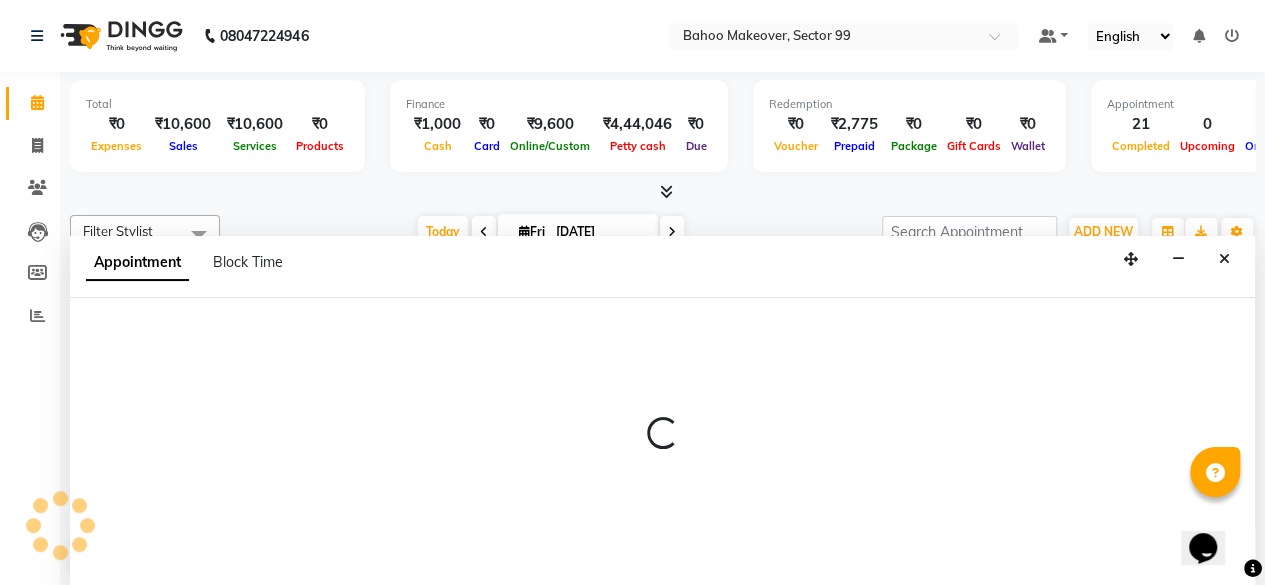 select on "85852" 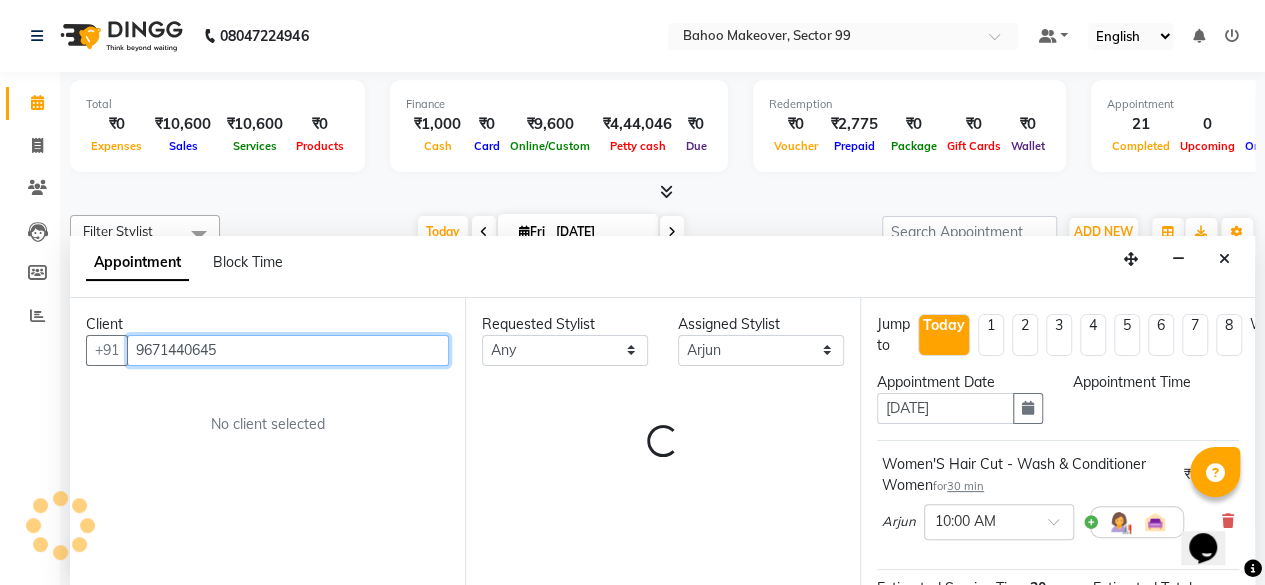 select on "600" 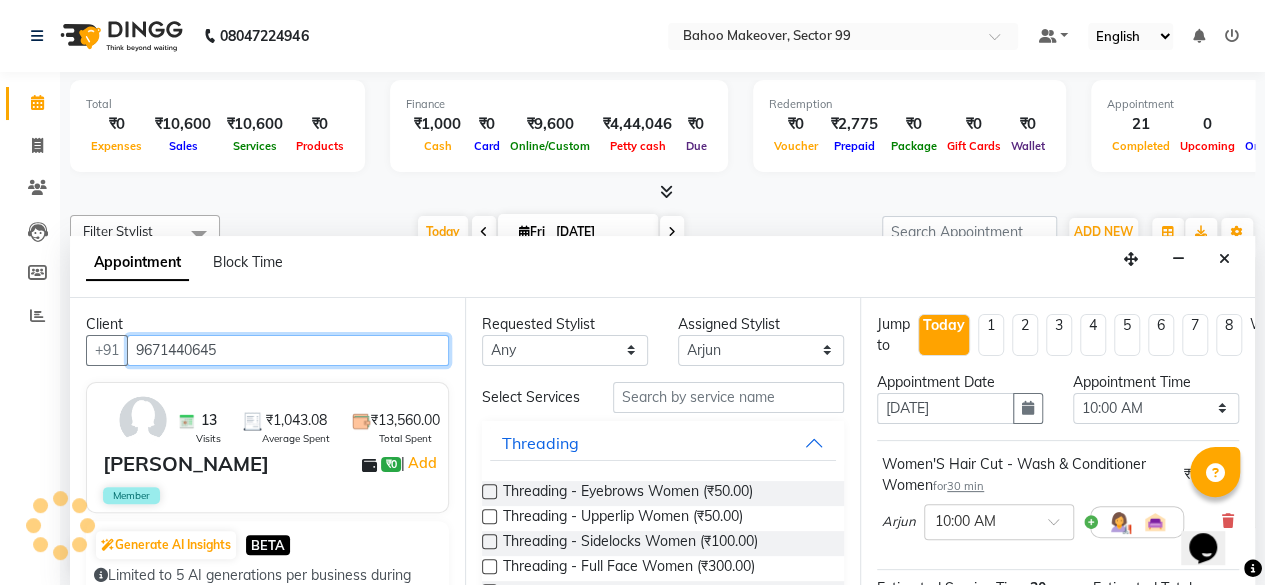 scroll, scrollTop: 868, scrollLeft: 0, axis: vertical 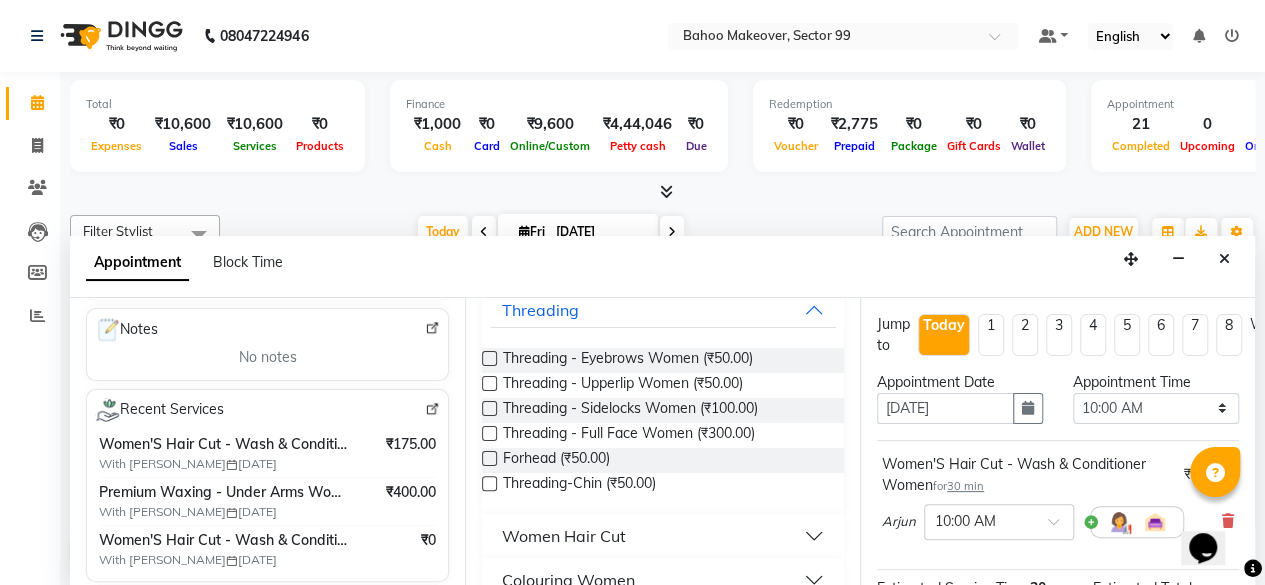 click on "₹175.00" at bounding box center (411, 444) 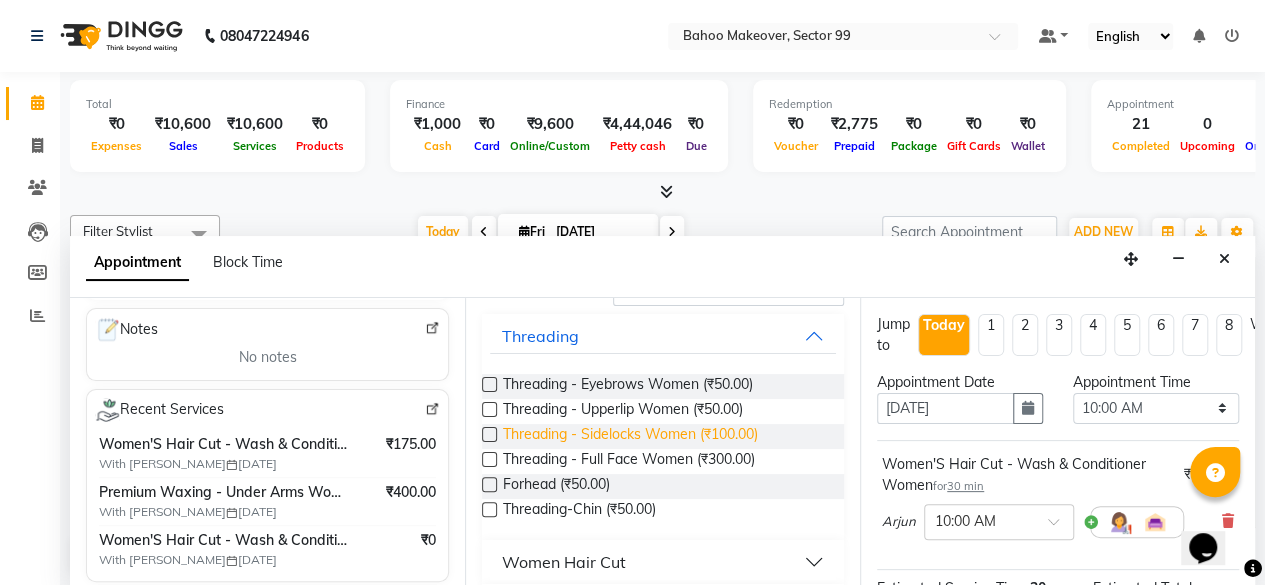 scroll, scrollTop: 108, scrollLeft: 0, axis: vertical 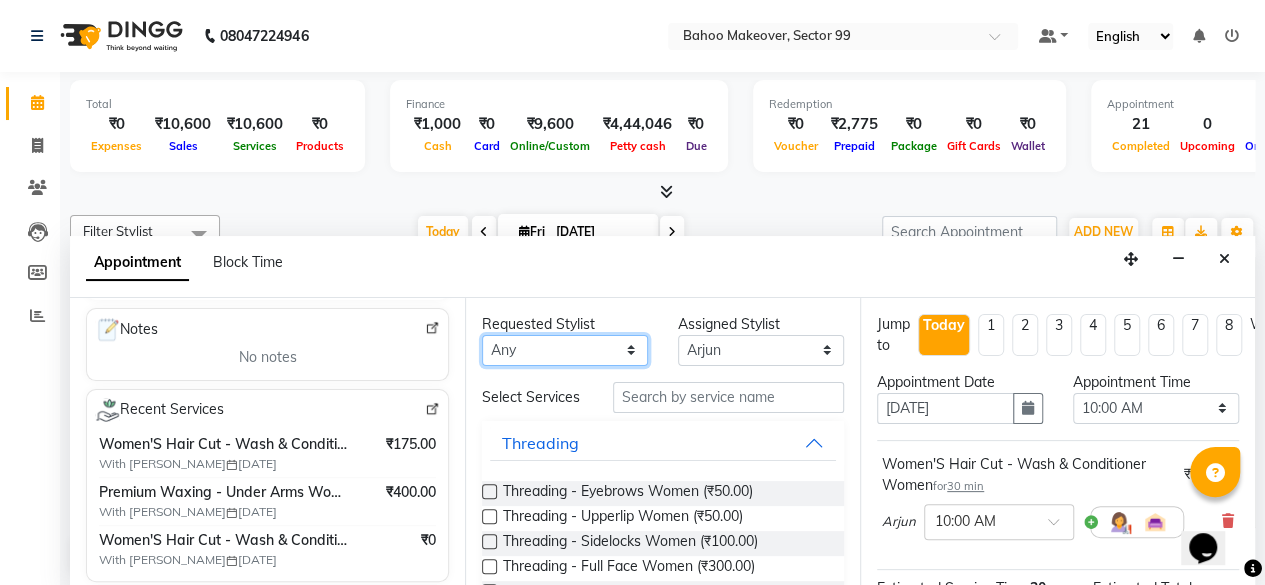 click on "Any Arjun Azad Babita  Bahoo Makeover Bahoo Makeover Salon Komal Madhoo Mohd Adnaan Mohd Faizan Naaz Pushpender Riya Sahil  SahNawaz Shivam Vikas" at bounding box center (565, 350) 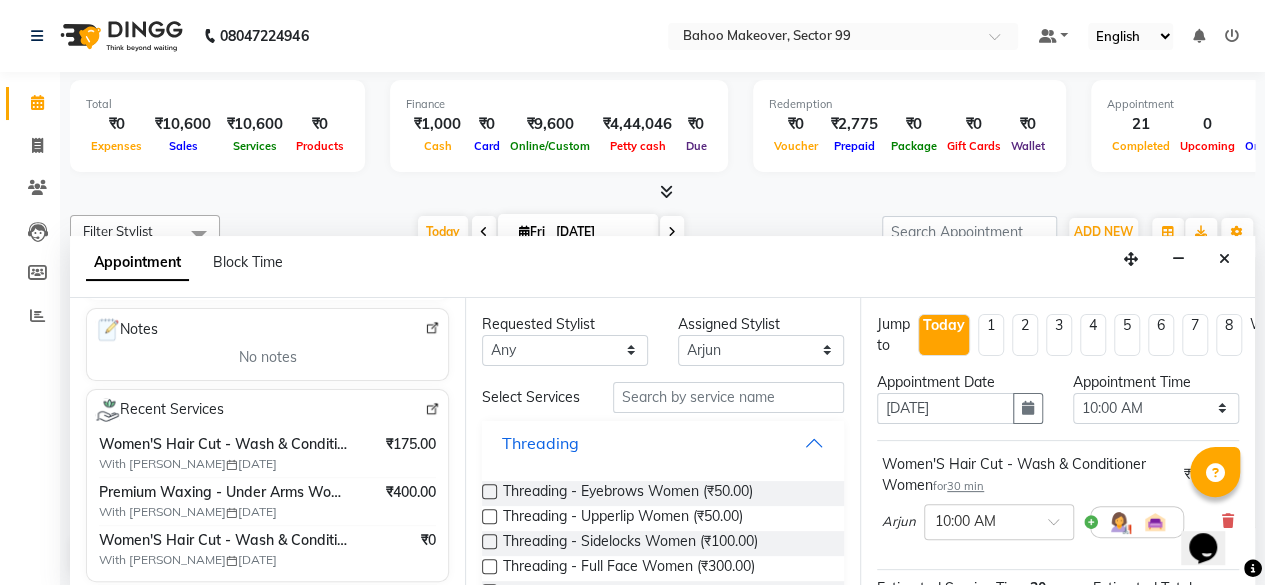 click on "Threading" at bounding box center [663, 443] 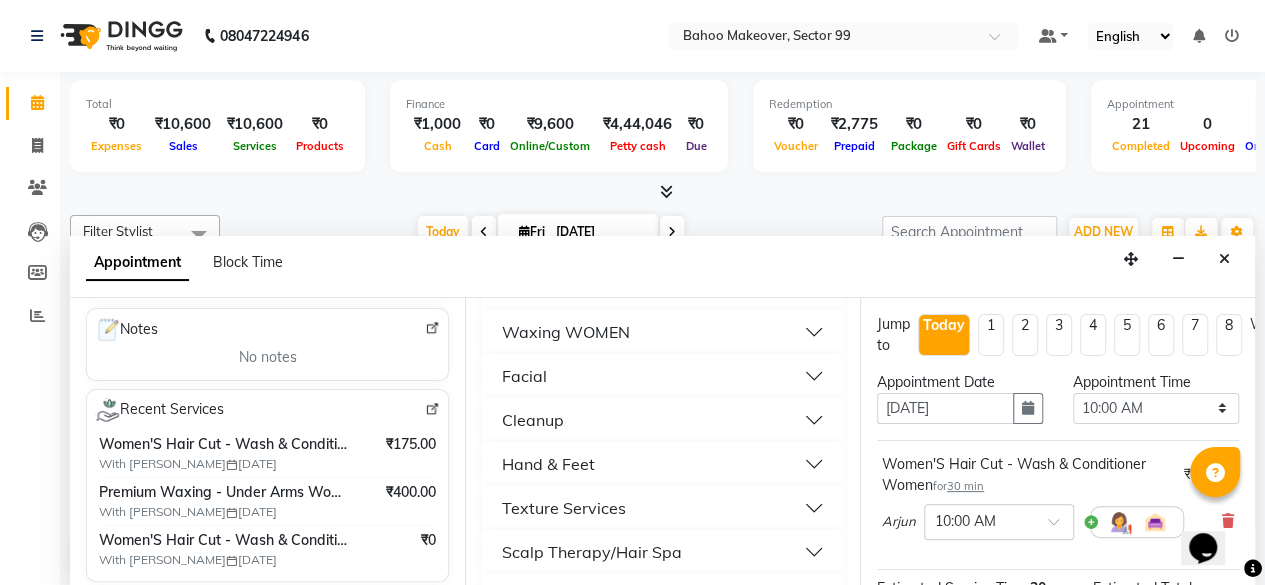 scroll, scrollTop: 288, scrollLeft: 0, axis: vertical 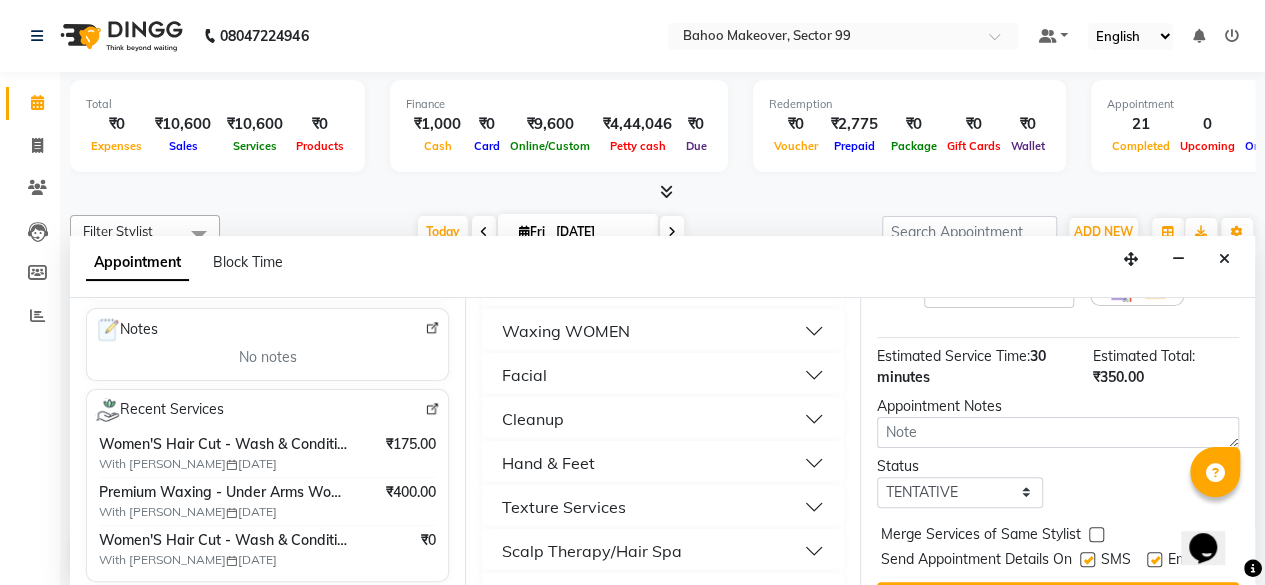 click on "₹350.00" at bounding box center [1118, 377] 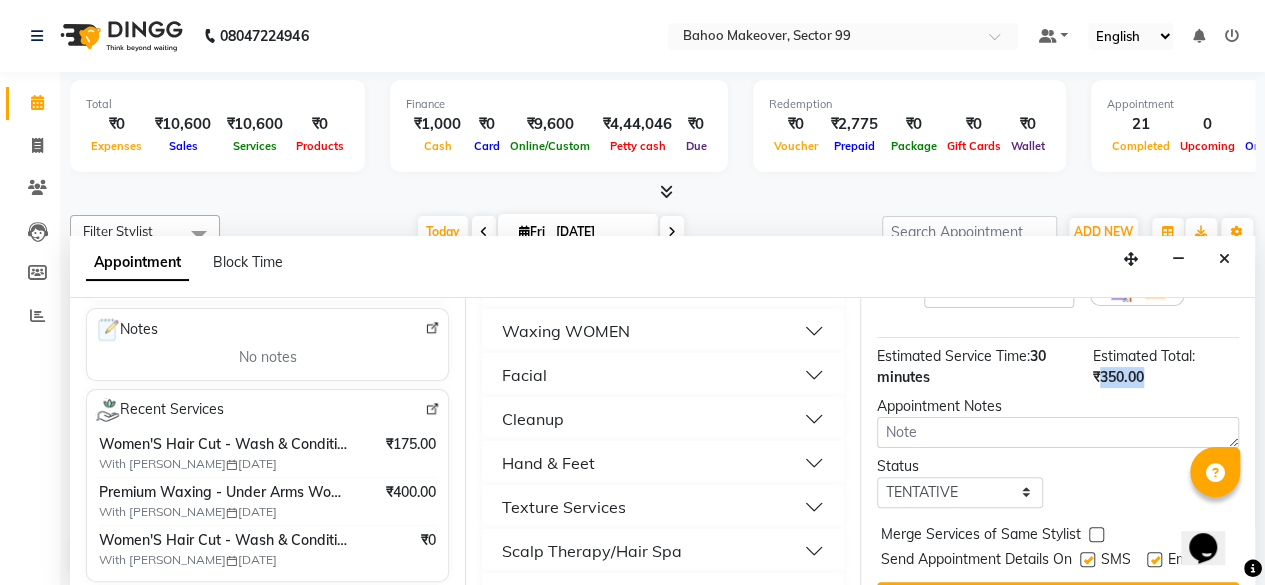 click on "₹350.00" at bounding box center [1118, 377] 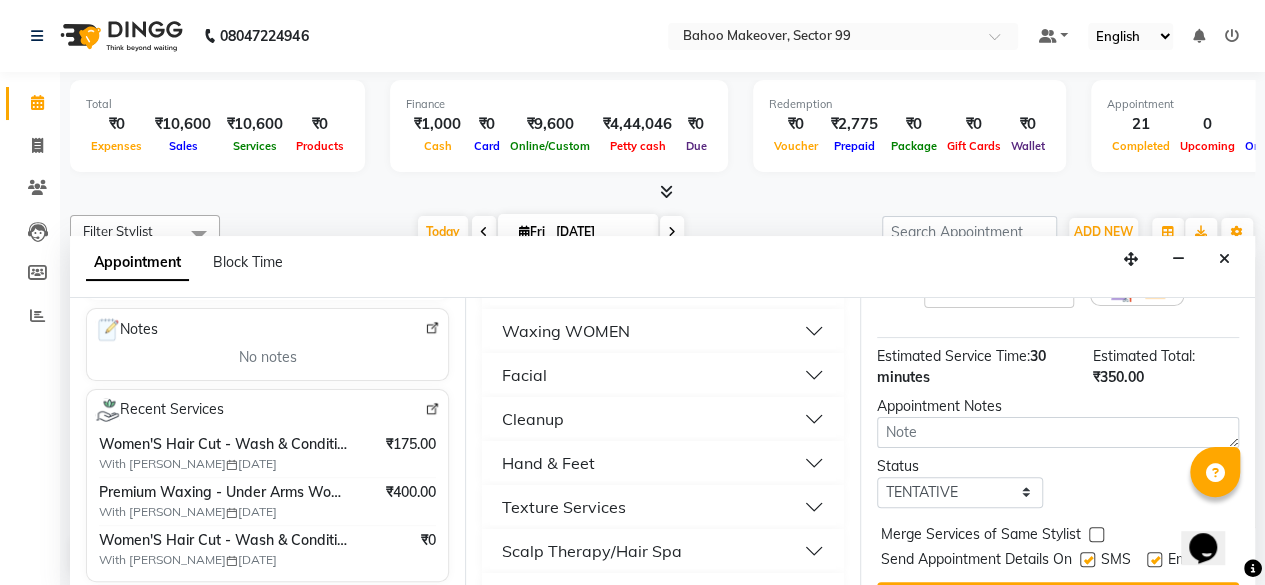 click on "₹350.00" at bounding box center [1118, 377] 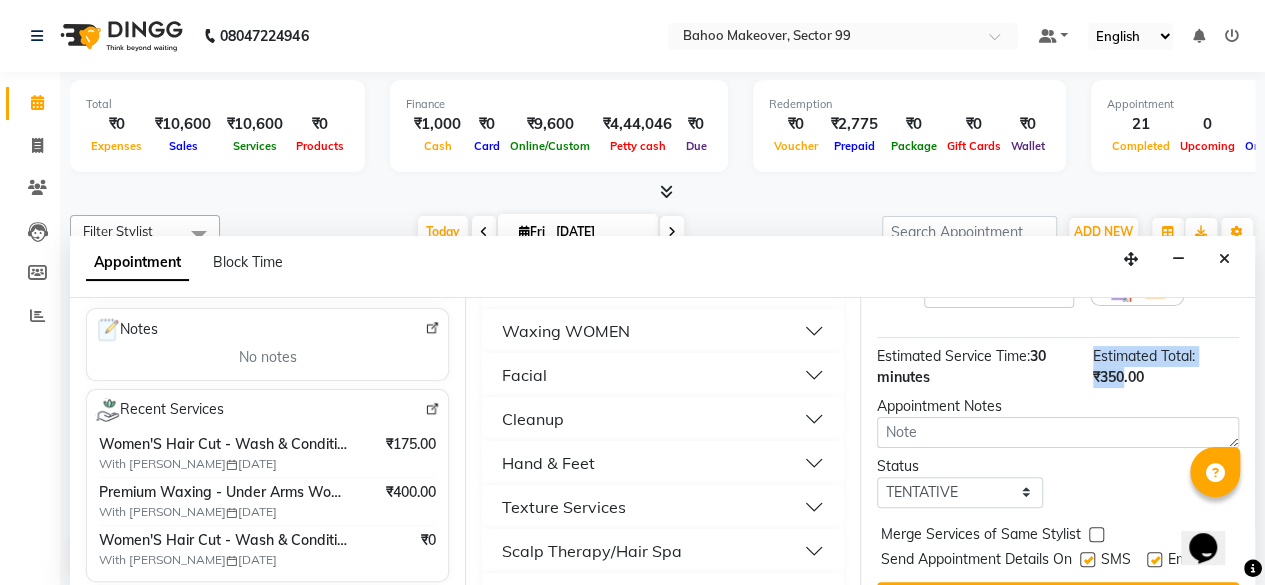 drag, startPoint x: 1111, startPoint y: 374, endPoint x: 1078, endPoint y: 381, distance: 33.734257 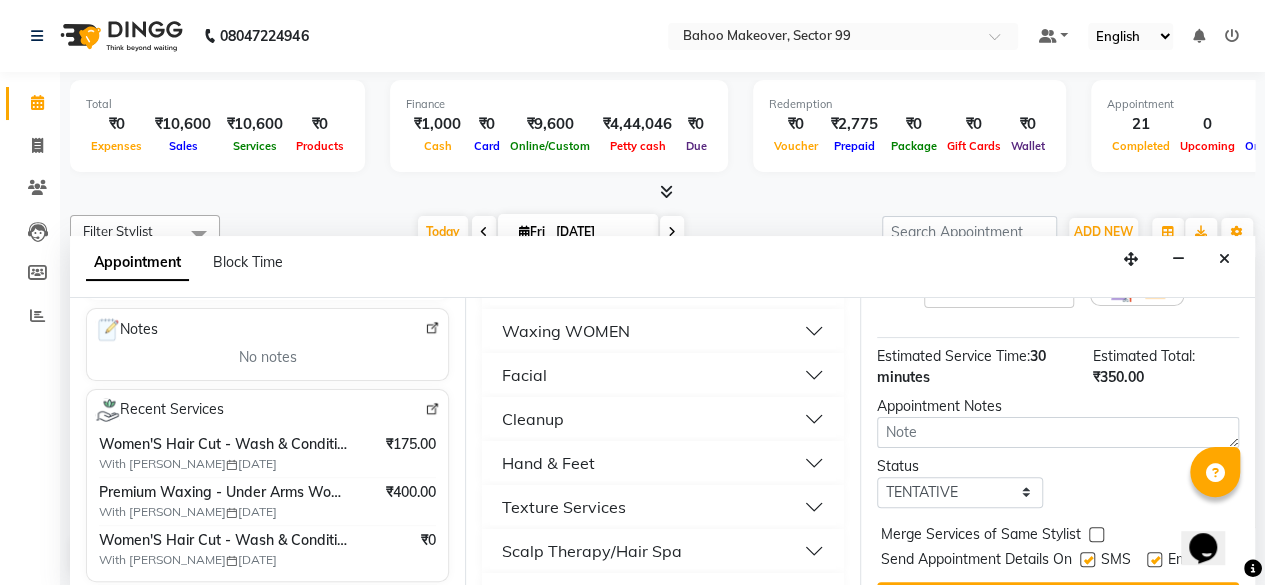 click on "₹350.00" at bounding box center [1118, 377] 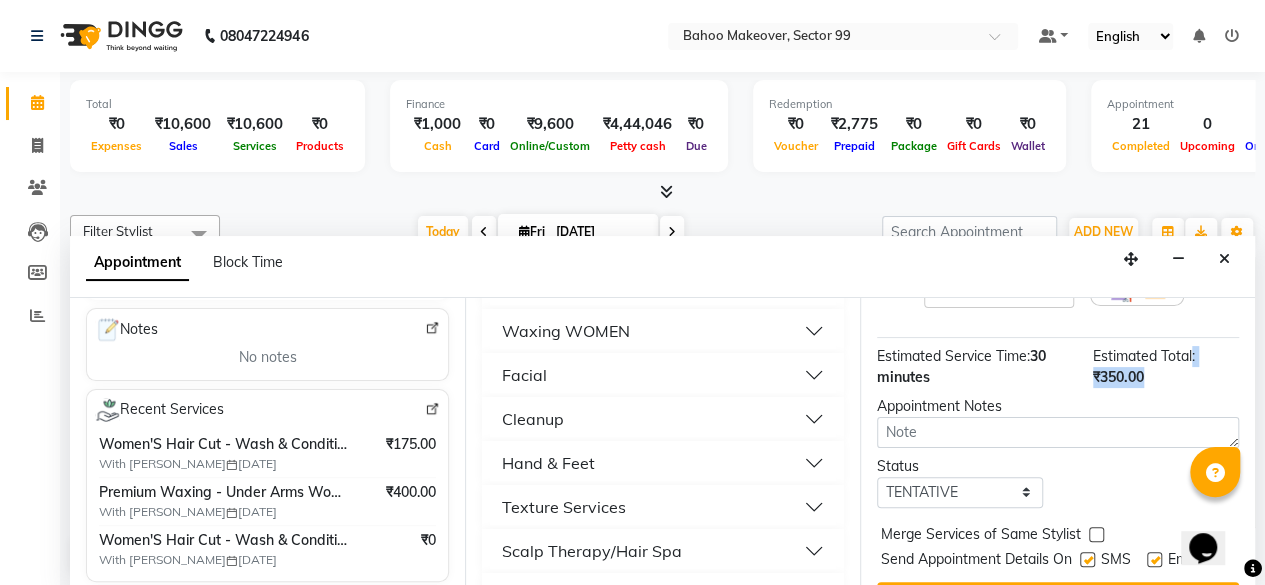 scroll, scrollTop: 232, scrollLeft: 50, axis: both 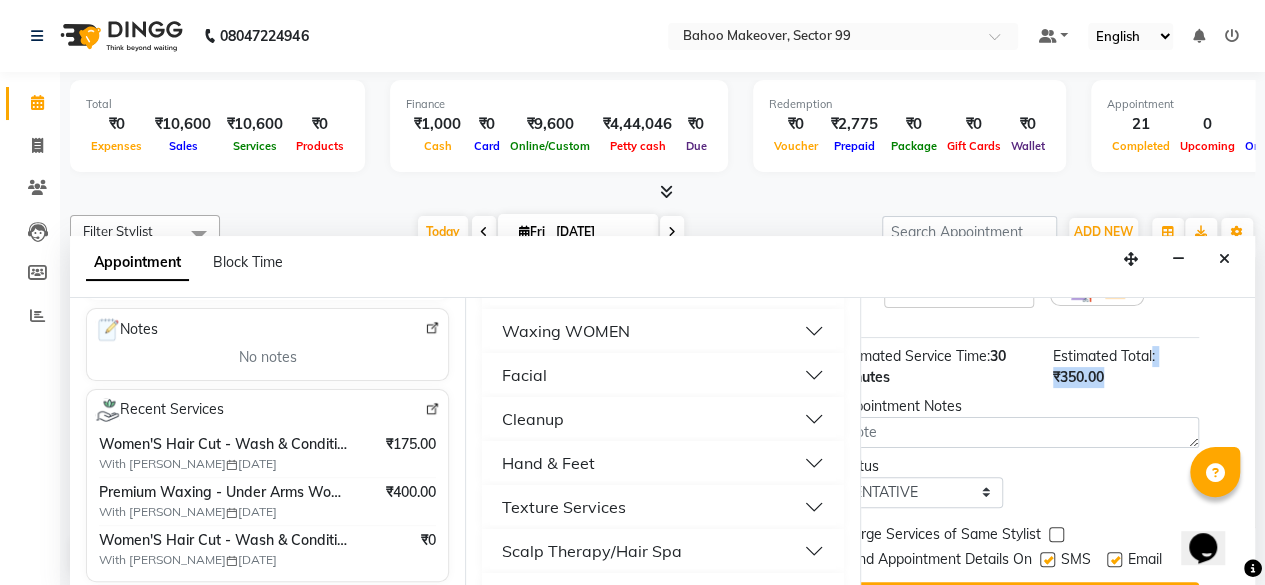 drag, startPoint x: 1110, startPoint y: 375, endPoint x: 1198, endPoint y: 342, distance: 93.98404 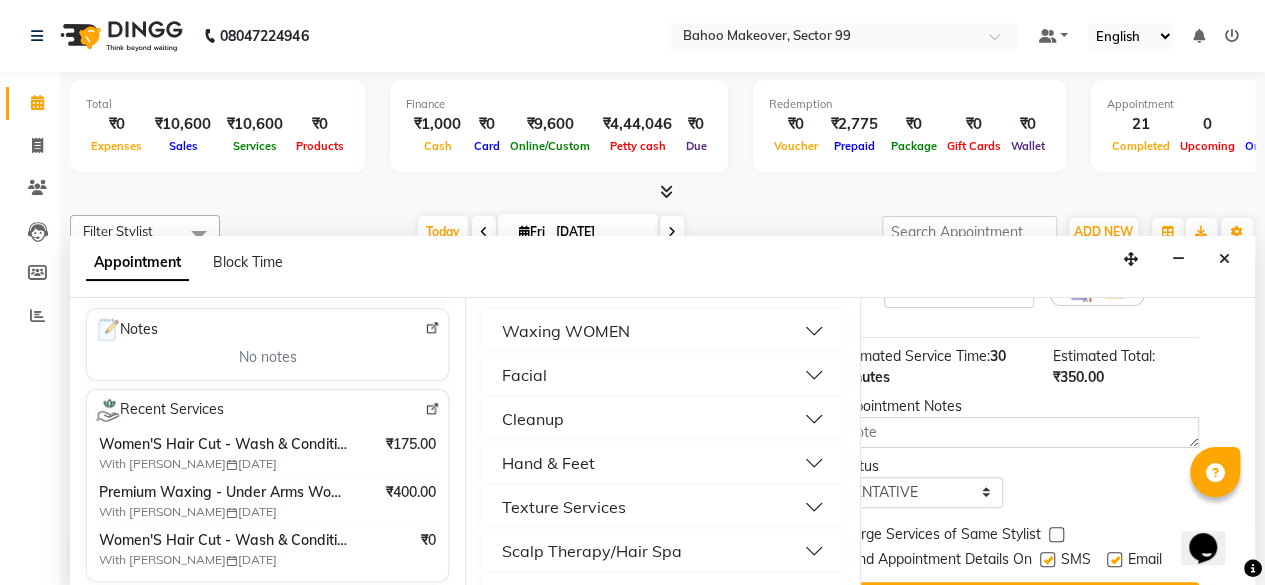 click on "₹350.00" at bounding box center (1078, 377) 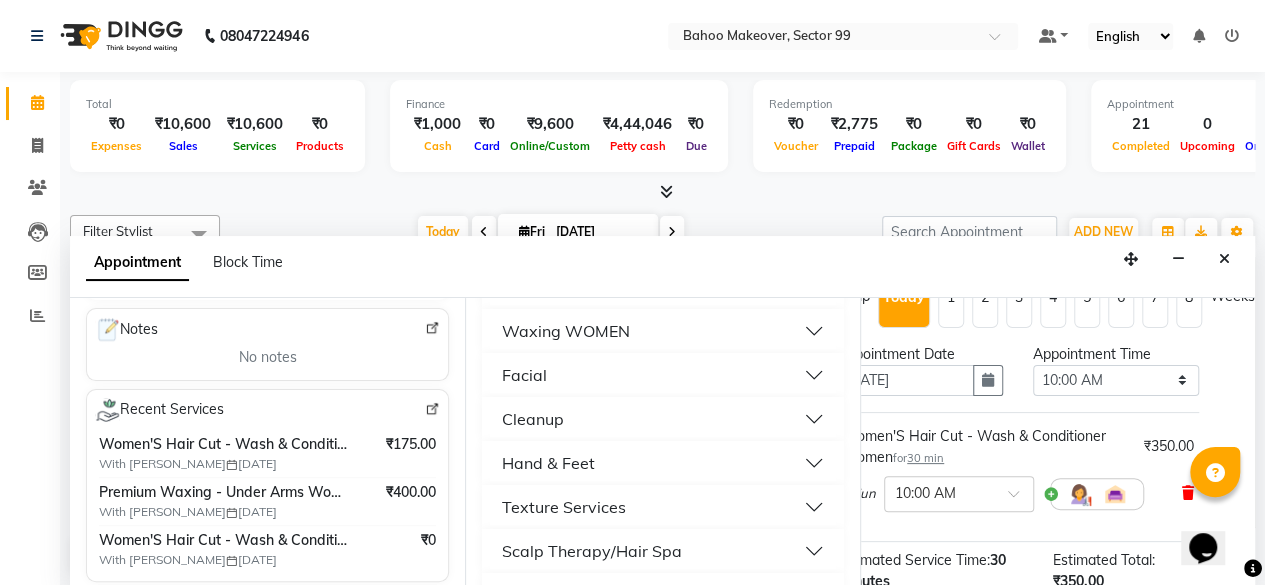 scroll, scrollTop: 24, scrollLeft: 50, axis: both 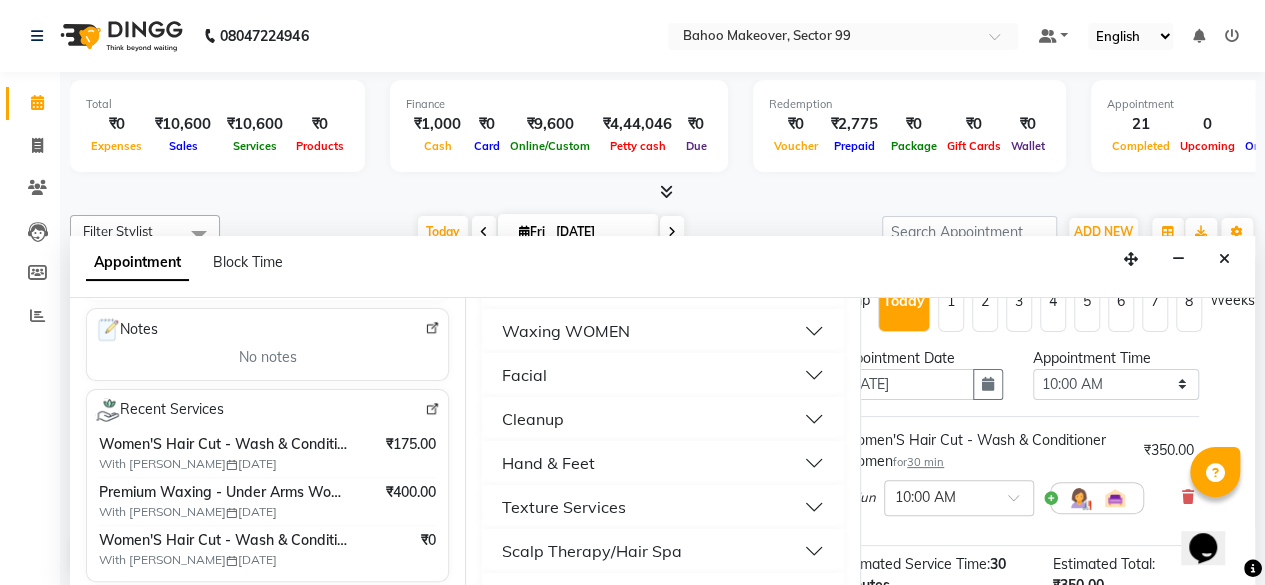 click on "₹350.00" at bounding box center [1169, 450] 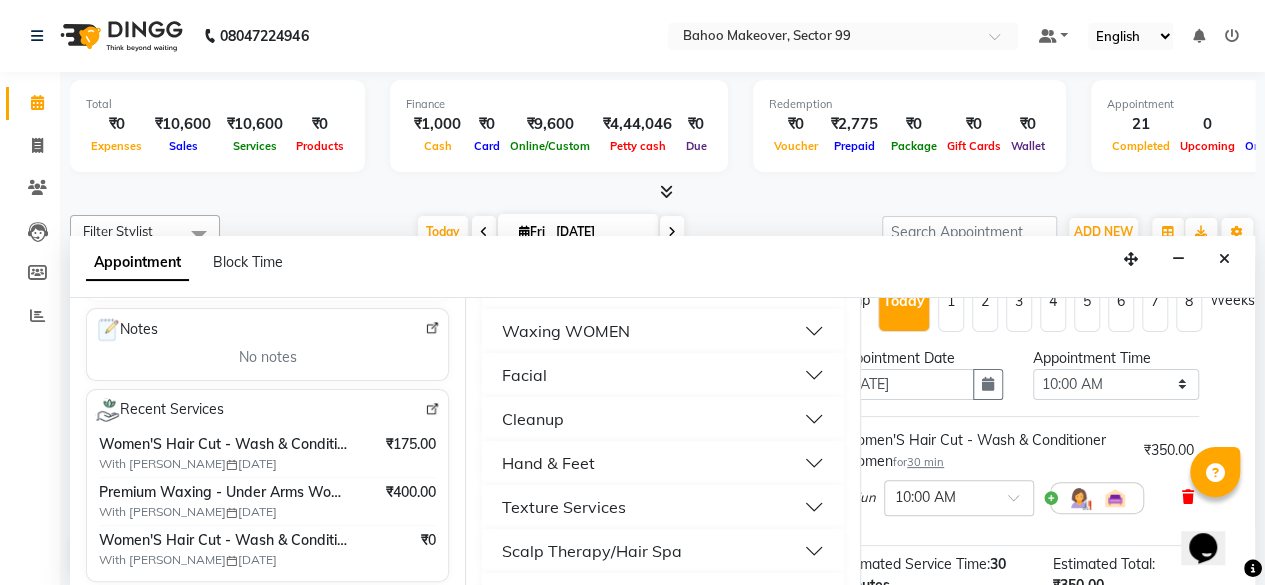 click at bounding box center (1188, 497) 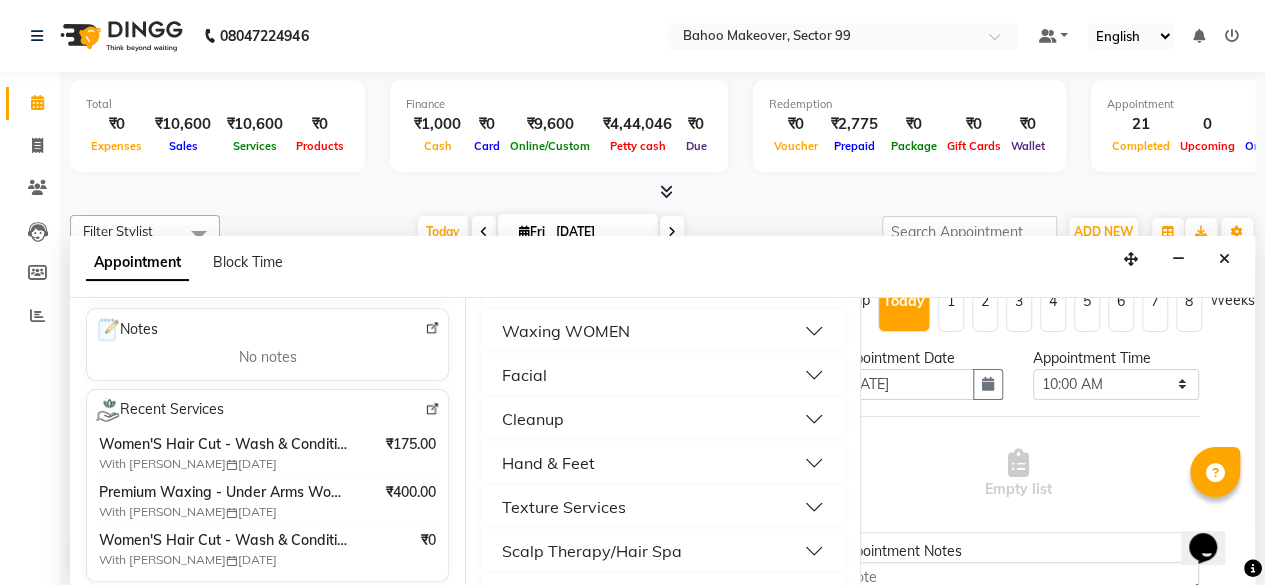 scroll, scrollTop: 0, scrollLeft: 50, axis: horizontal 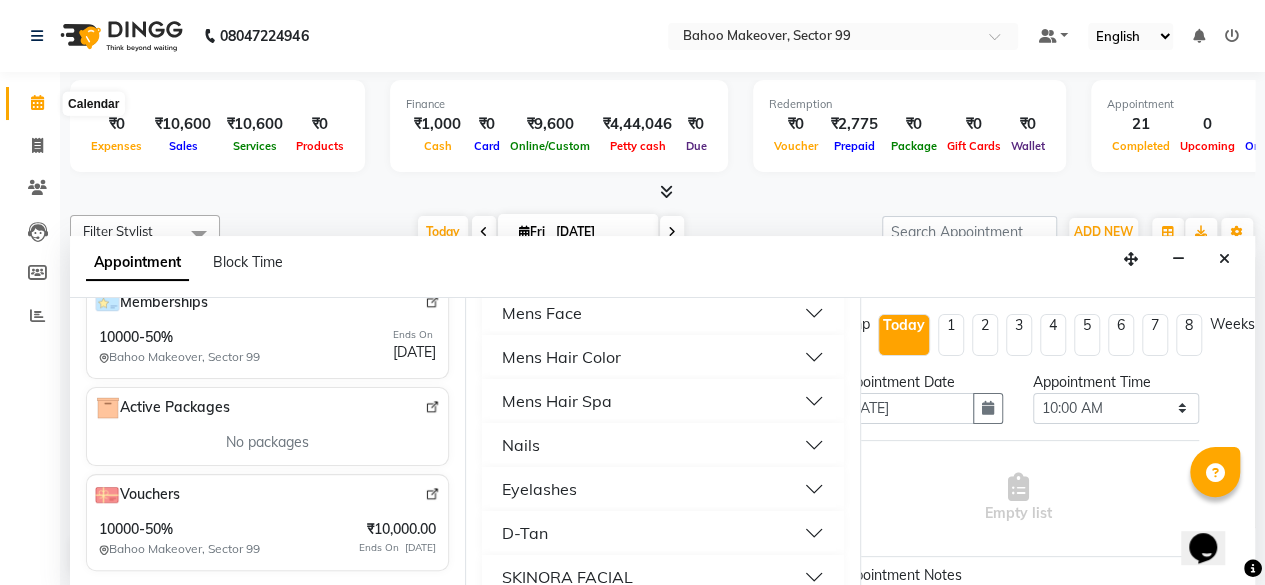 click 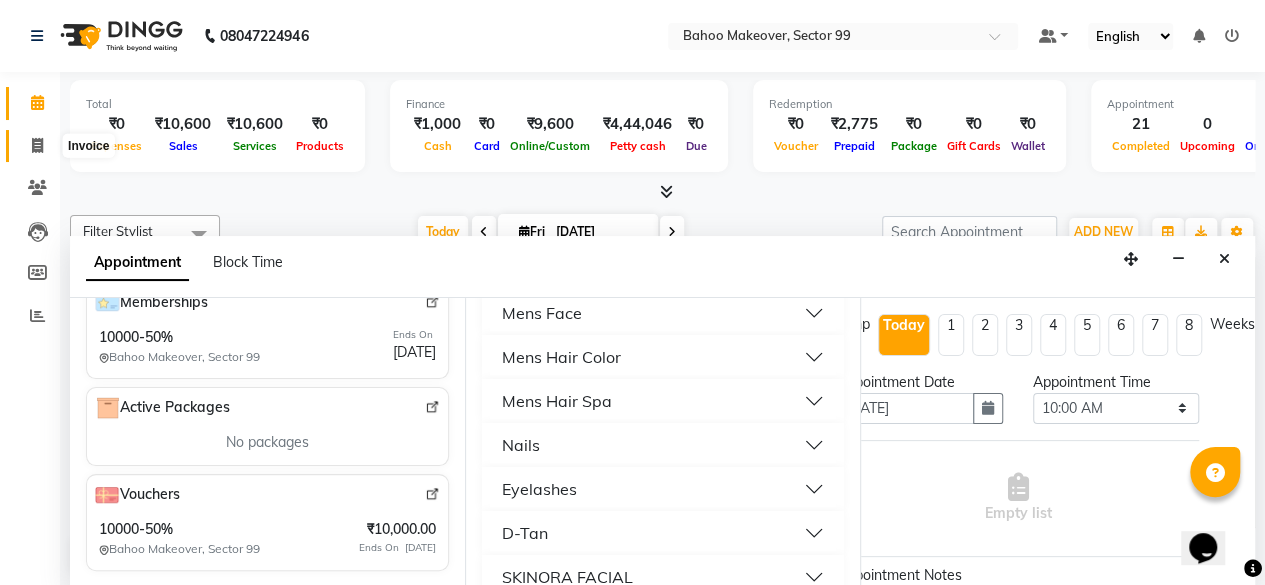 click 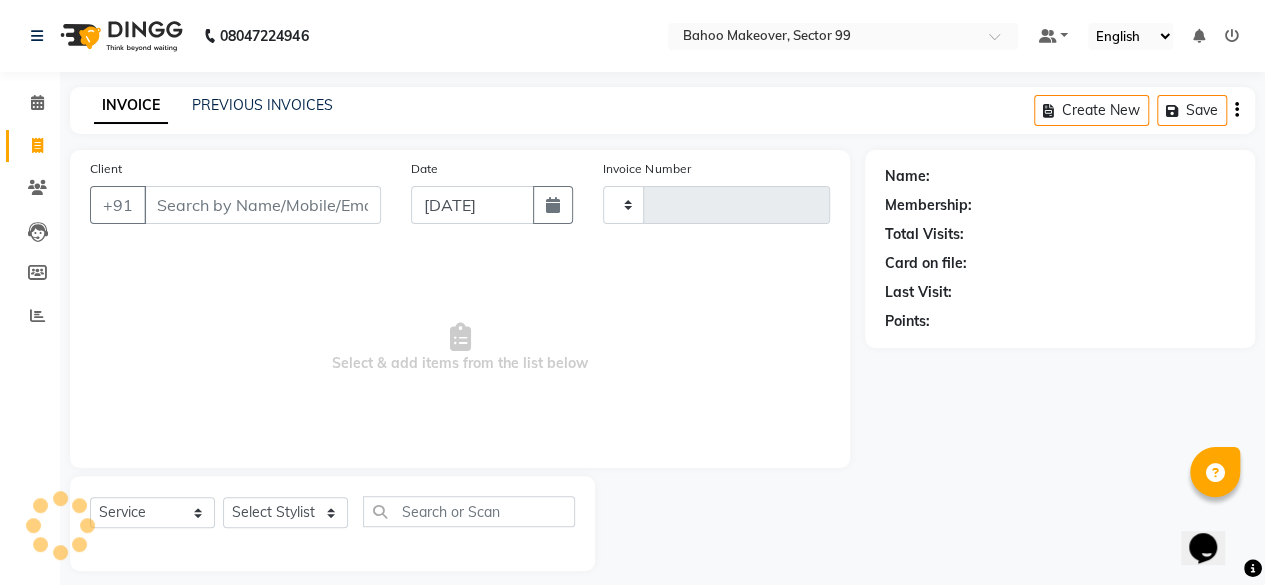 type on "1932" 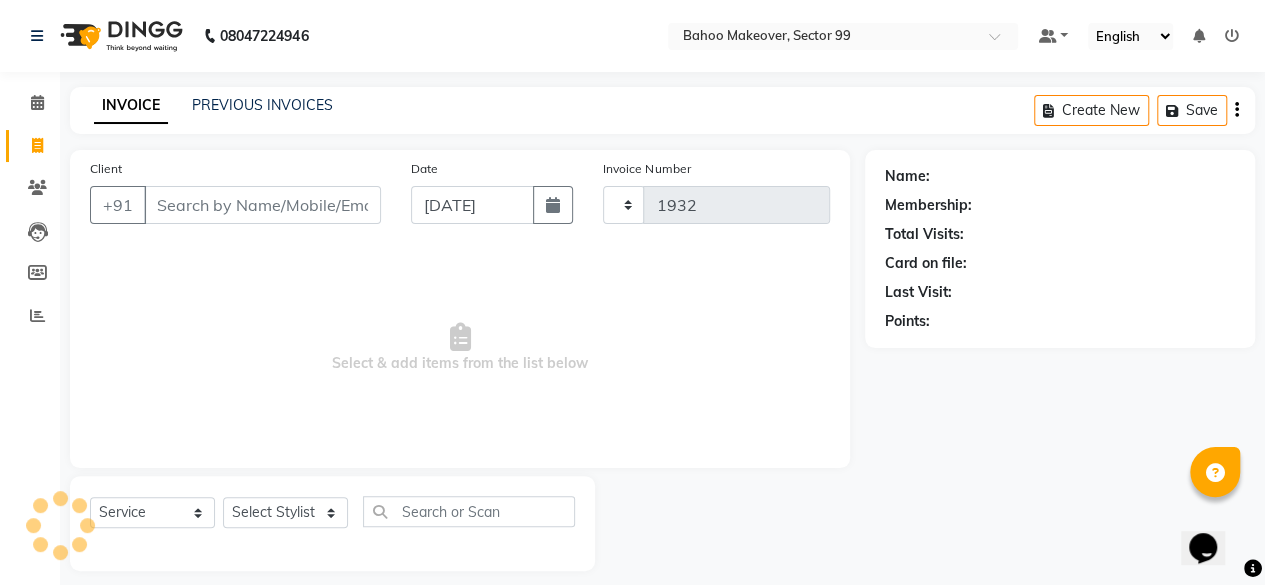 select on "6856" 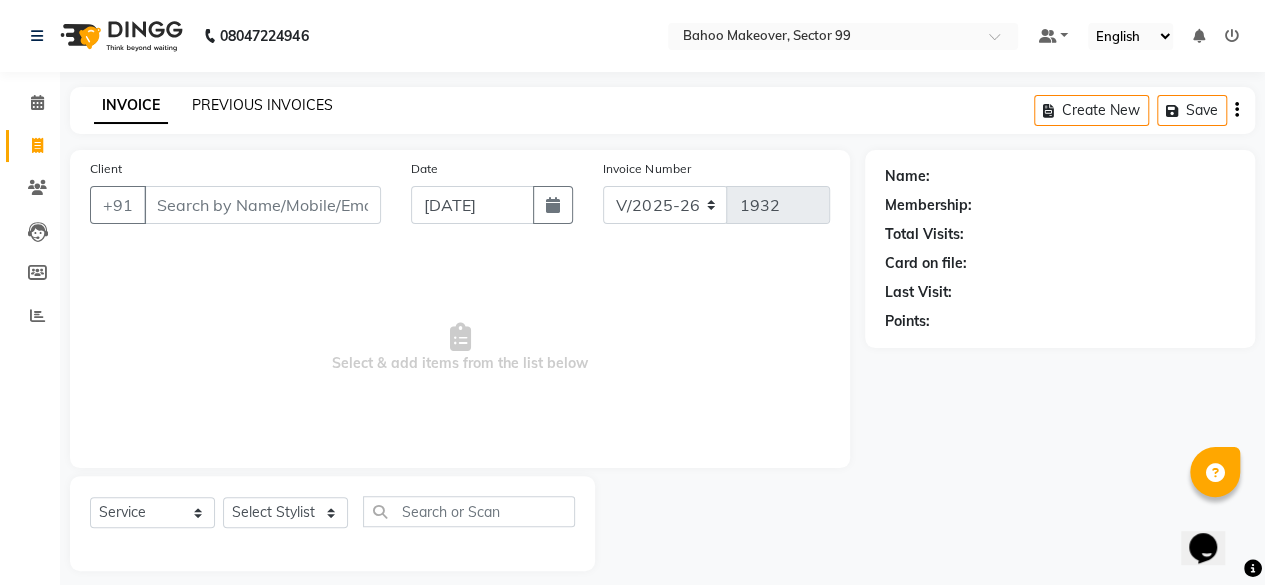 click on "PREVIOUS INVOICES" 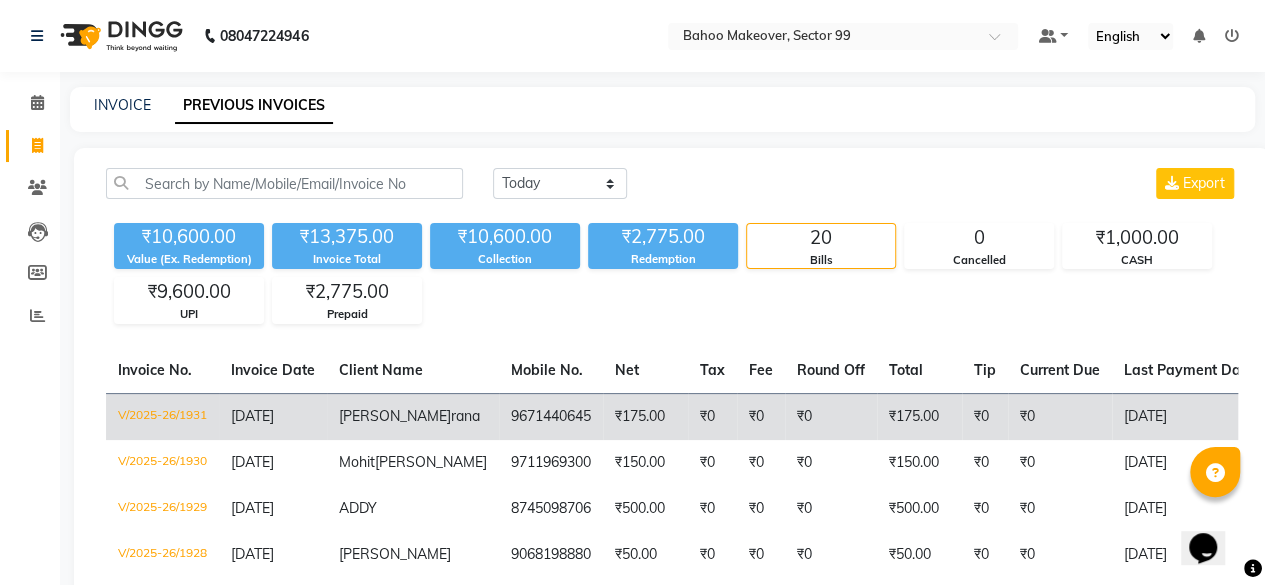 click on "rana" 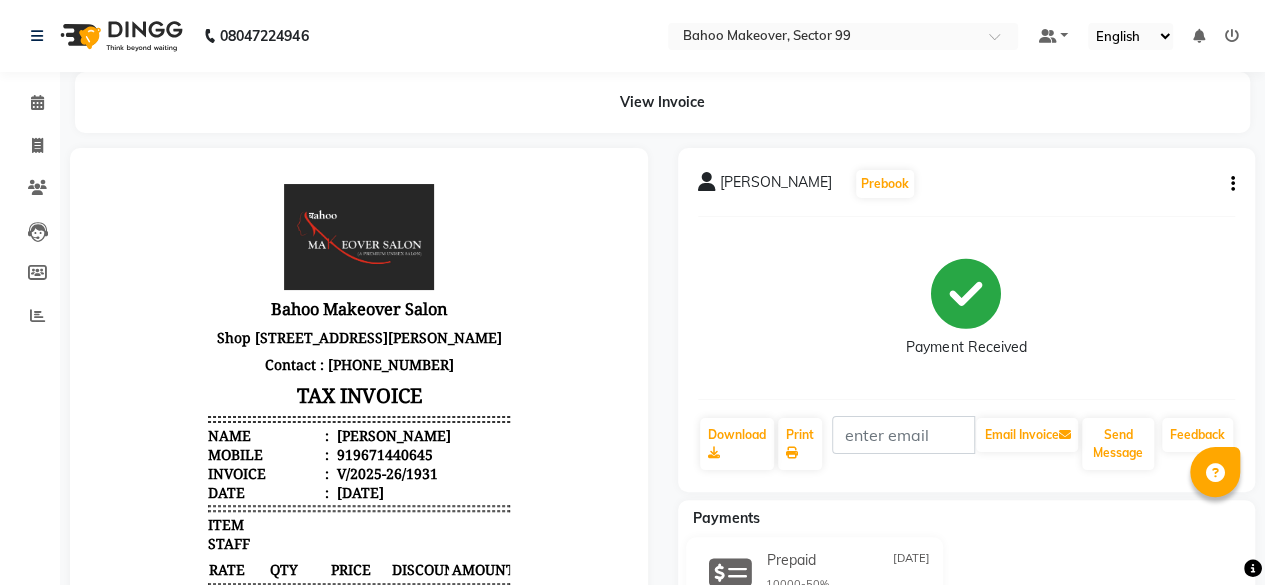 scroll, scrollTop: 0, scrollLeft: 0, axis: both 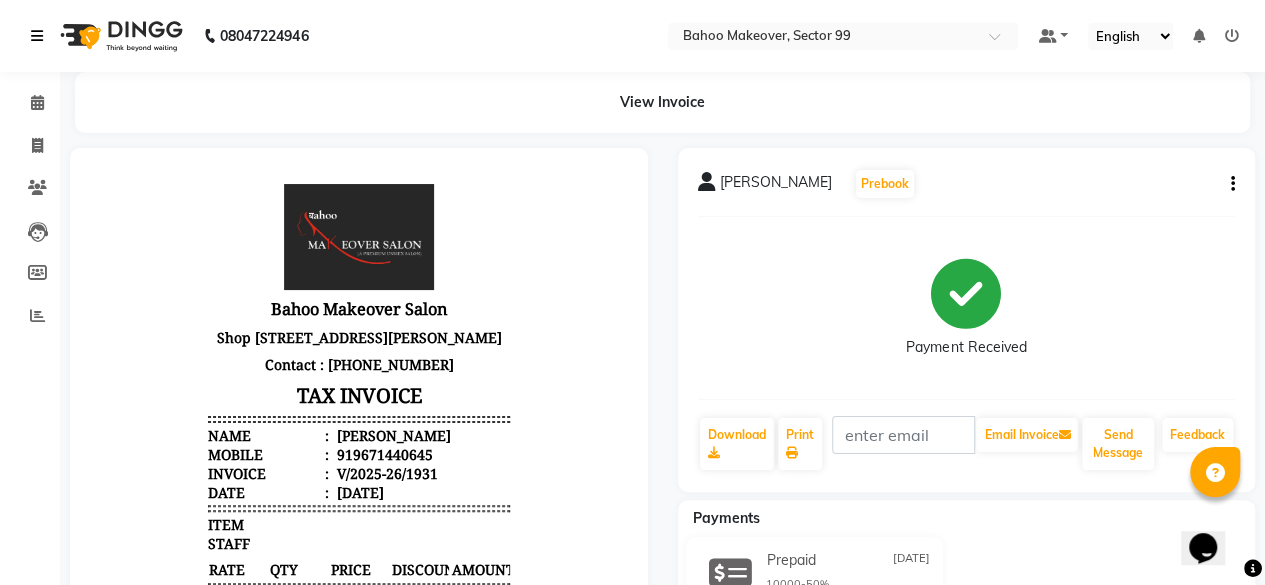 click at bounding box center [37, 36] 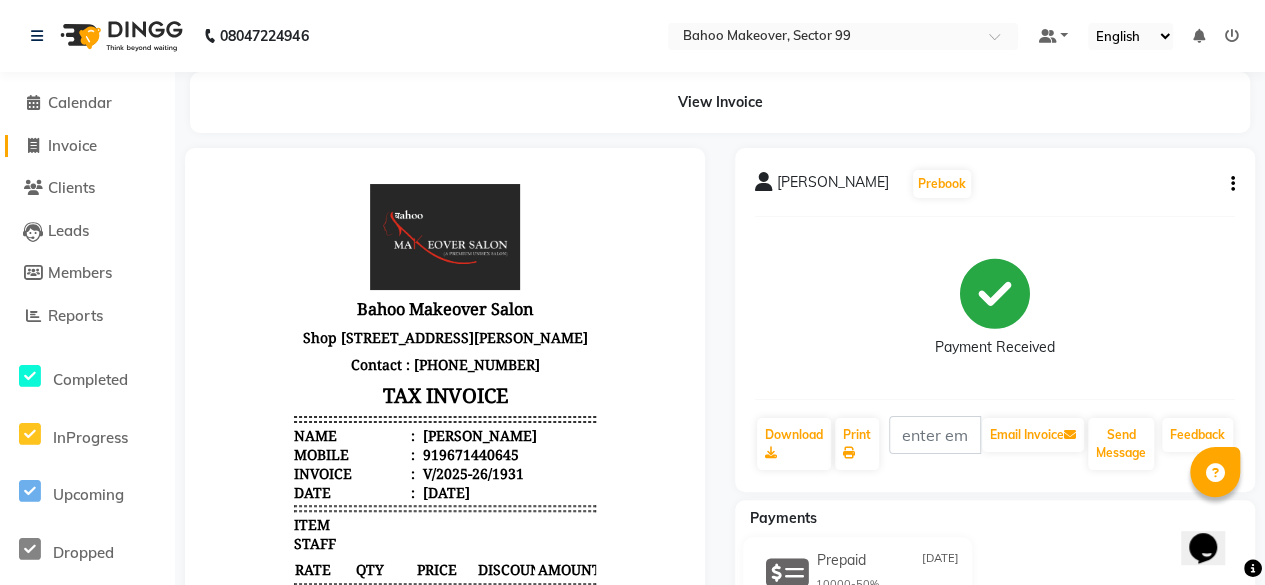 click on "Invoice" 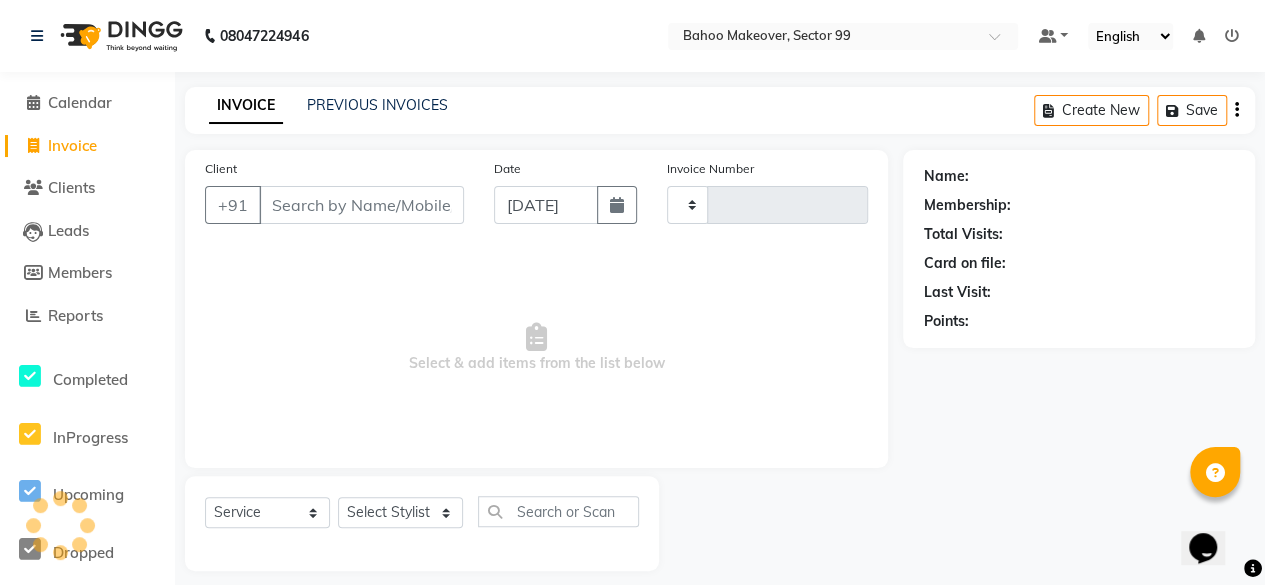 scroll, scrollTop: 15, scrollLeft: 0, axis: vertical 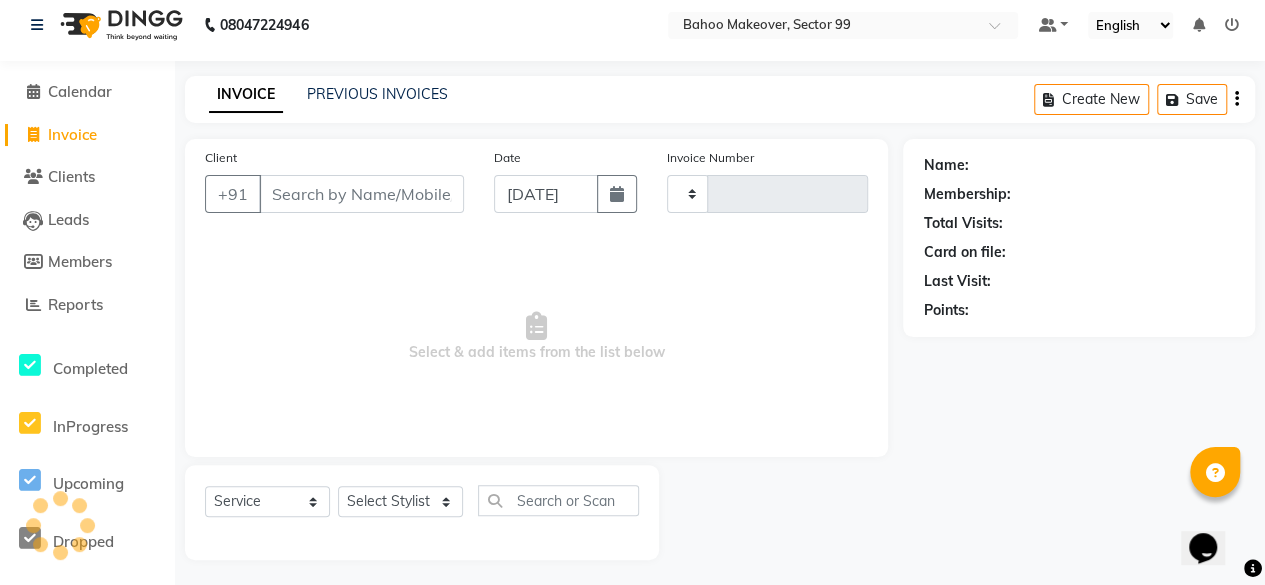 type on "1932" 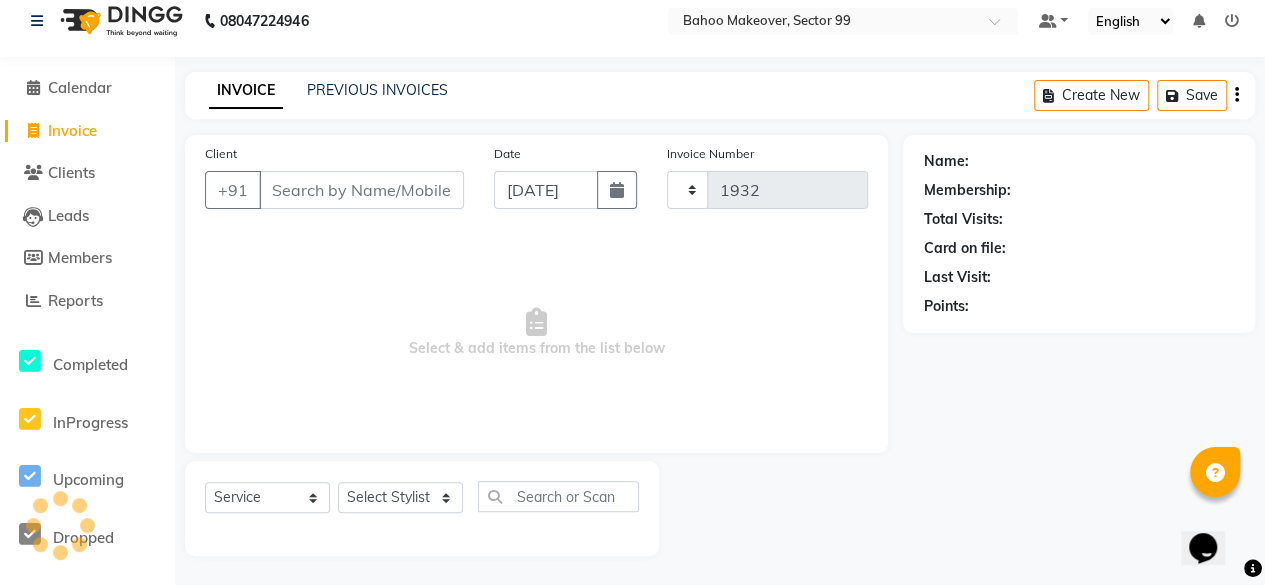 select on "6856" 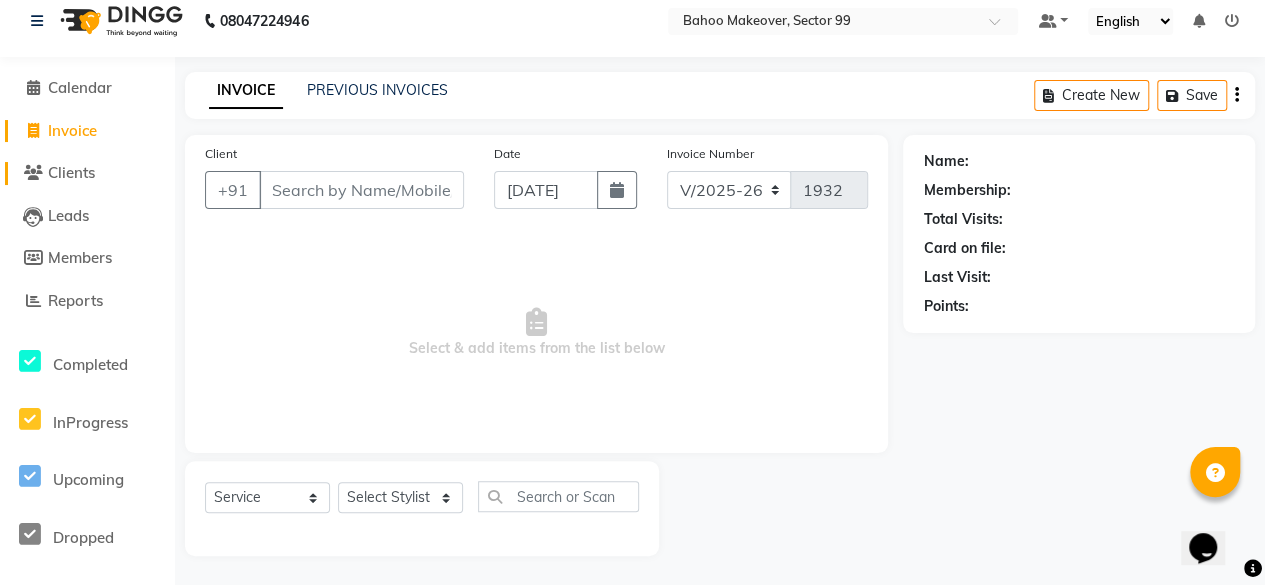 click on "Clients" 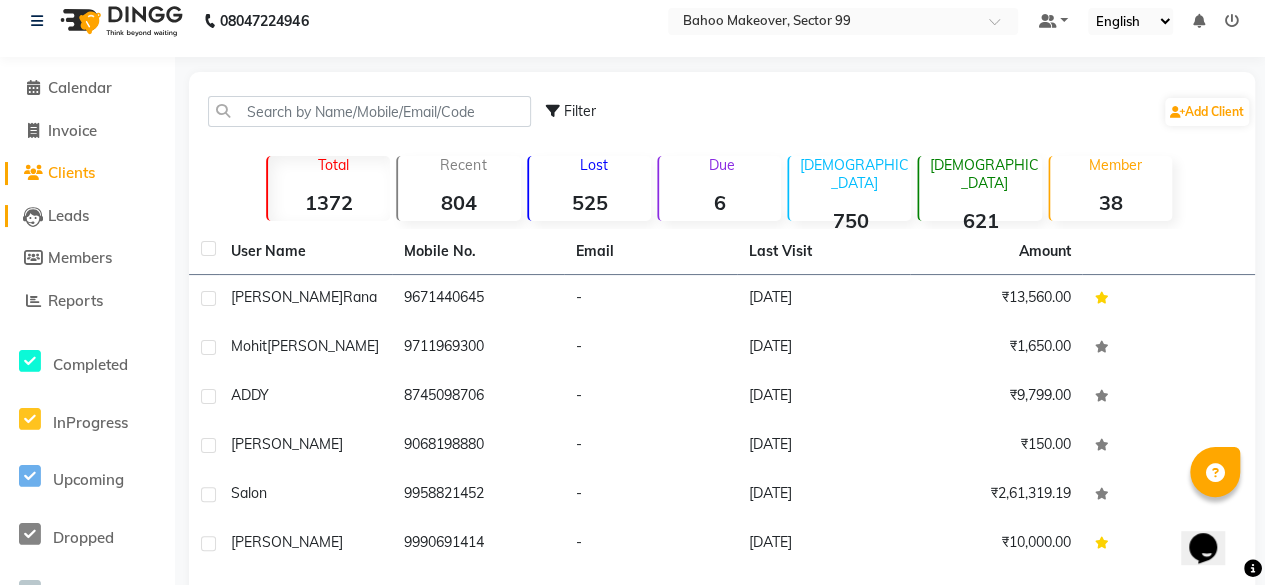click on "Leads" 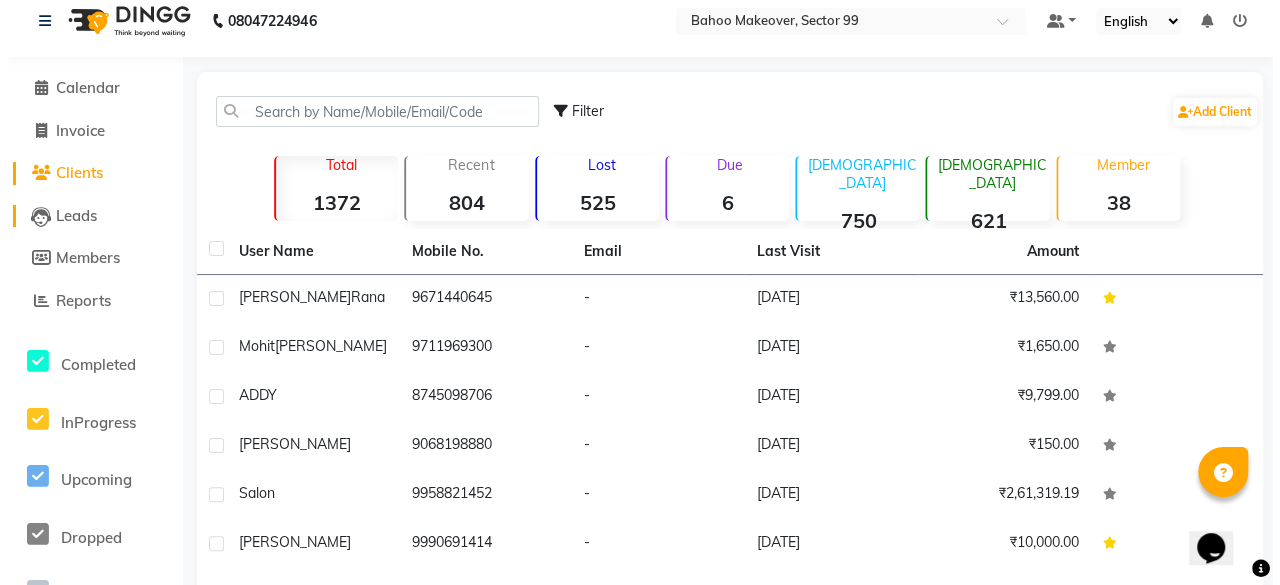scroll, scrollTop: 0, scrollLeft: 0, axis: both 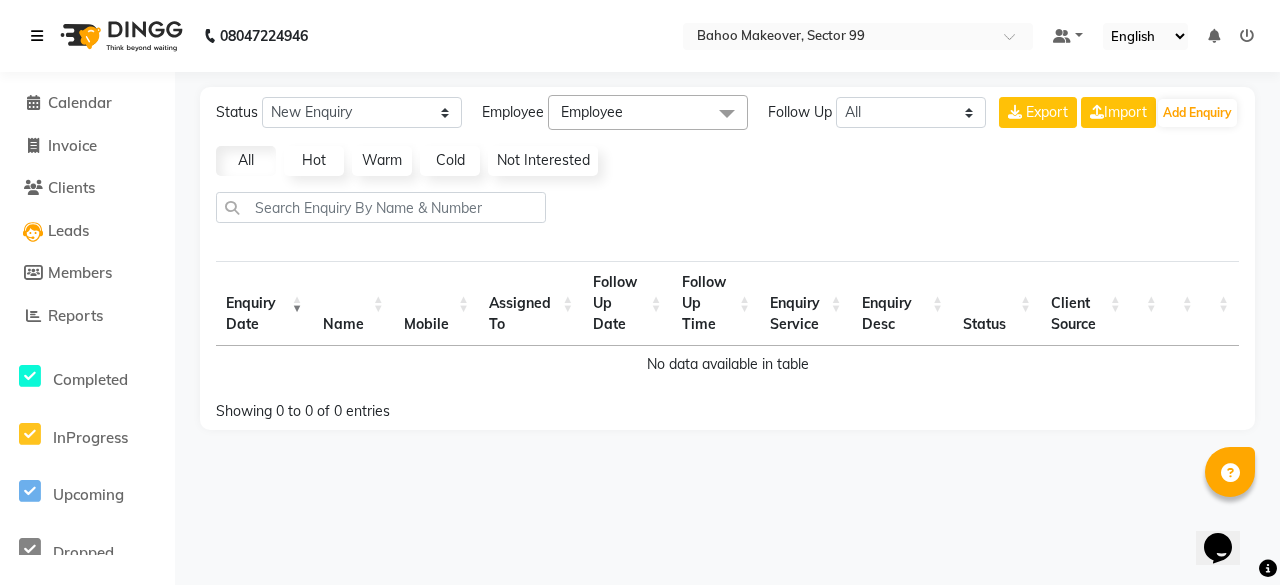 click at bounding box center [37, 36] 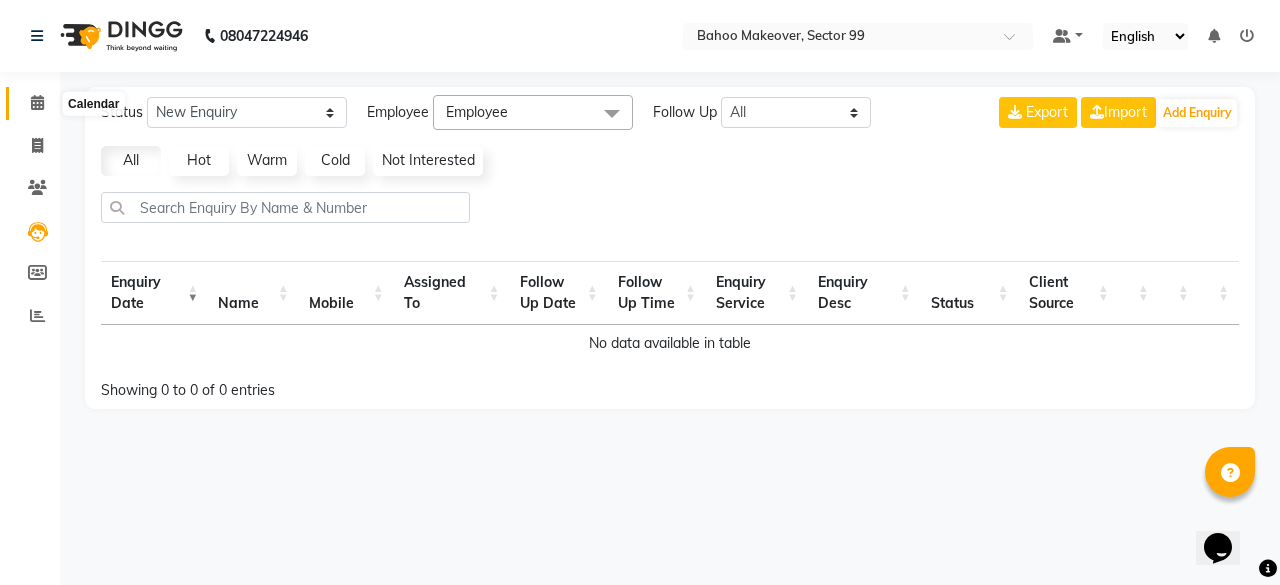 click 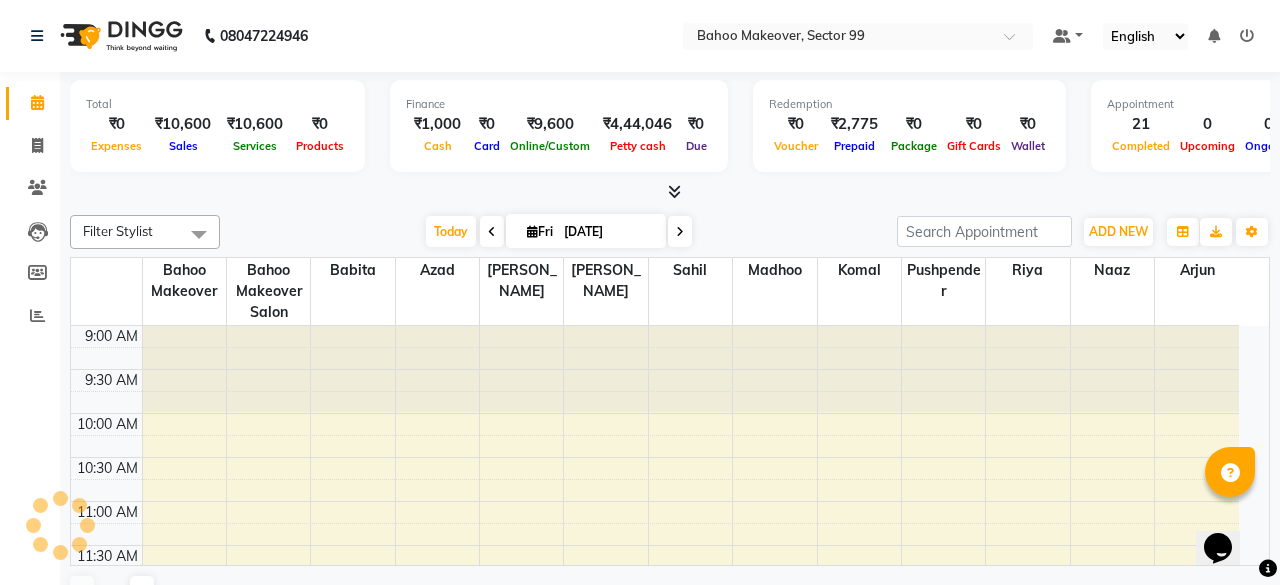 scroll, scrollTop: 0, scrollLeft: 0, axis: both 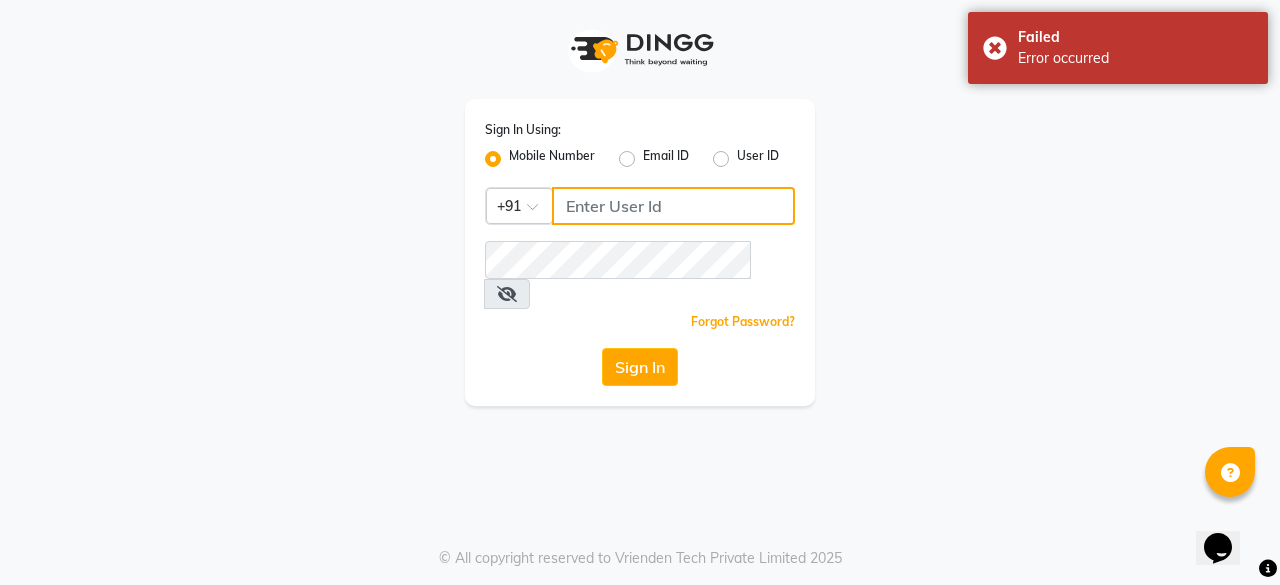 click 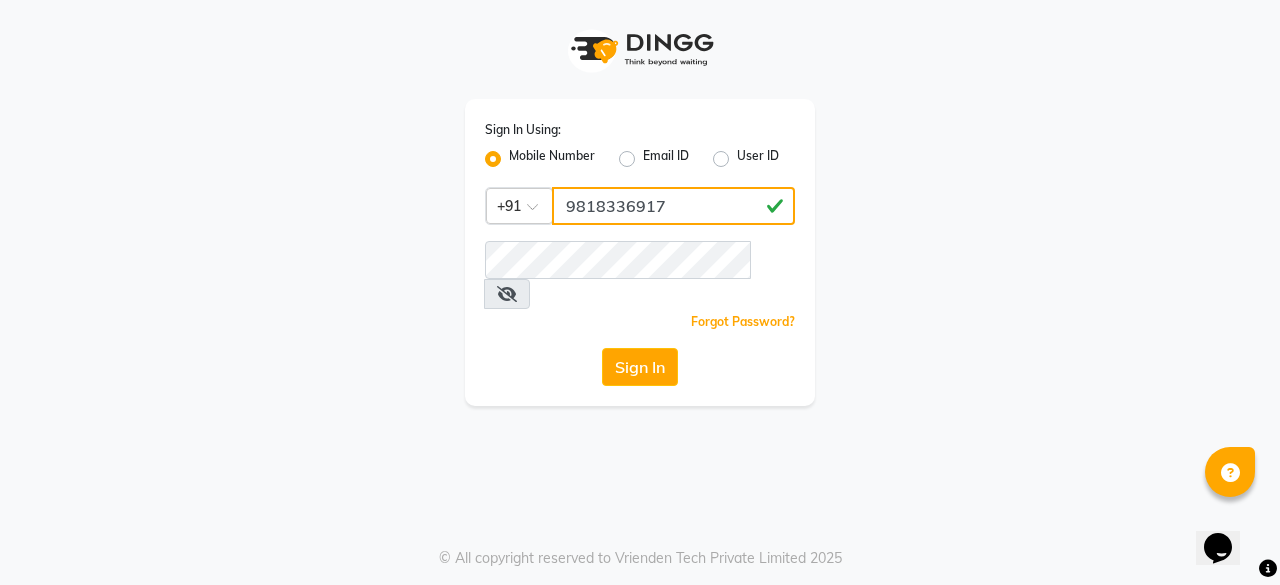 type on "9818336917" 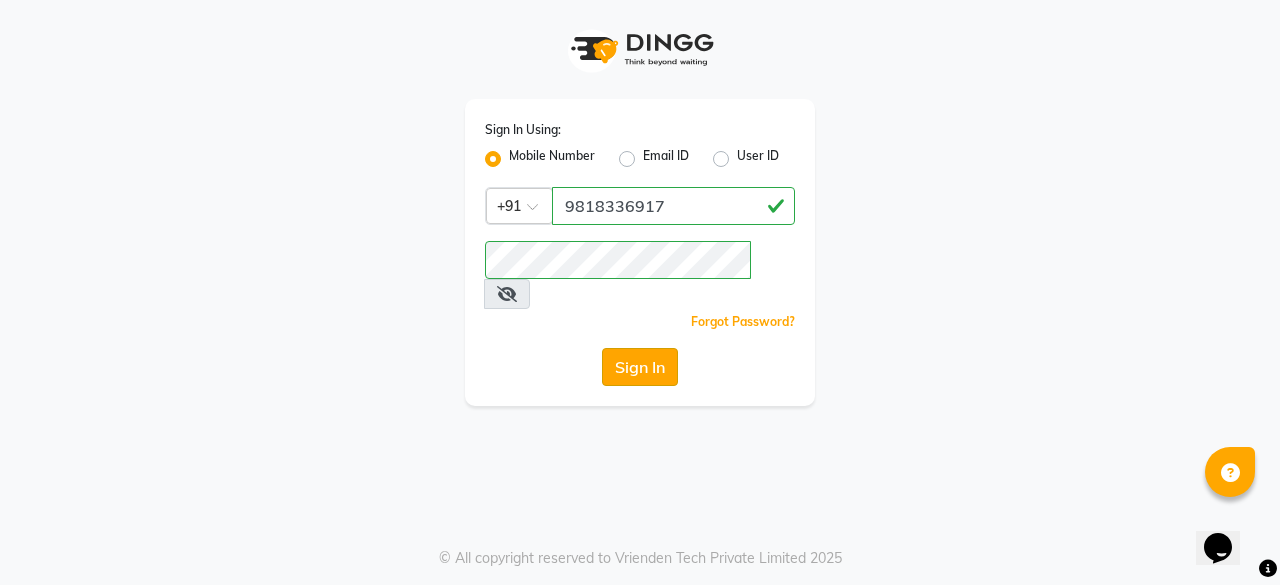 click on "Sign In" 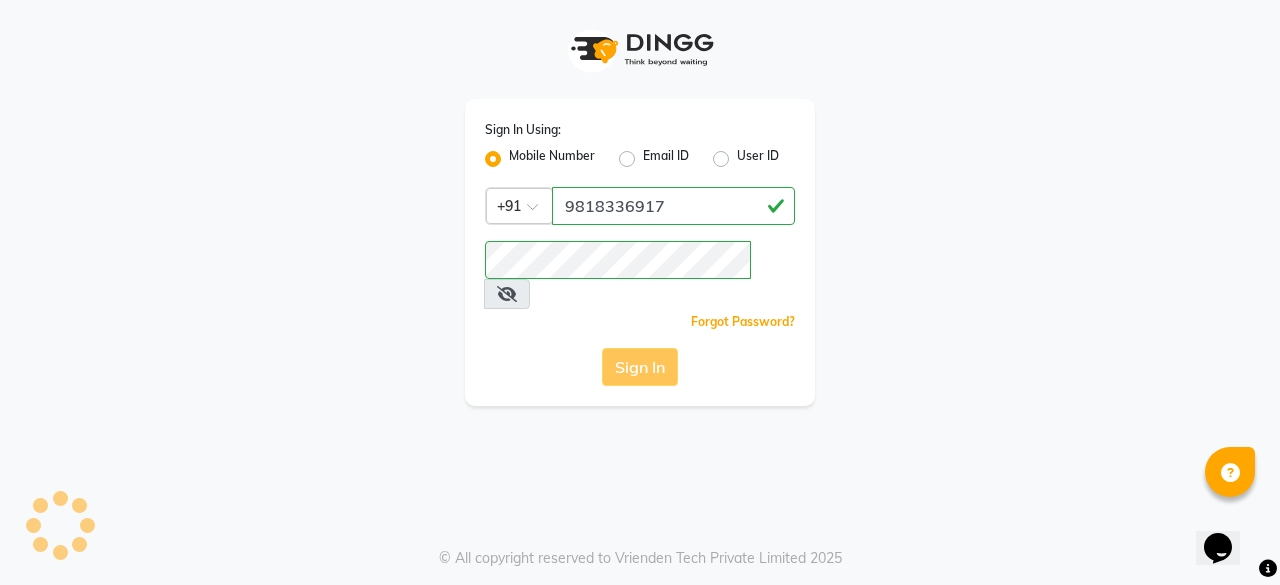 click on "Sign In" 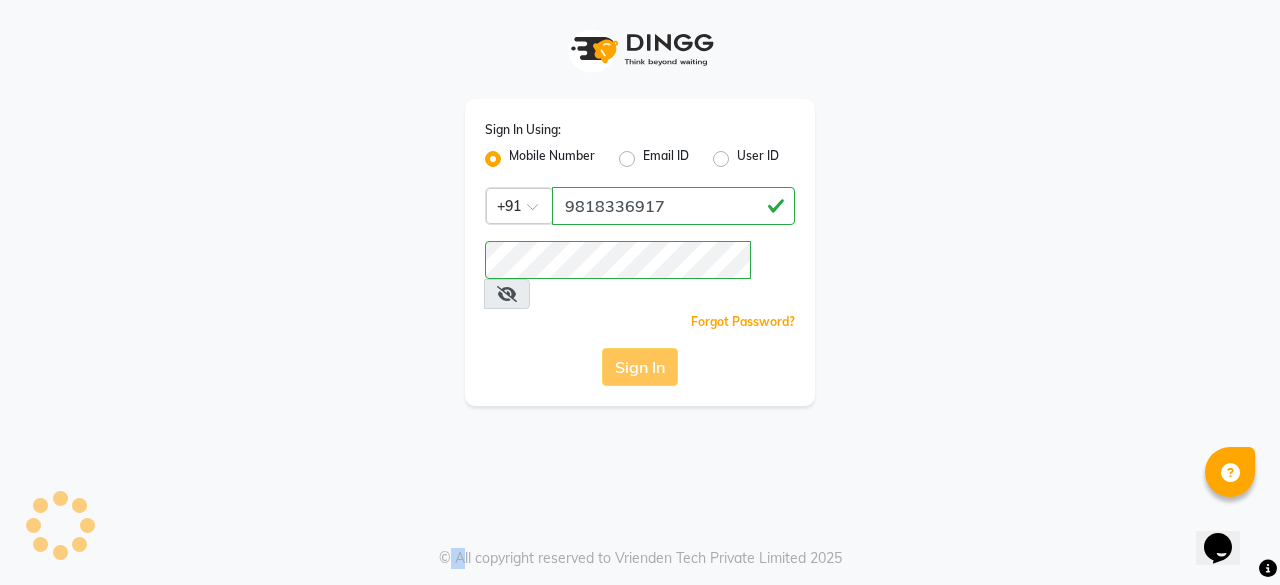 click on "Sign In" 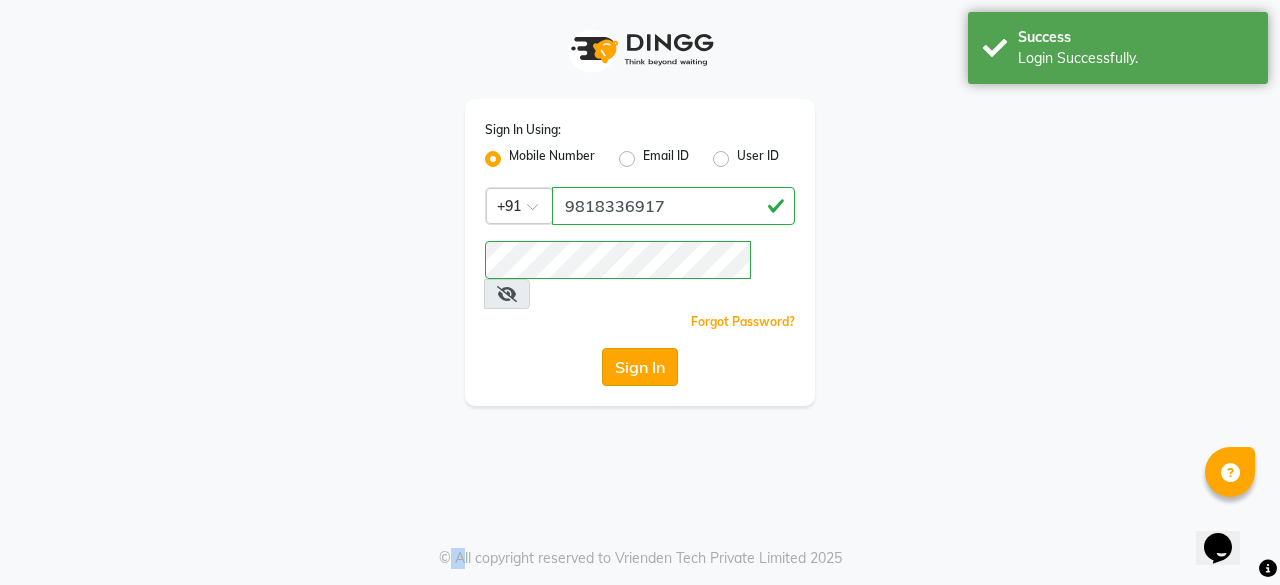 click on "Sign In" 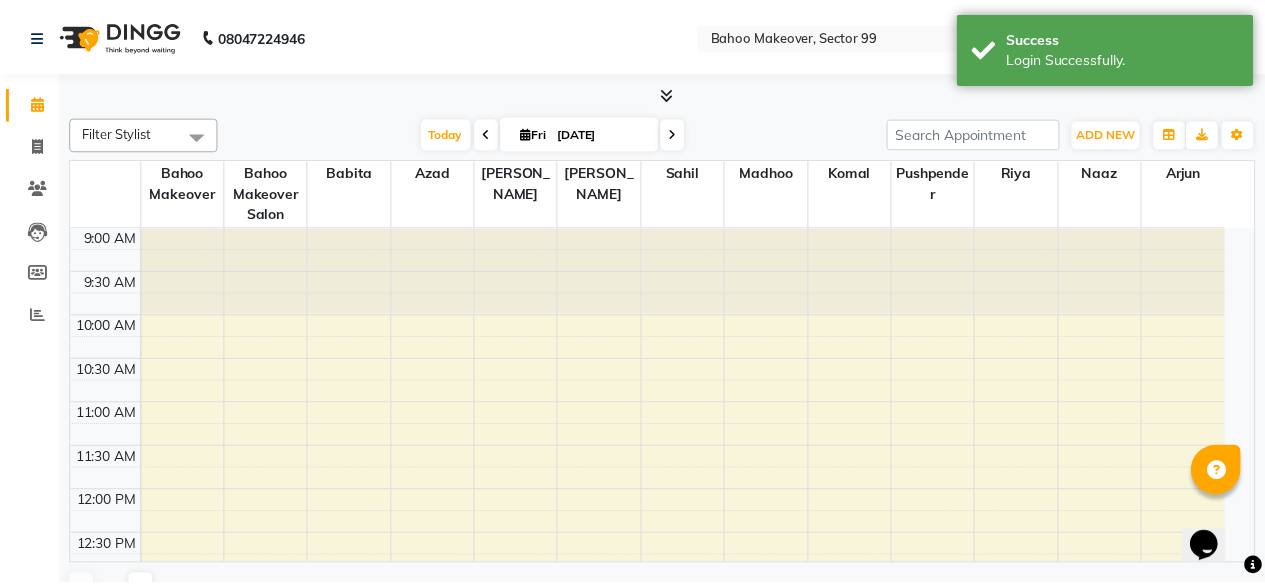 scroll, scrollTop: 0, scrollLeft: 0, axis: both 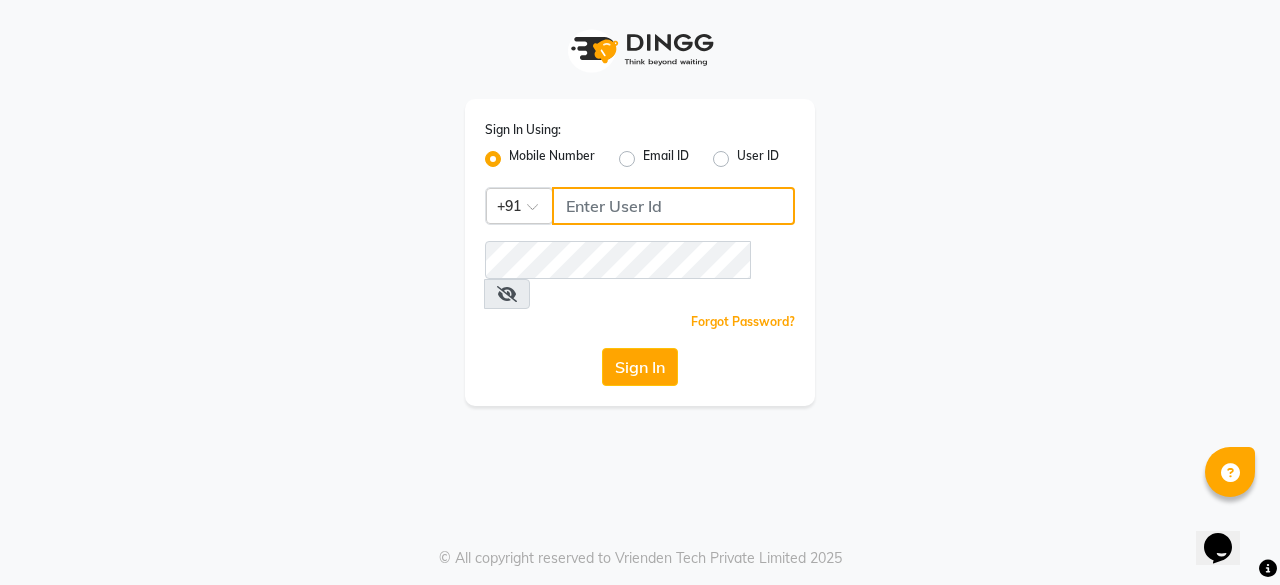 click 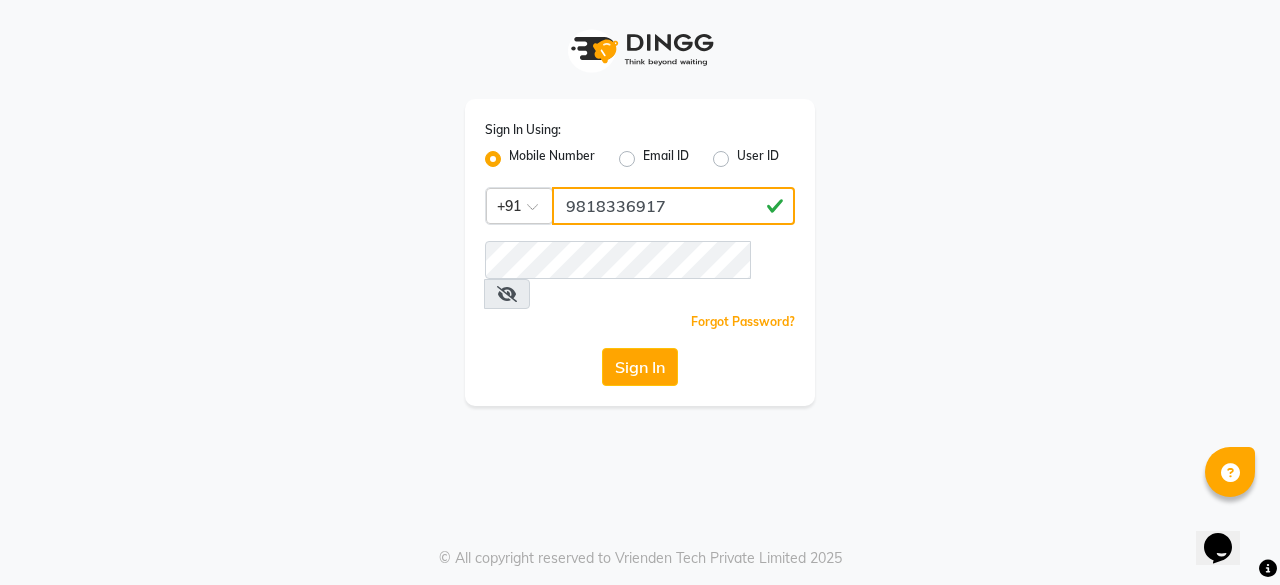 type on "9818336917" 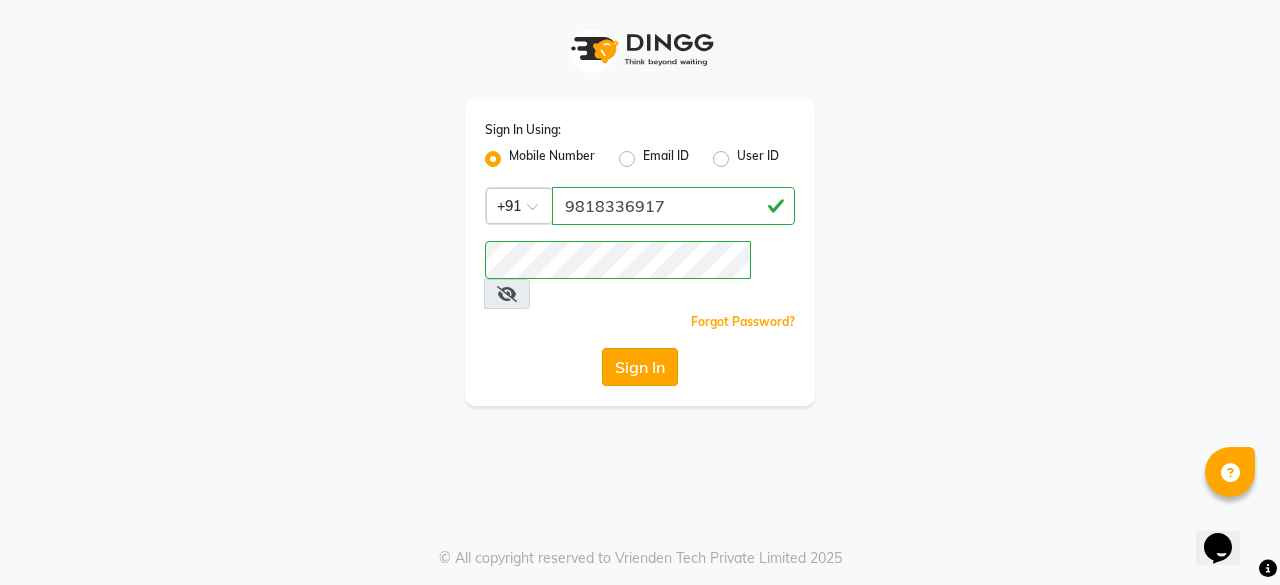 click on "Sign In" 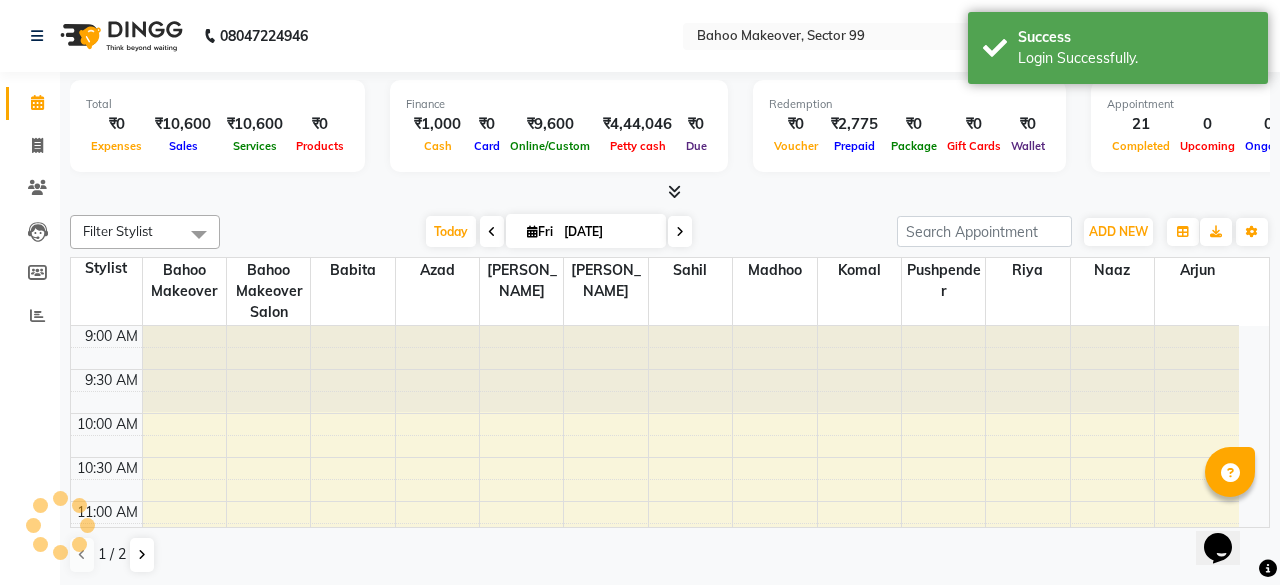 select on "en" 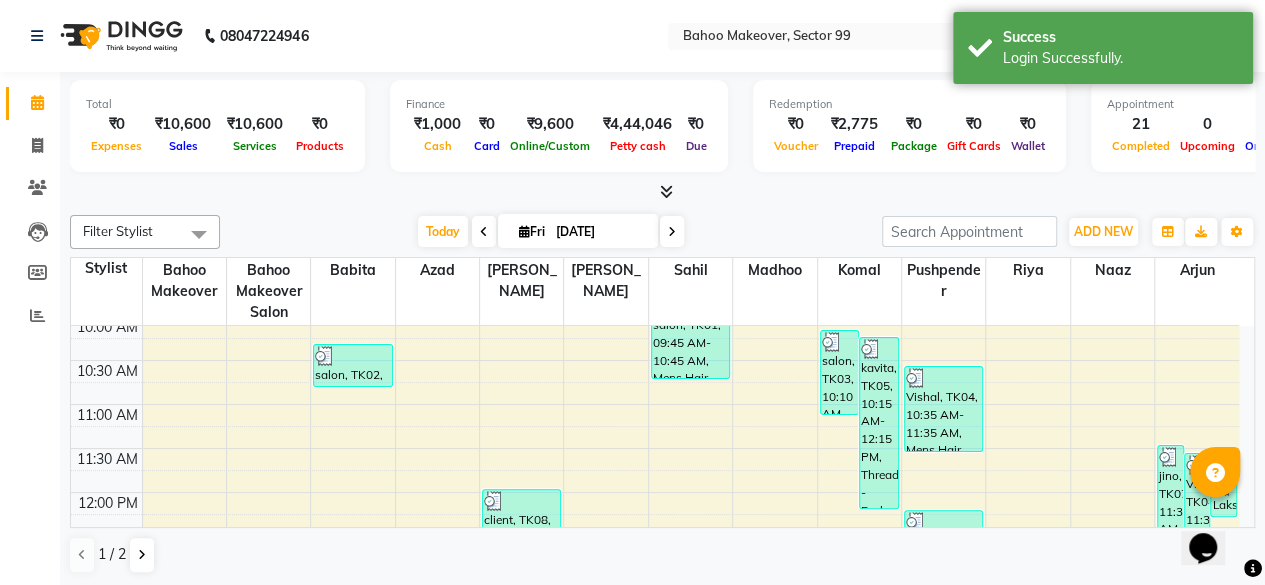 scroll, scrollTop: 0, scrollLeft: 0, axis: both 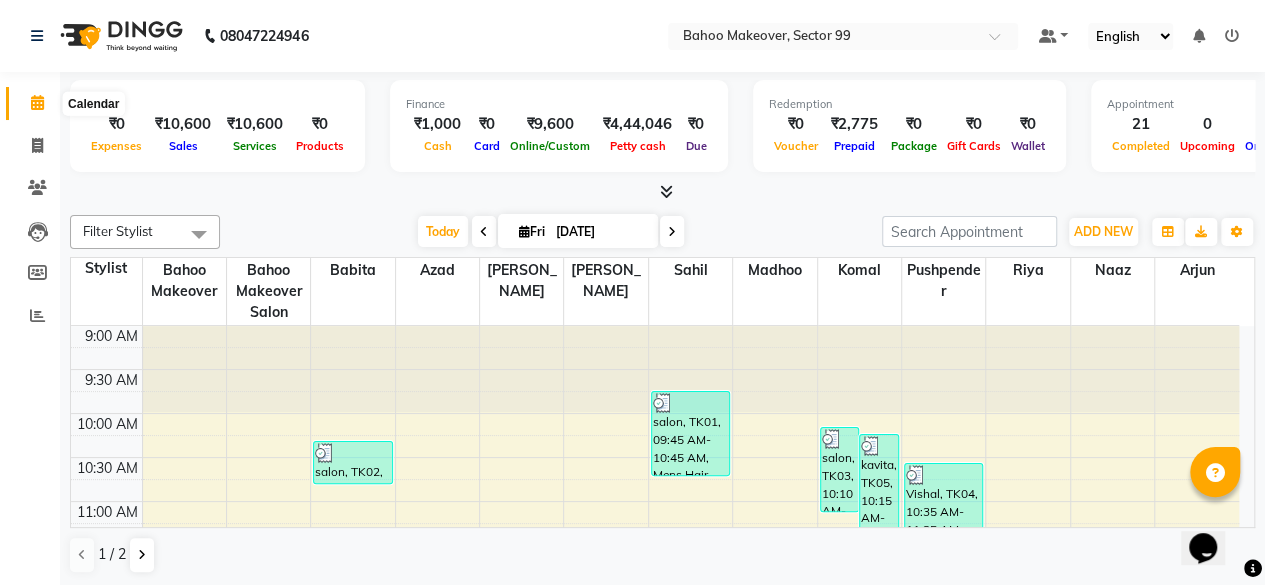 click 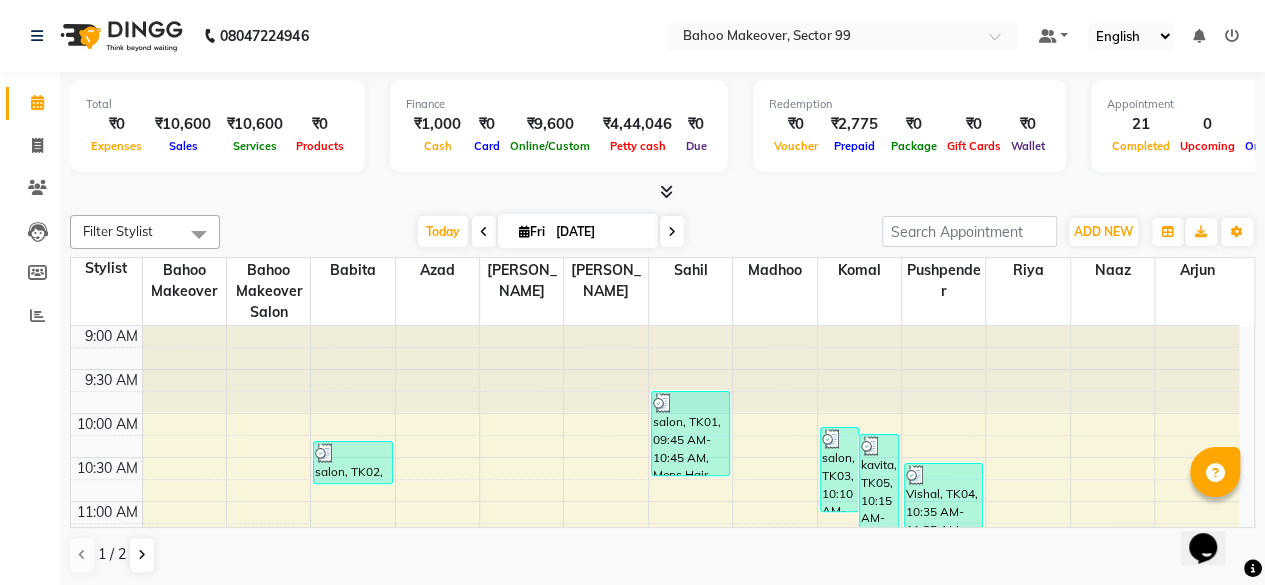 click 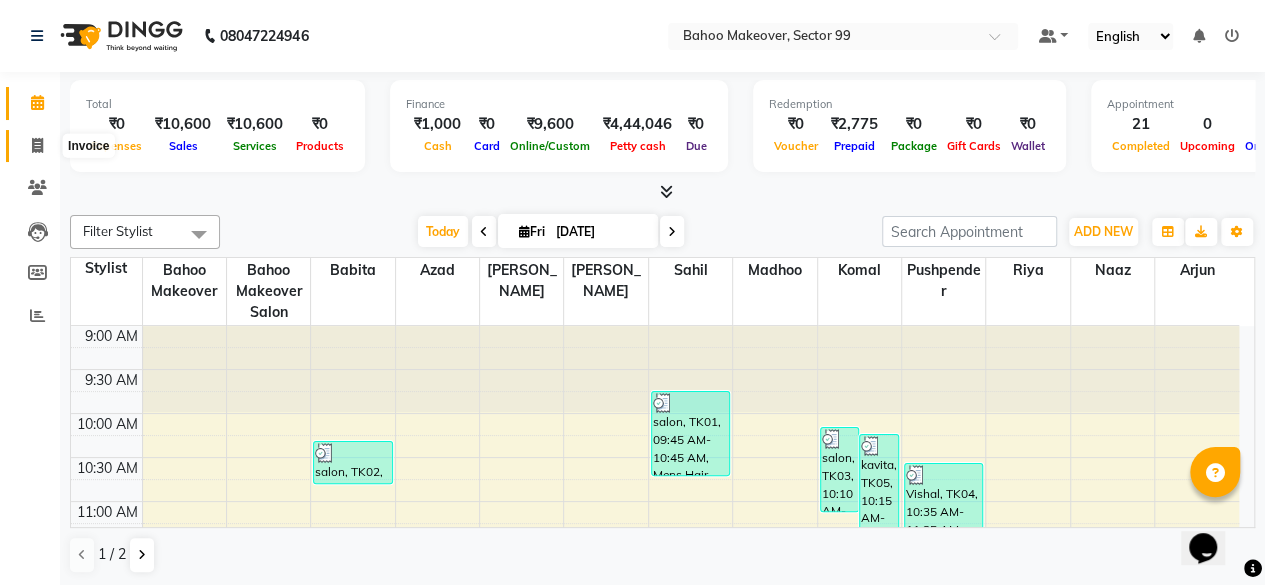 click 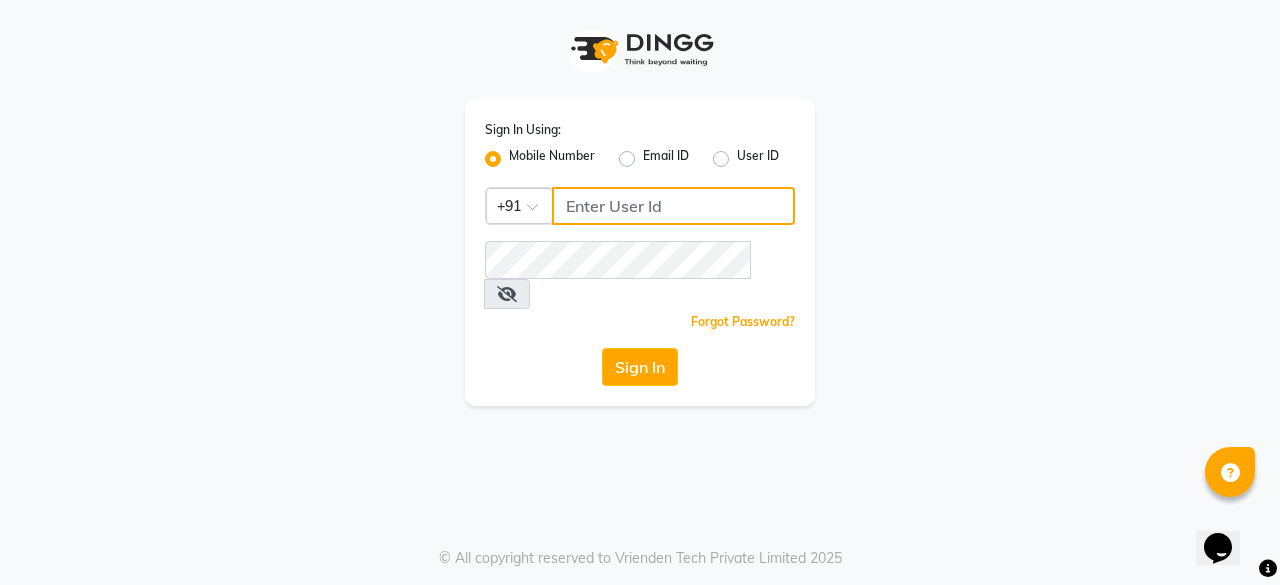click 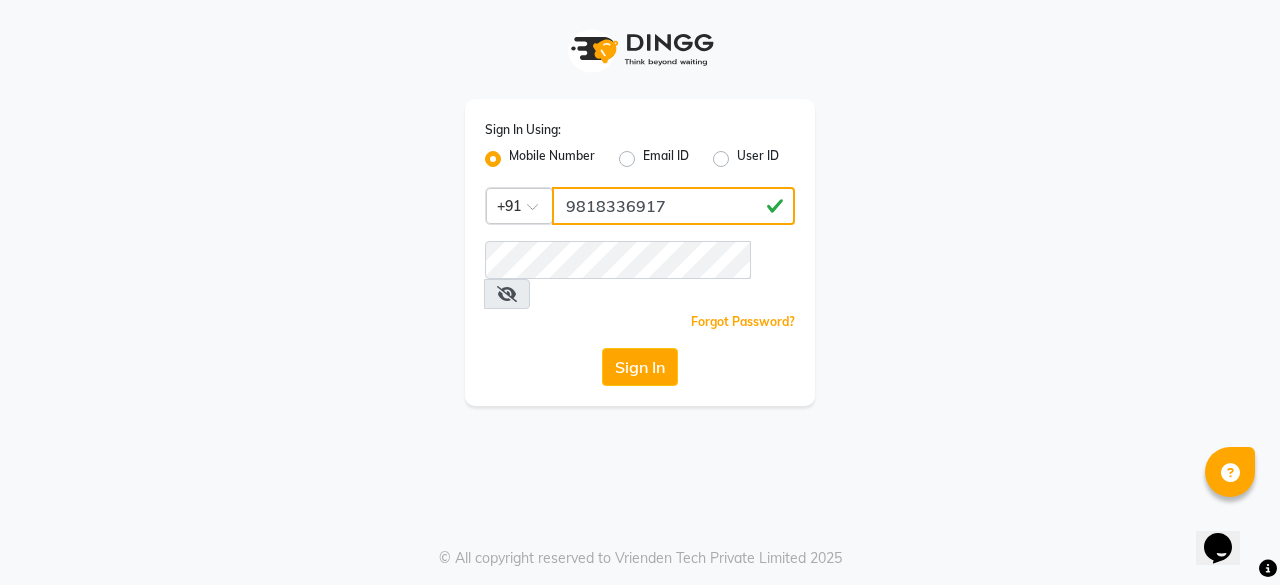 type on "9818336917" 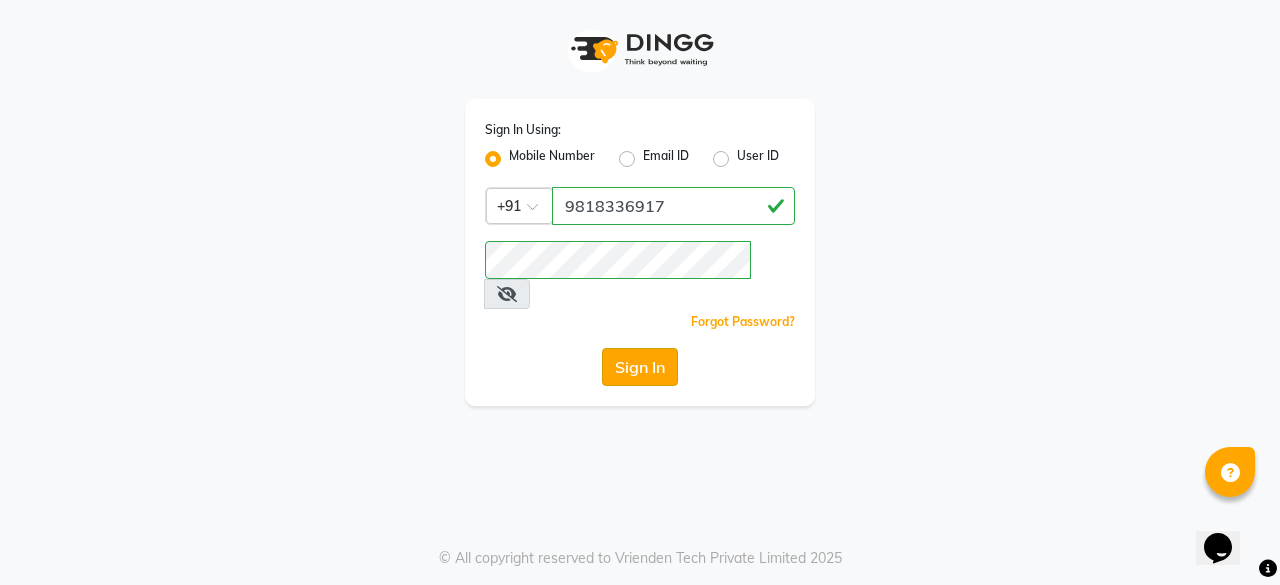 click on "Sign In" 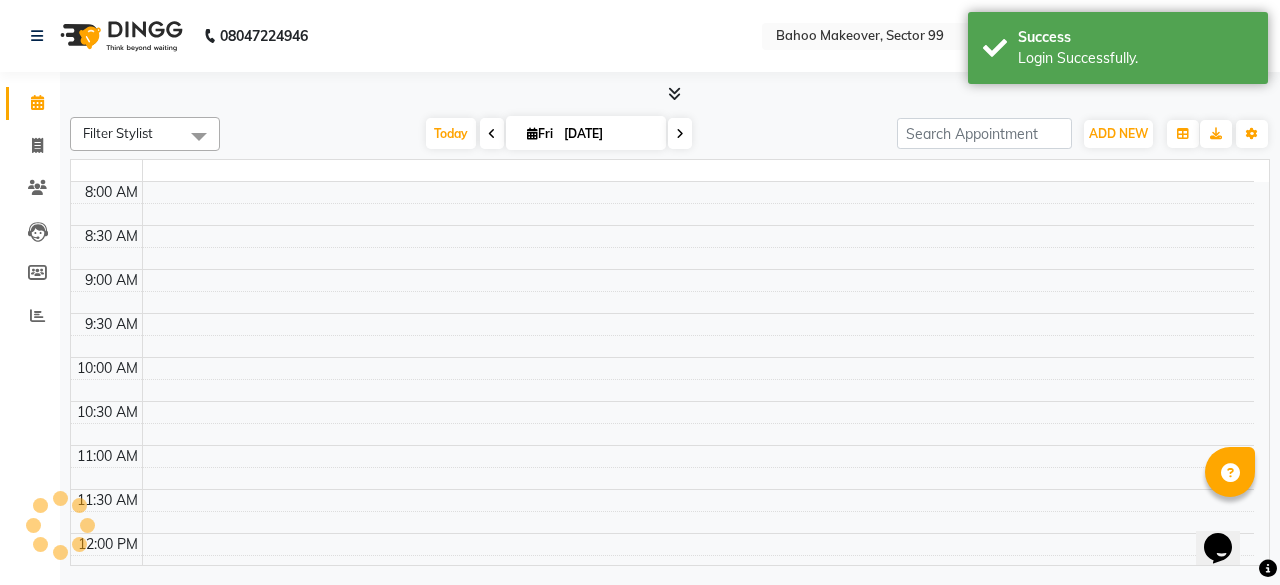 select on "en" 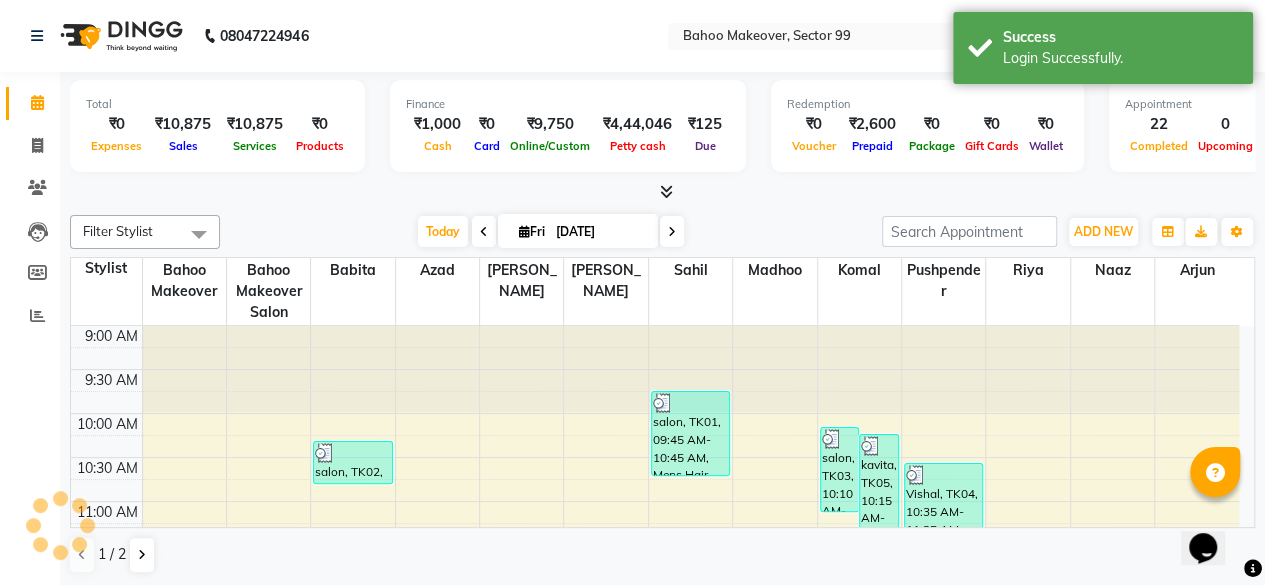 scroll, scrollTop: 0, scrollLeft: 0, axis: both 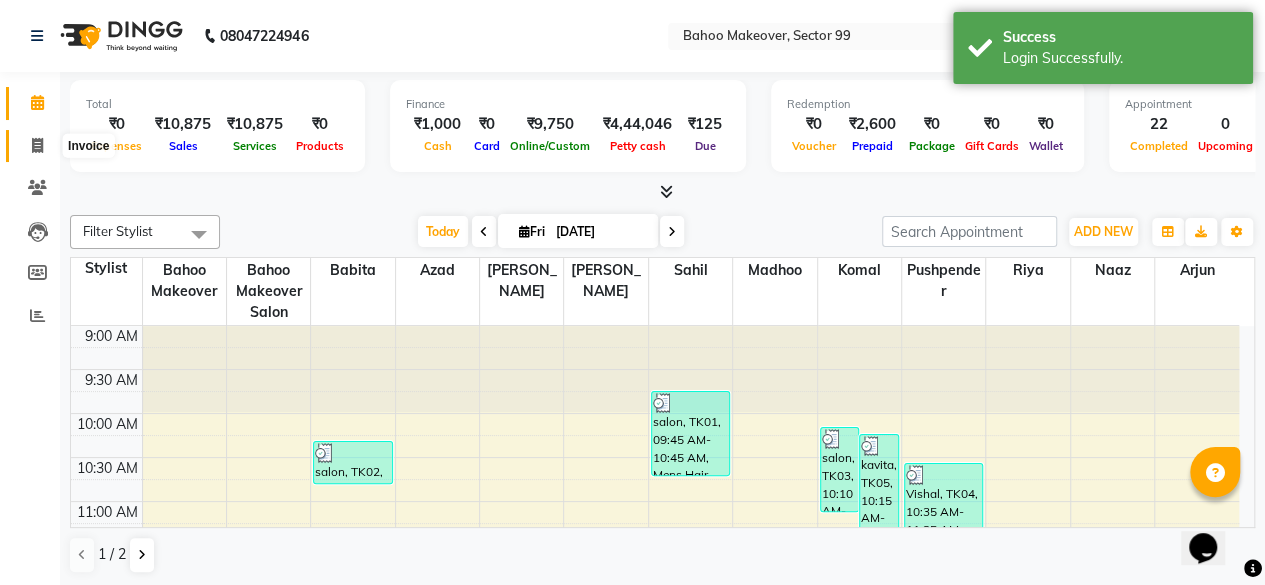 click 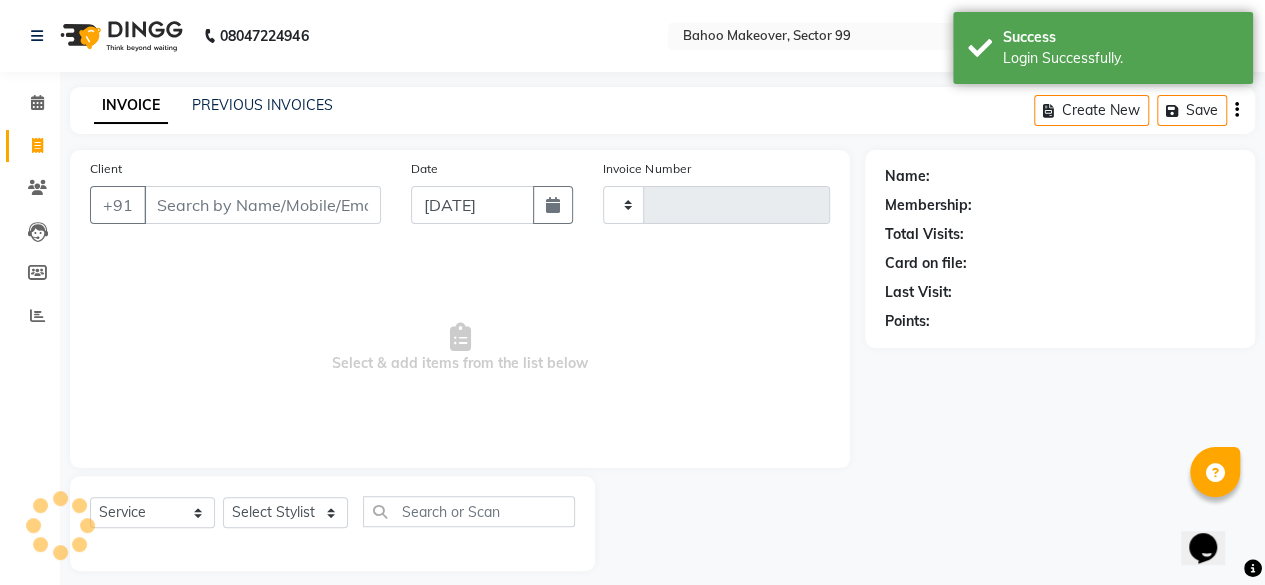 type on "1933" 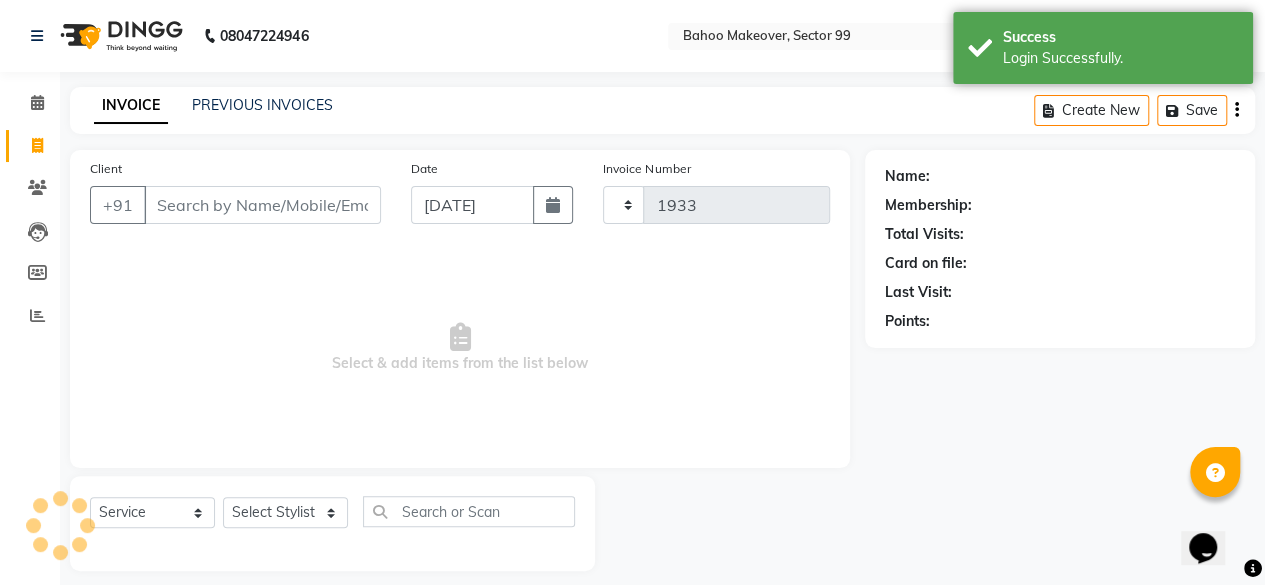 select on "6856" 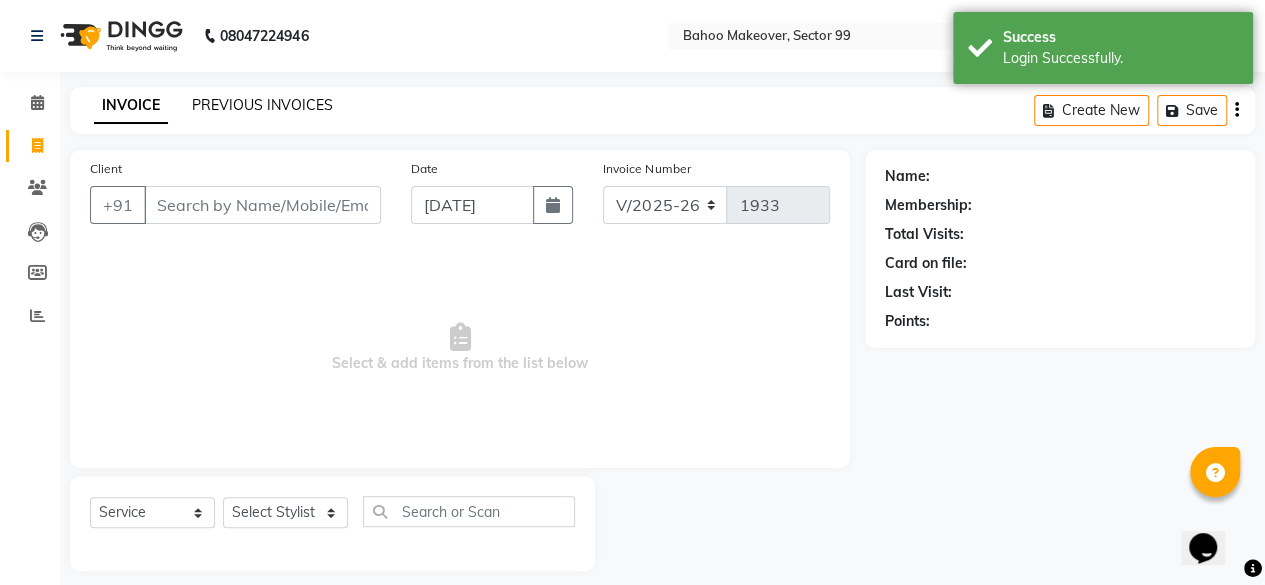 click on "PREVIOUS INVOICES" 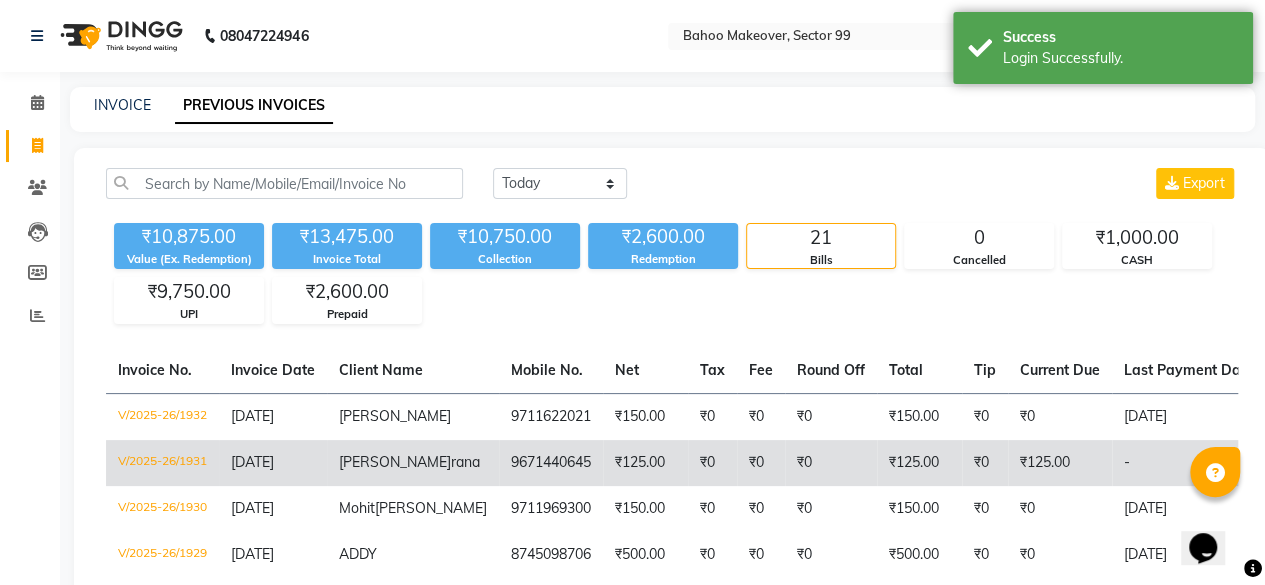 click on "rinki  rana" 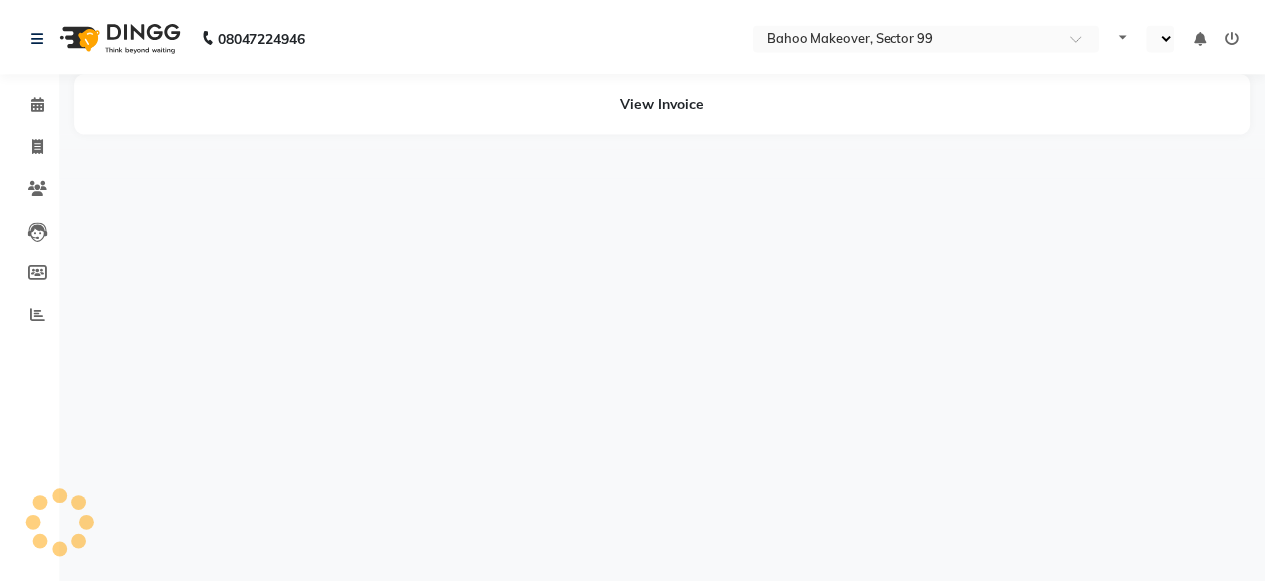 scroll, scrollTop: 0, scrollLeft: 0, axis: both 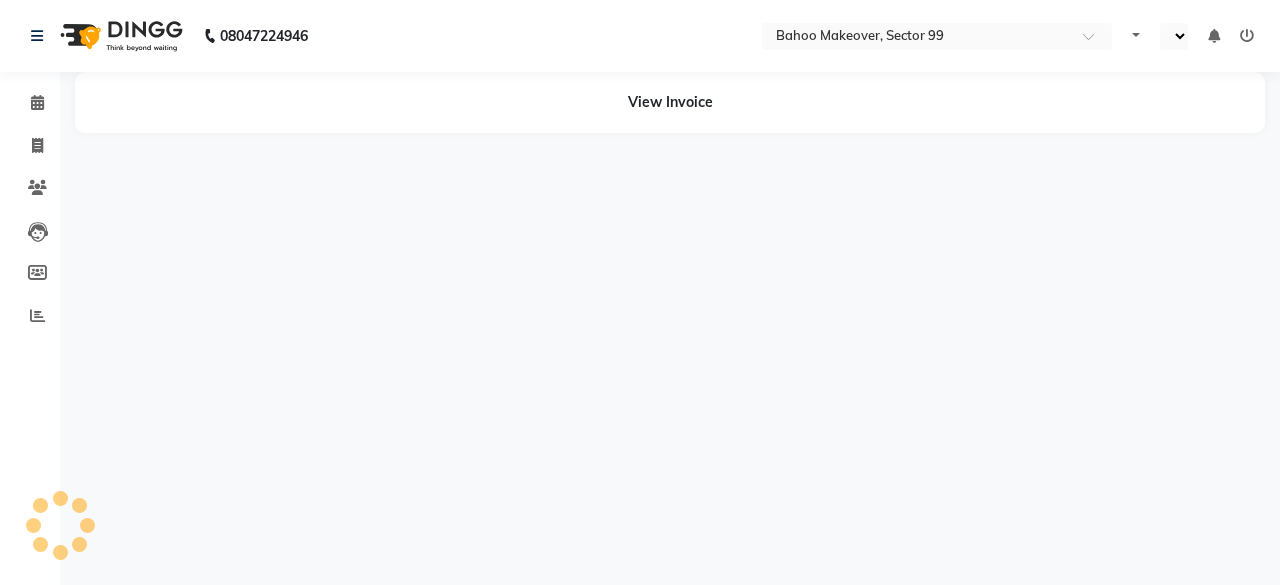 select on "en" 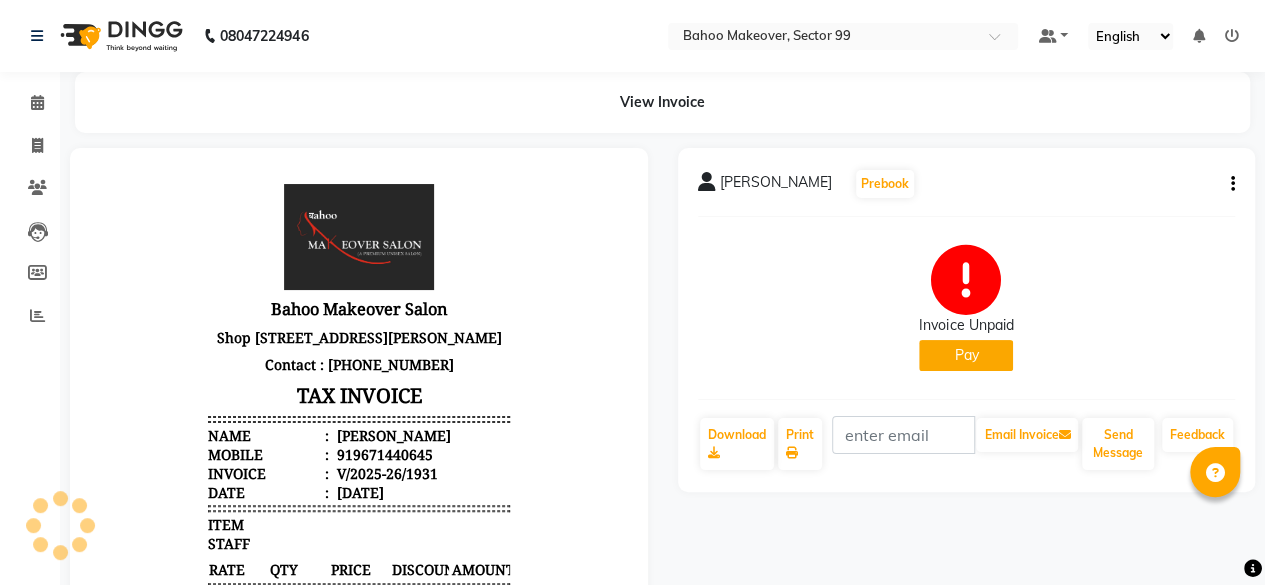 scroll, scrollTop: 0, scrollLeft: 0, axis: both 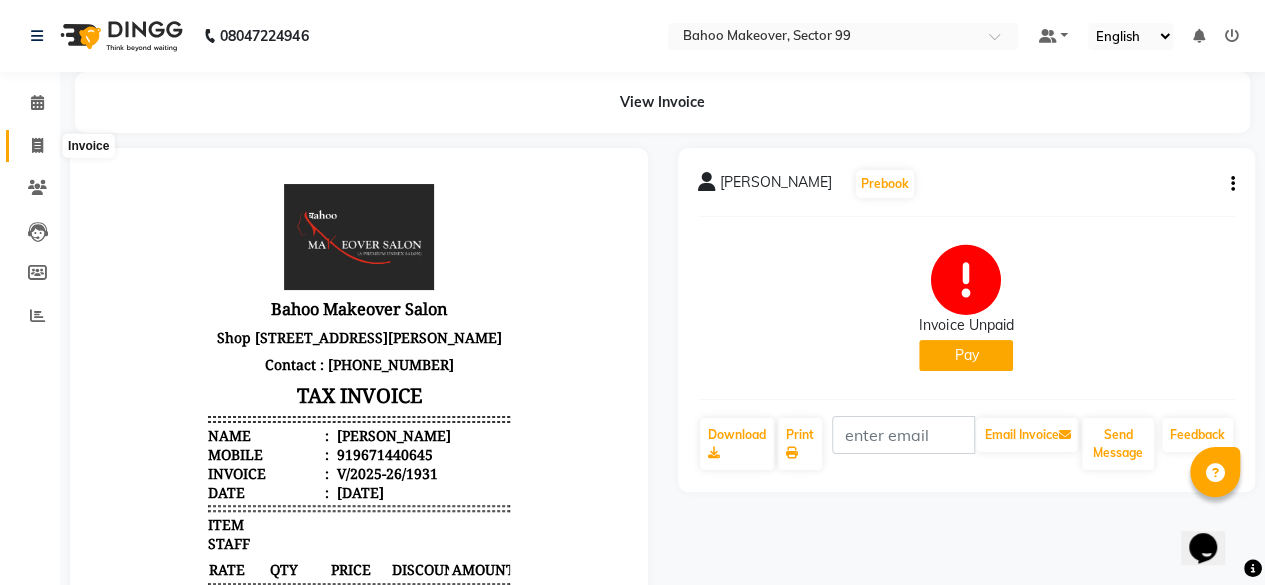 click 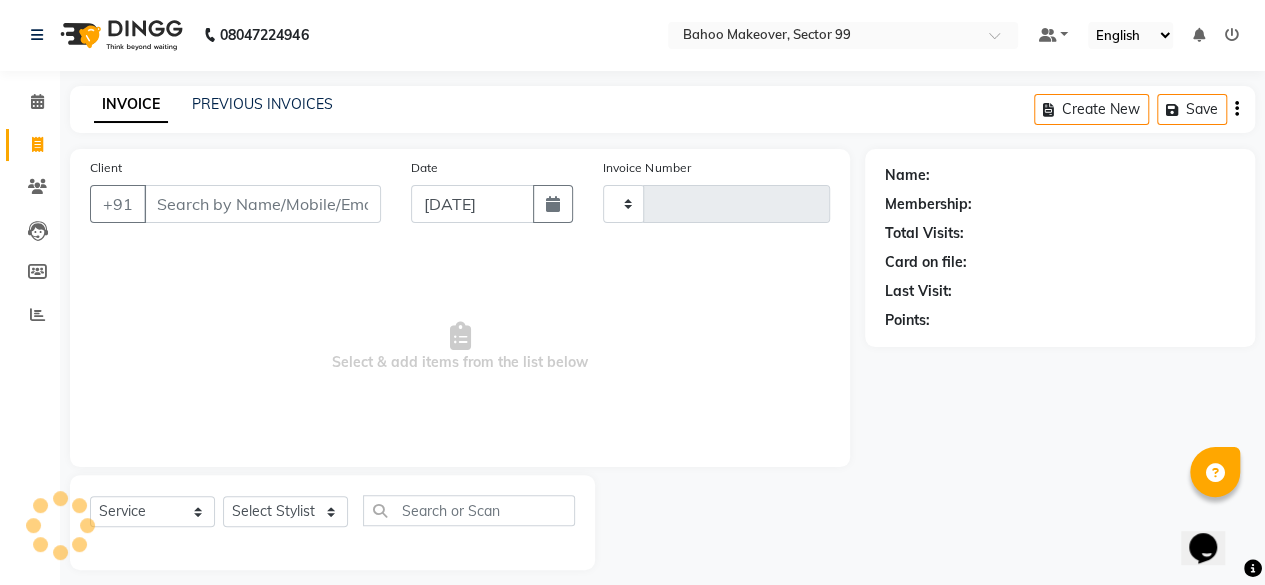 type on "1933" 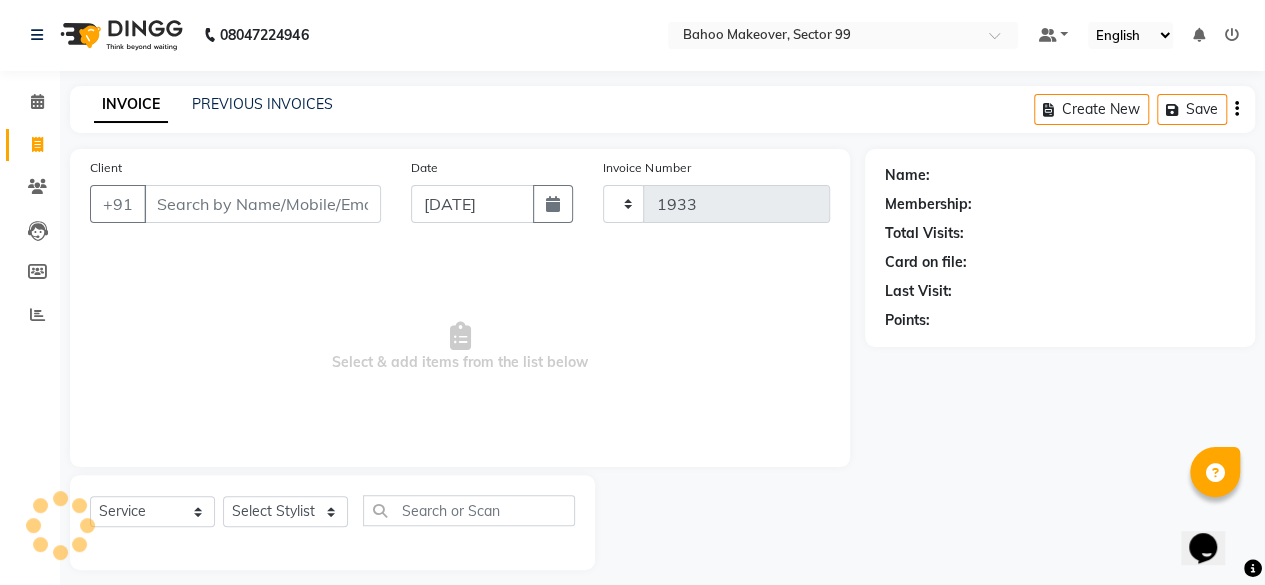 select on "6856" 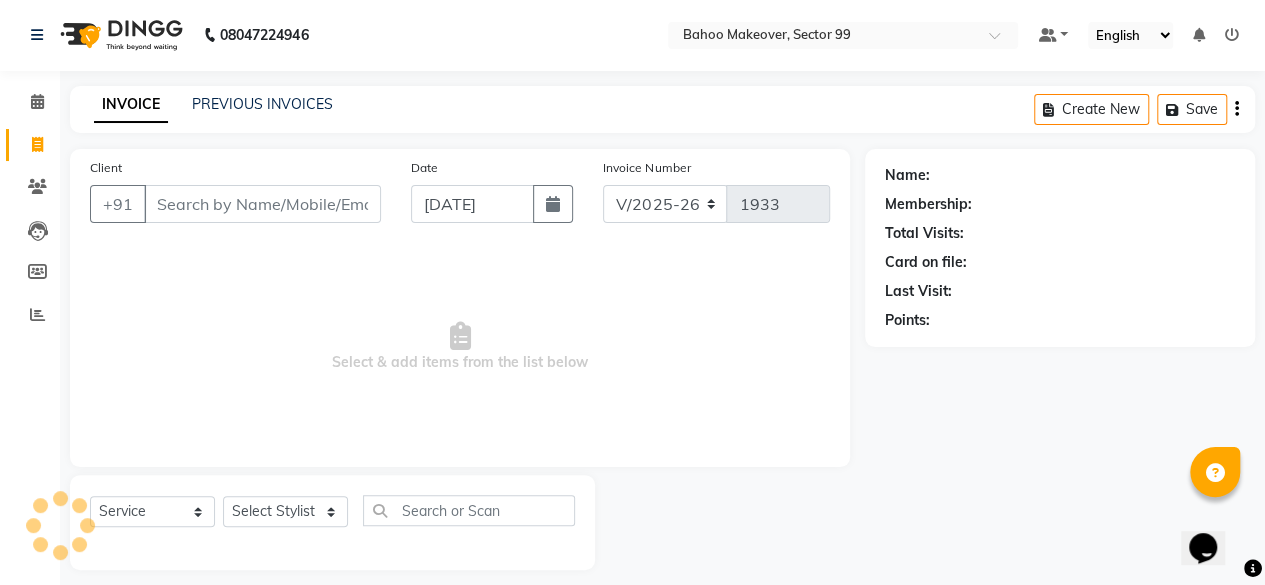 scroll, scrollTop: 15, scrollLeft: 0, axis: vertical 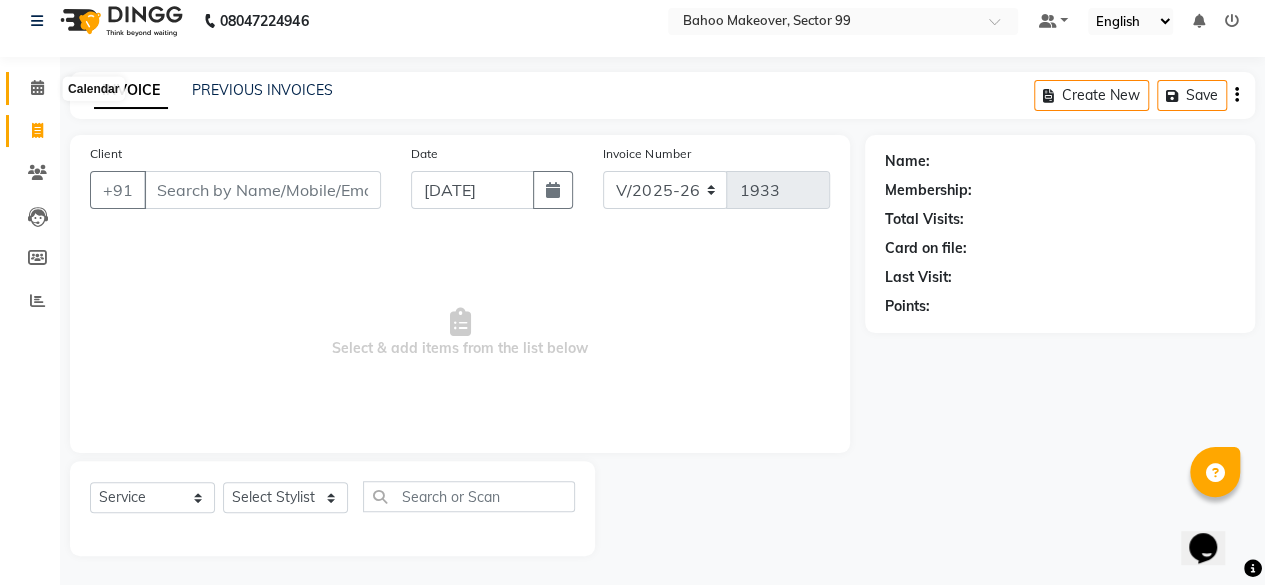 click 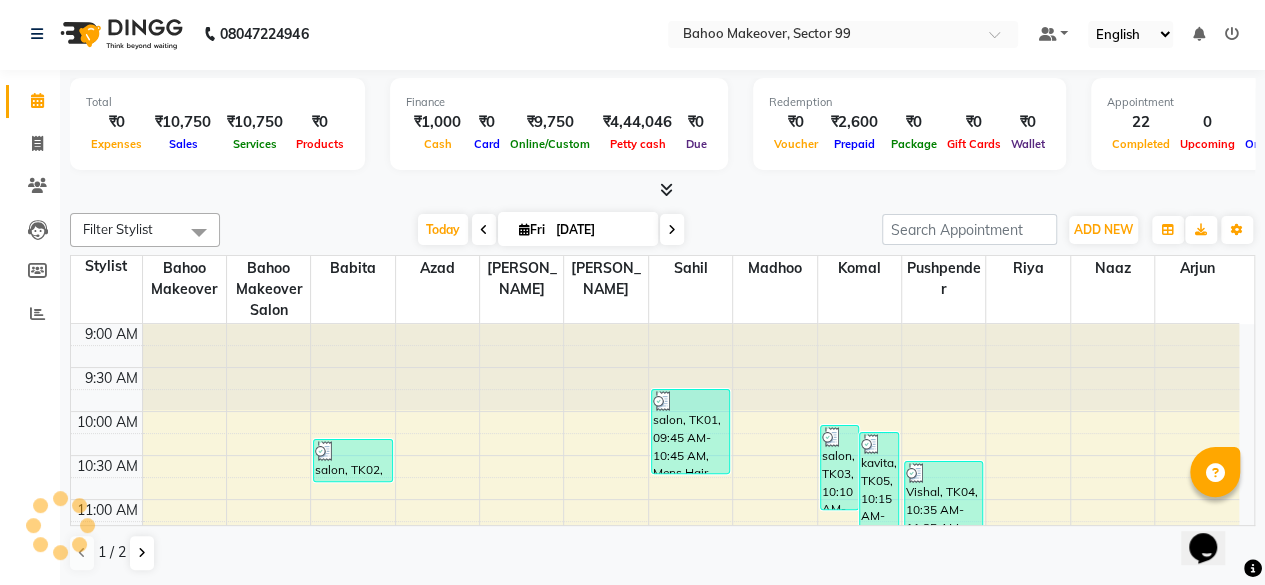scroll, scrollTop: 0, scrollLeft: 0, axis: both 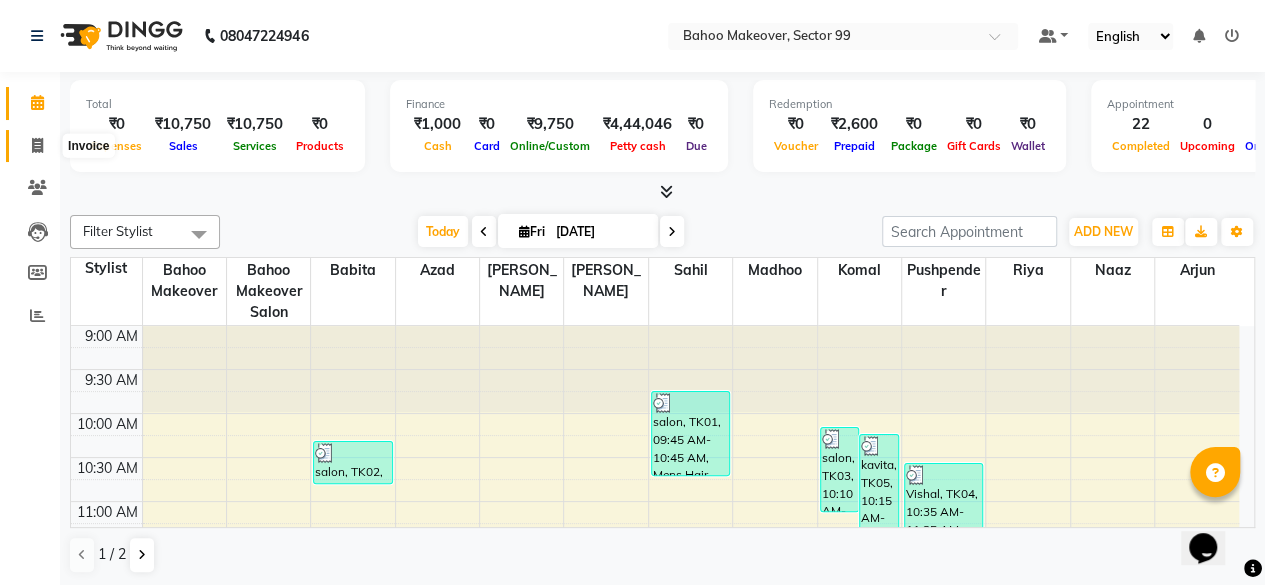 click 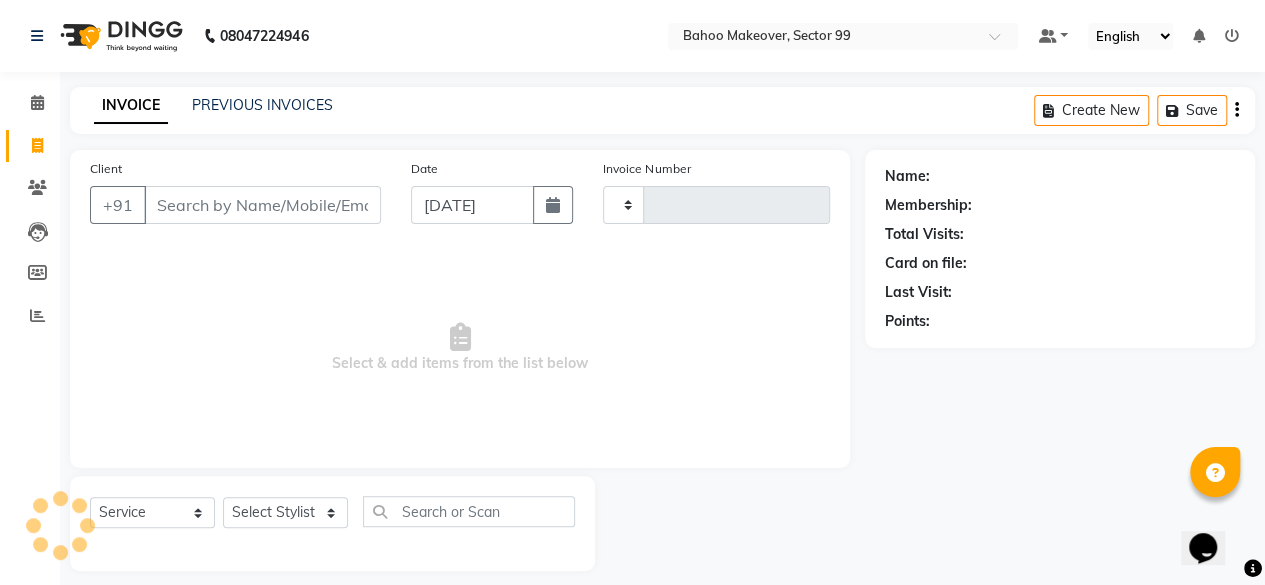 type on "1933" 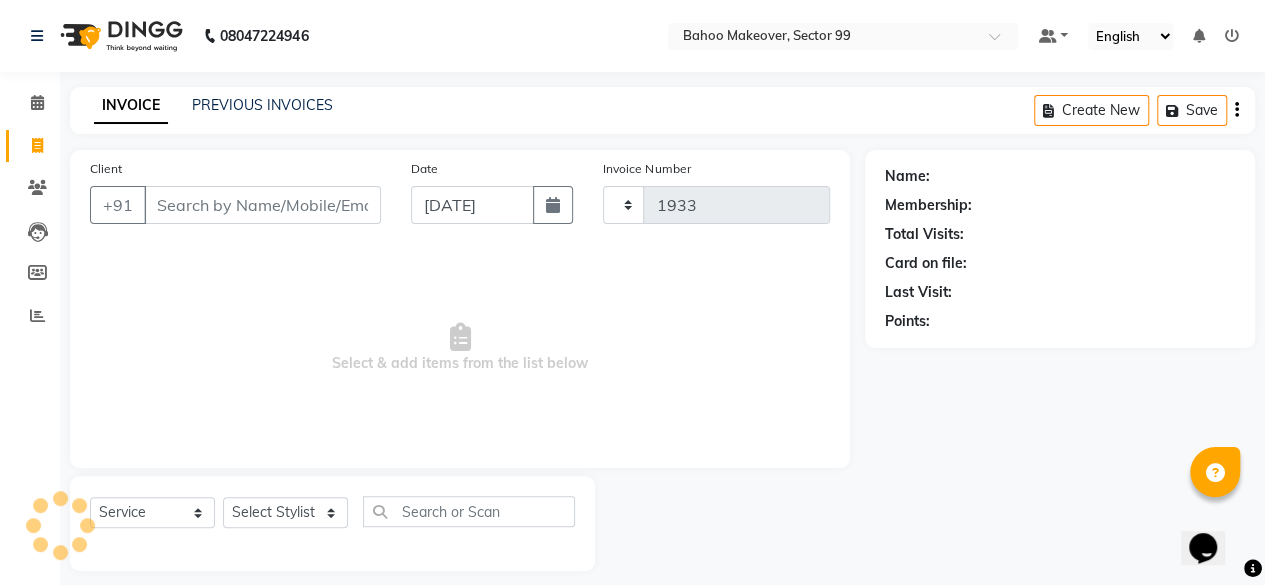 select on "6856" 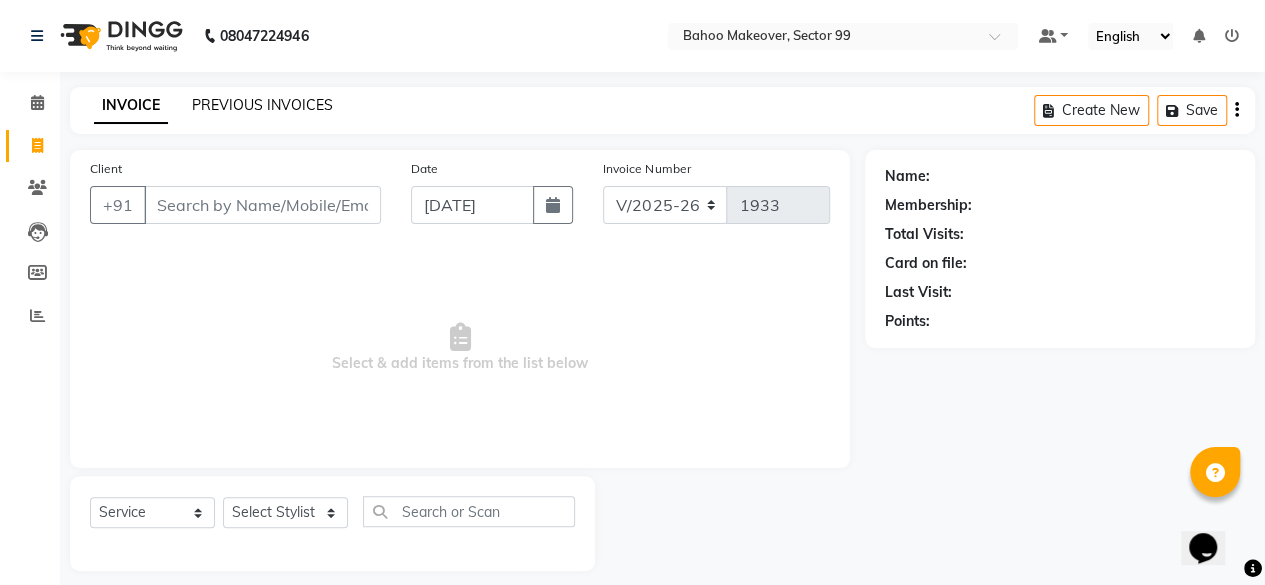 click on "PREVIOUS INVOICES" 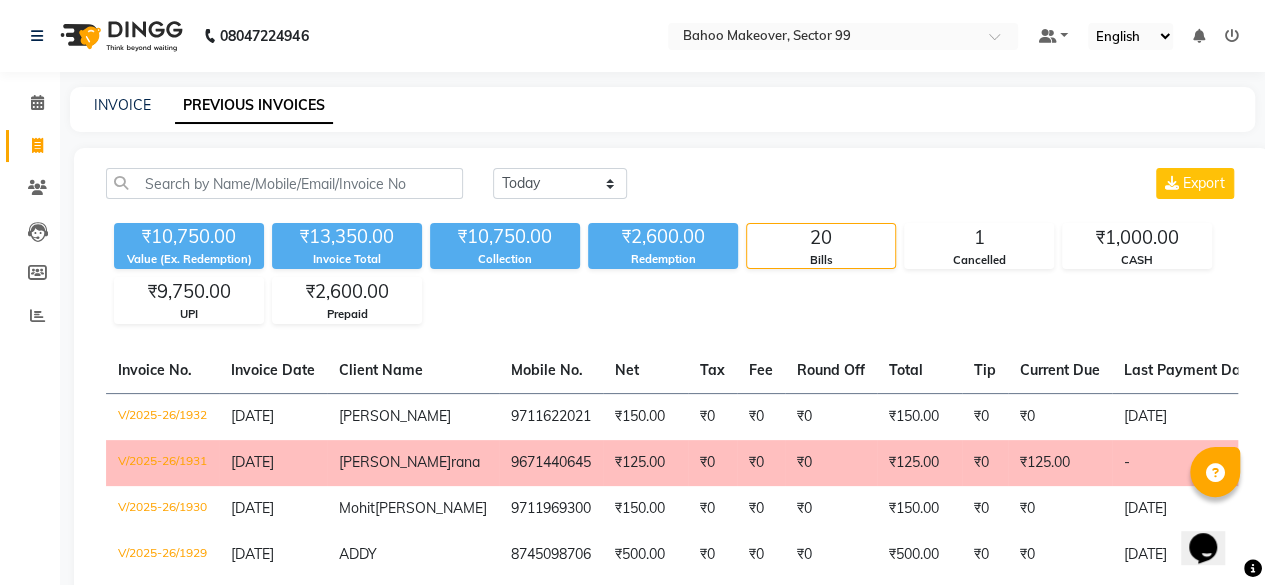 click on "rana" 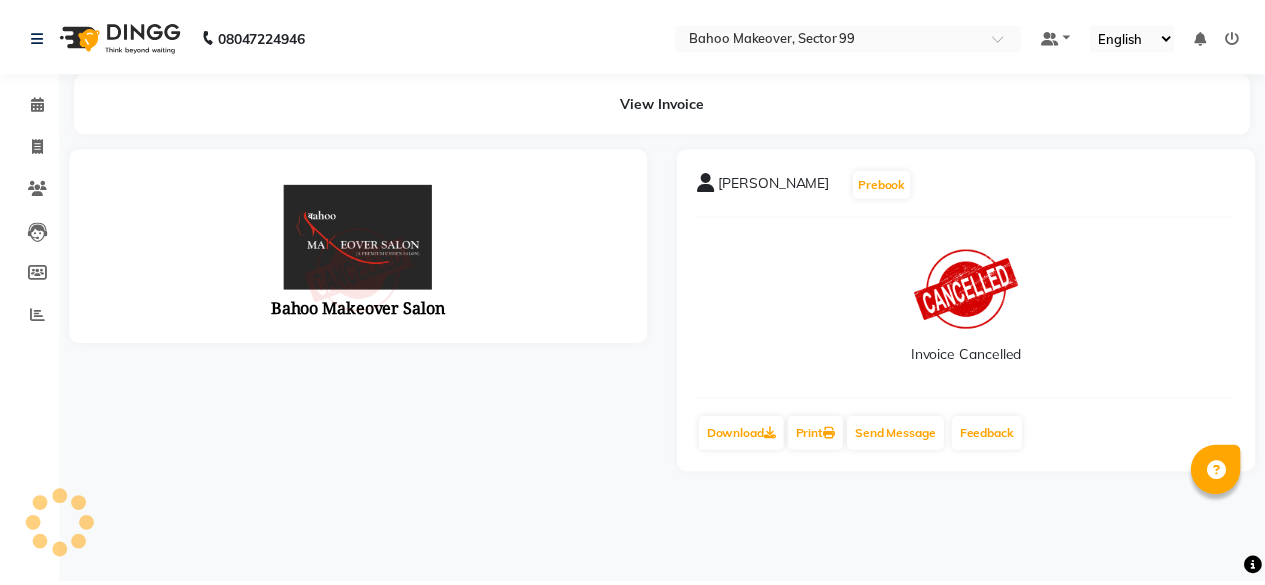 scroll, scrollTop: 0, scrollLeft: 0, axis: both 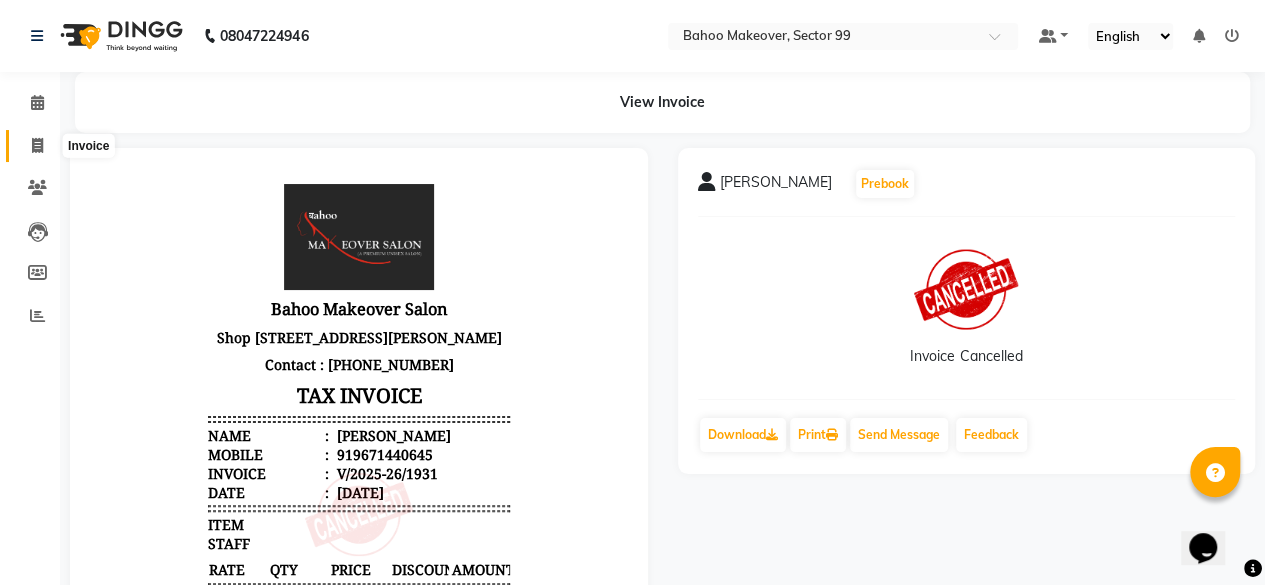 click 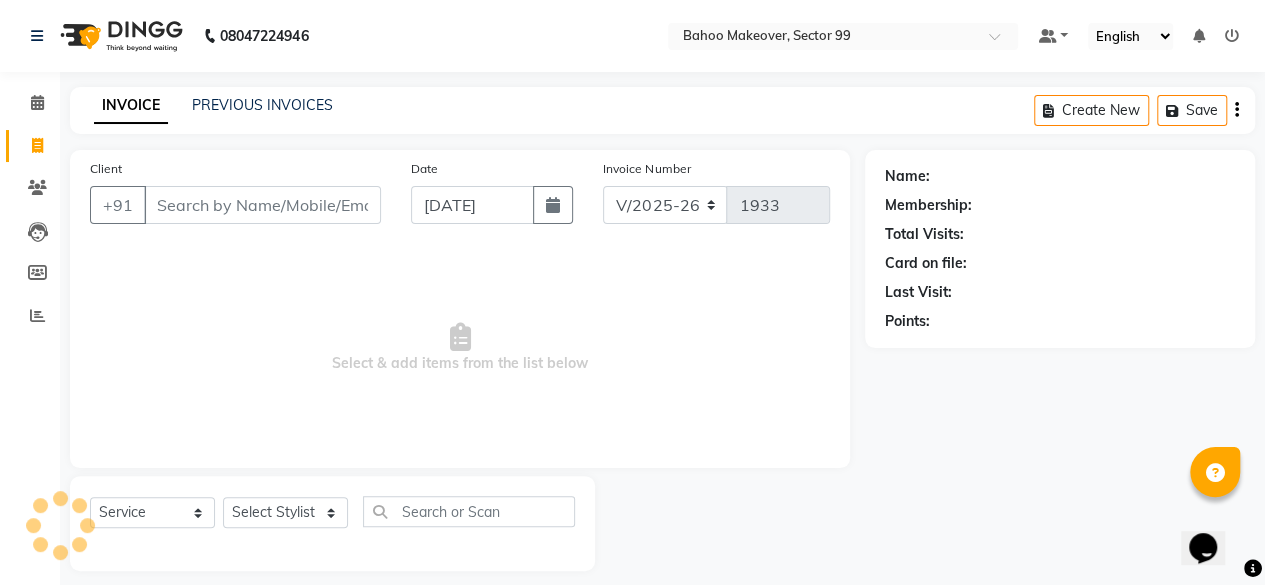 scroll, scrollTop: 15, scrollLeft: 0, axis: vertical 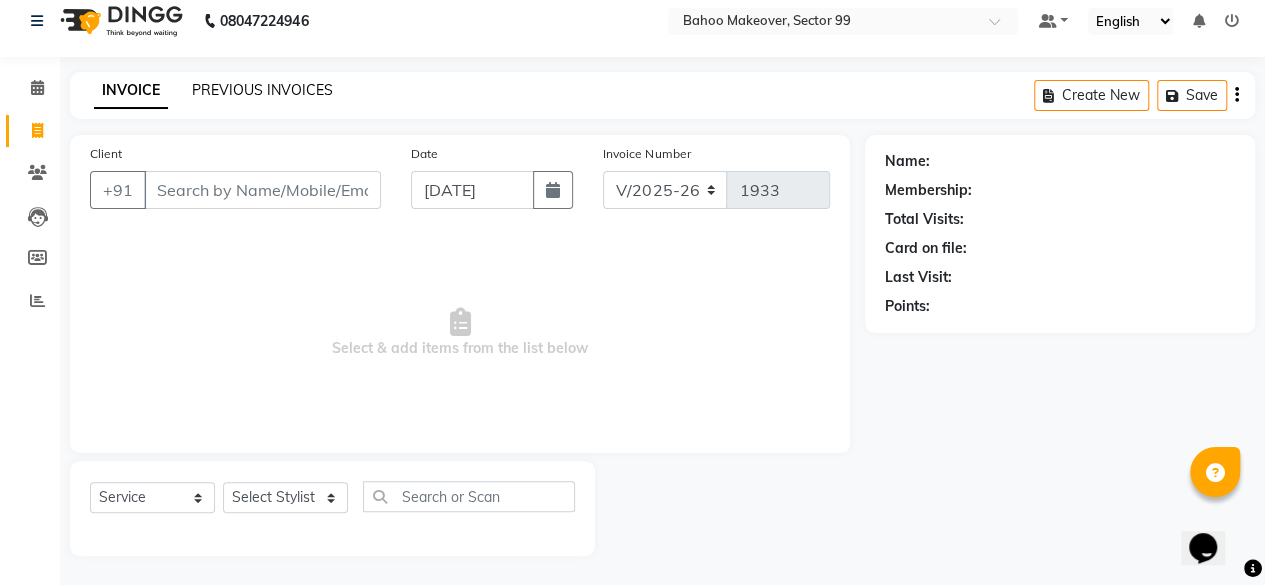 click on "PREVIOUS INVOICES" 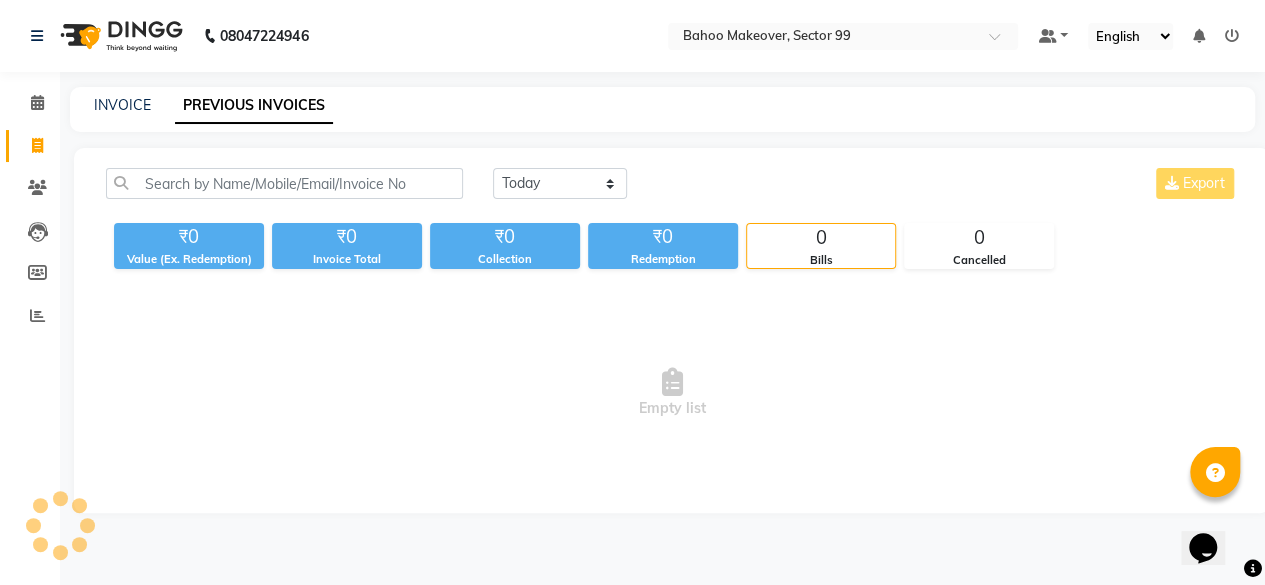 scroll, scrollTop: 0, scrollLeft: 0, axis: both 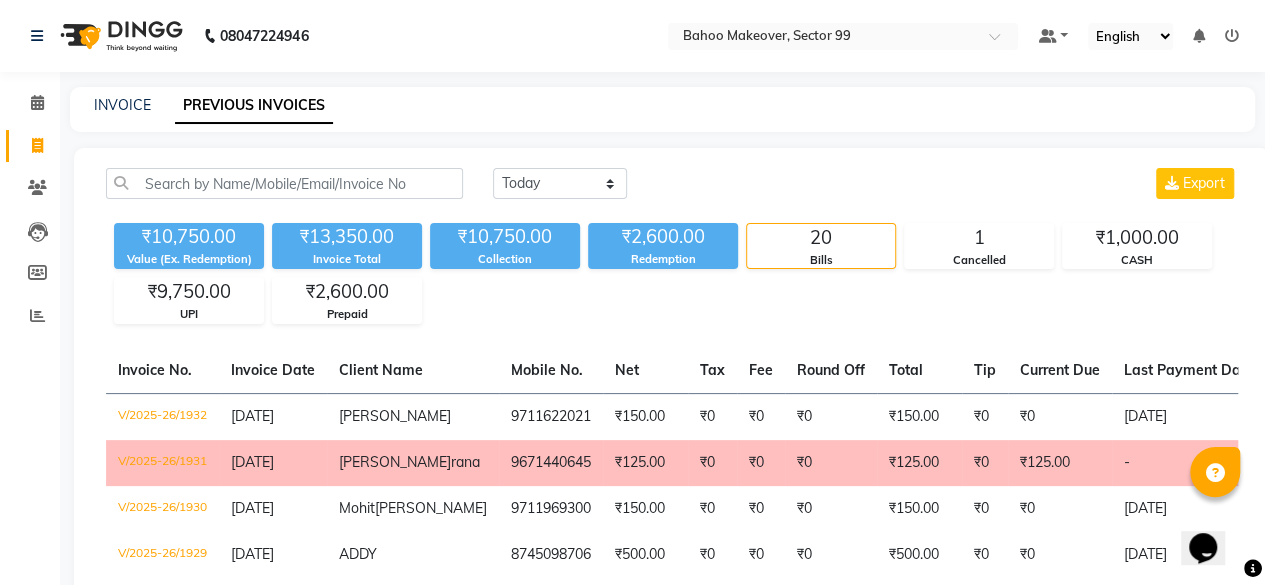click on "9671440645" 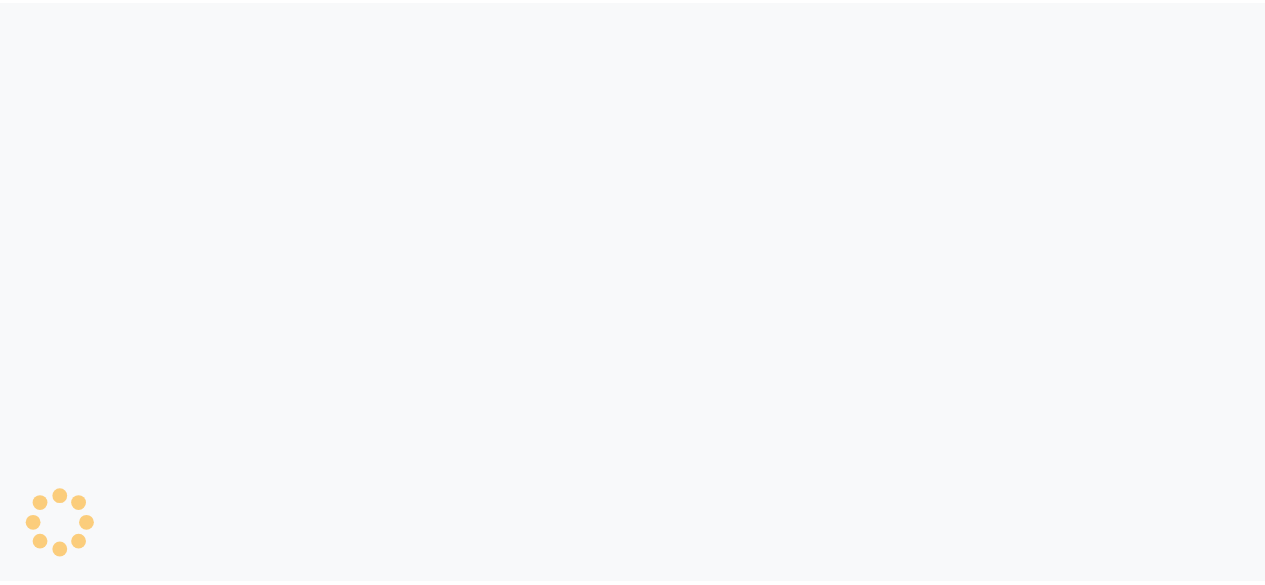 scroll, scrollTop: 0, scrollLeft: 0, axis: both 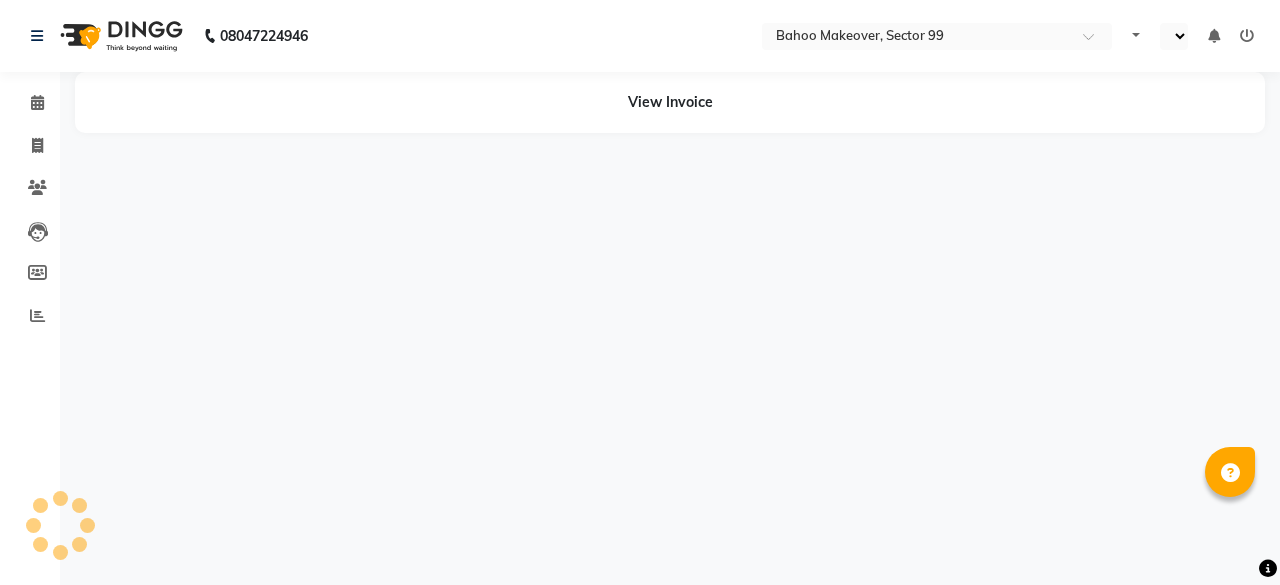 select on "en" 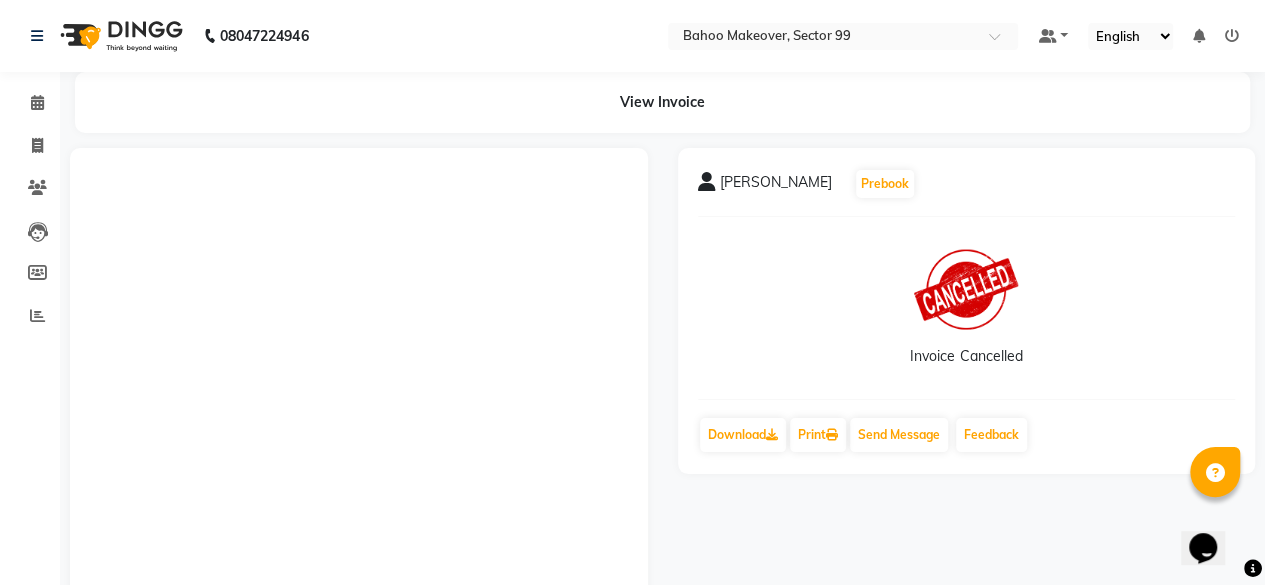 scroll, scrollTop: 0, scrollLeft: 0, axis: both 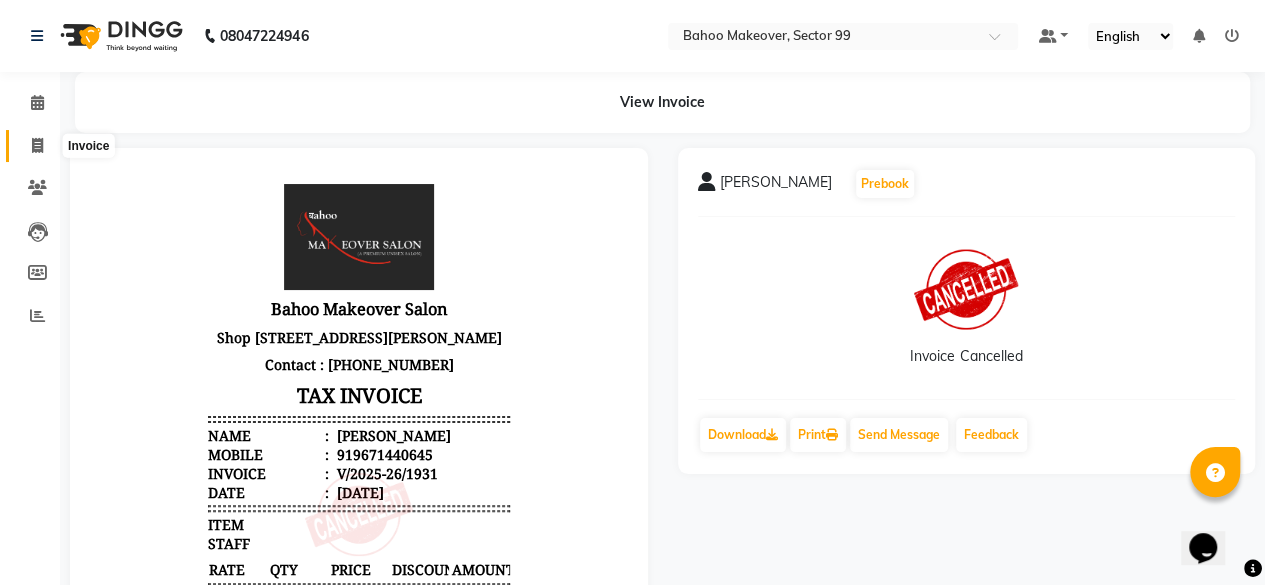 click 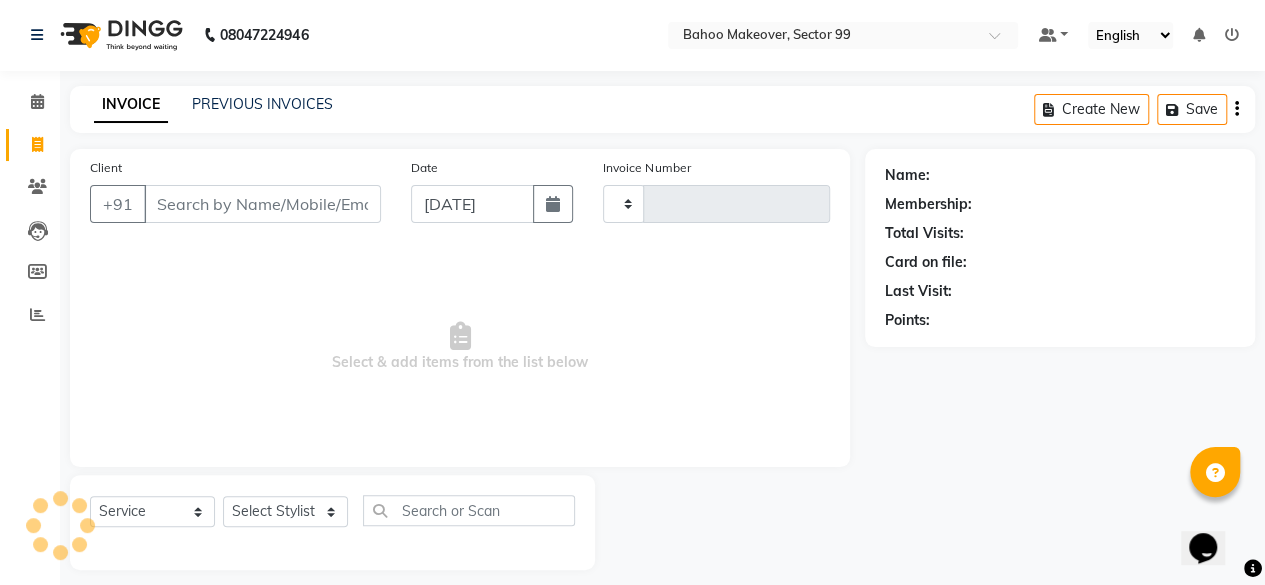 type on "1933" 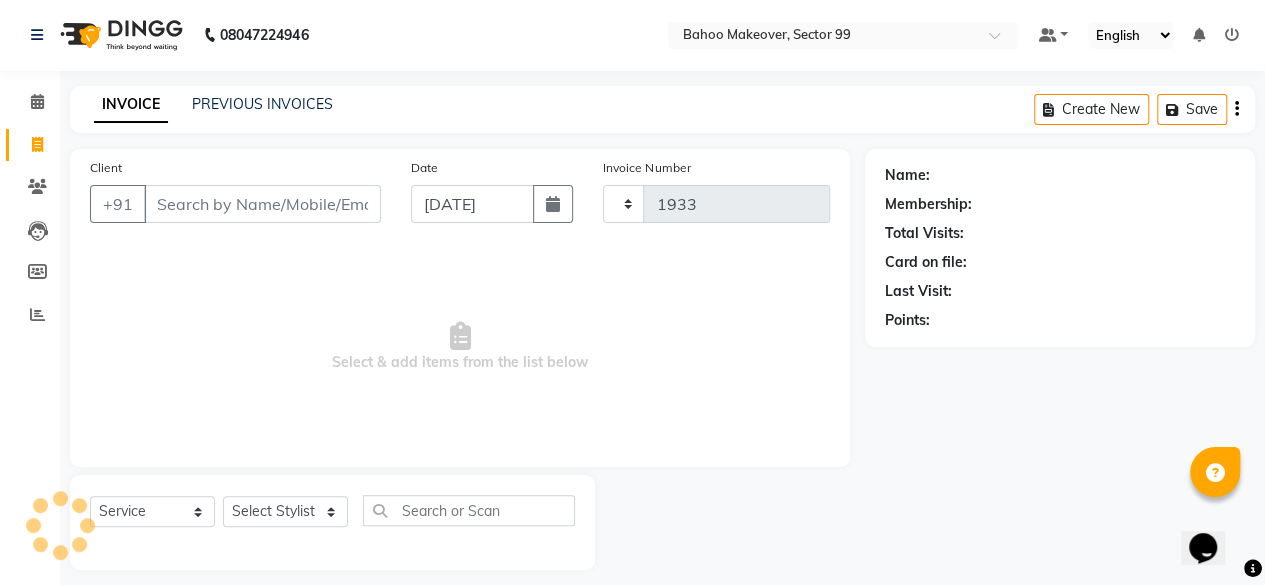 select on "6856" 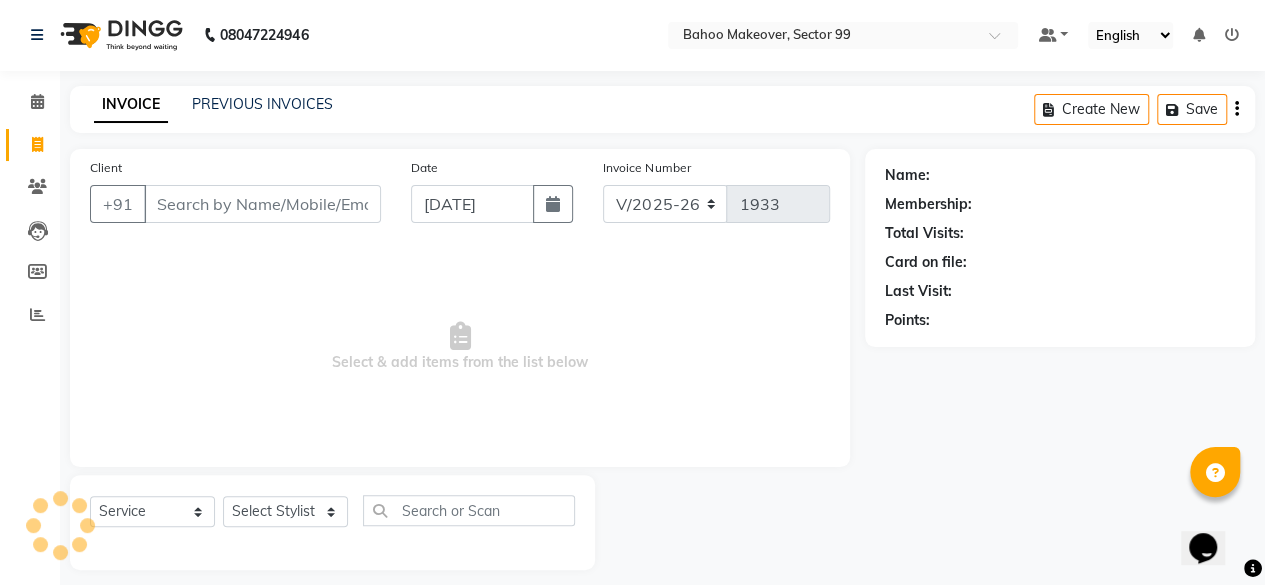scroll, scrollTop: 15, scrollLeft: 0, axis: vertical 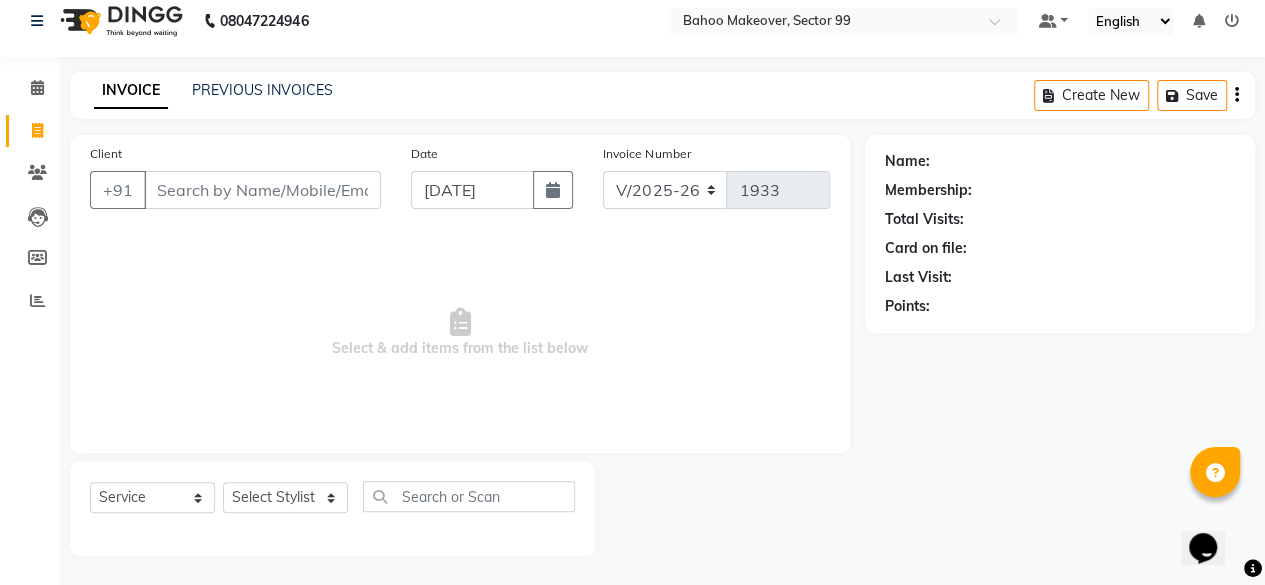 click on "Client" at bounding box center (262, 190) 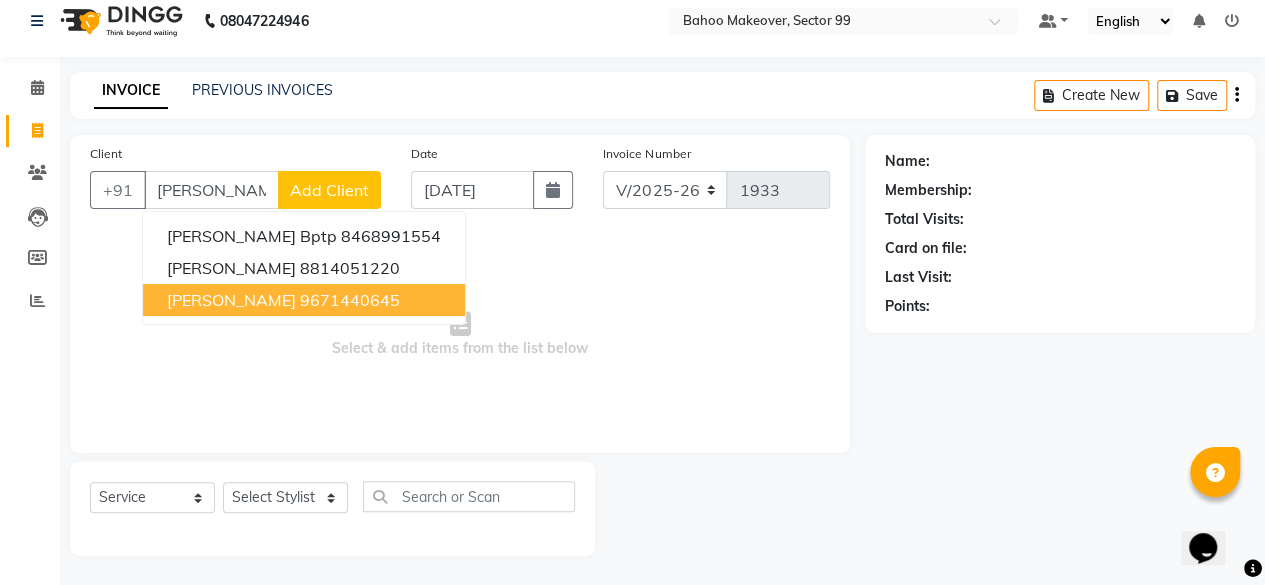 click on "9671440645" at bounding box center (350, 300) 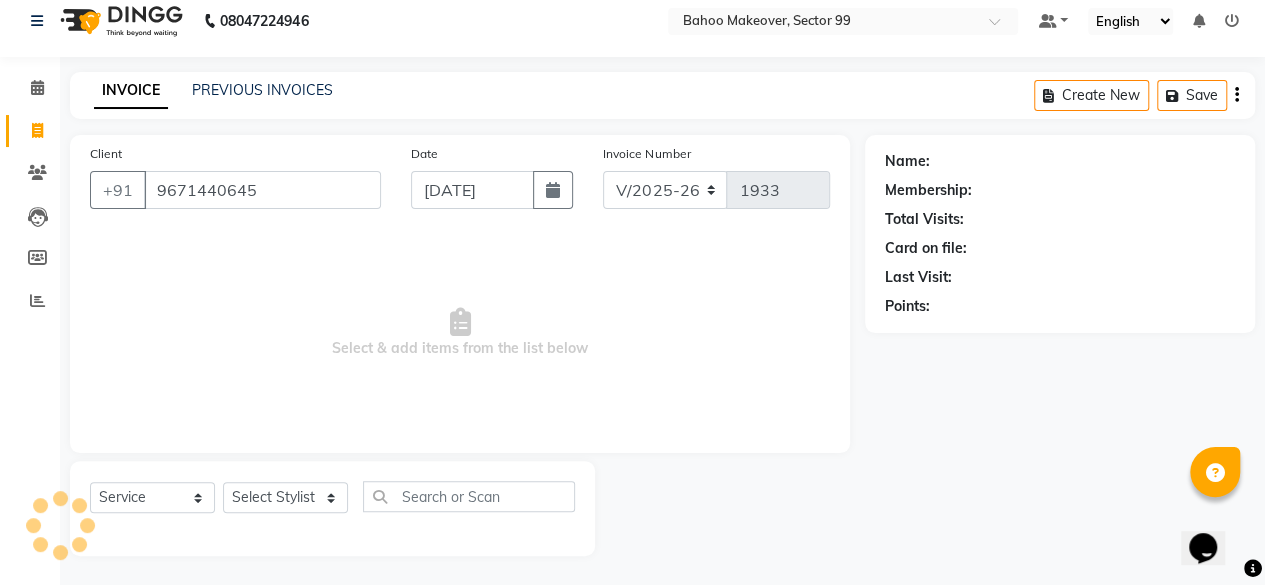 type on "9671440645" 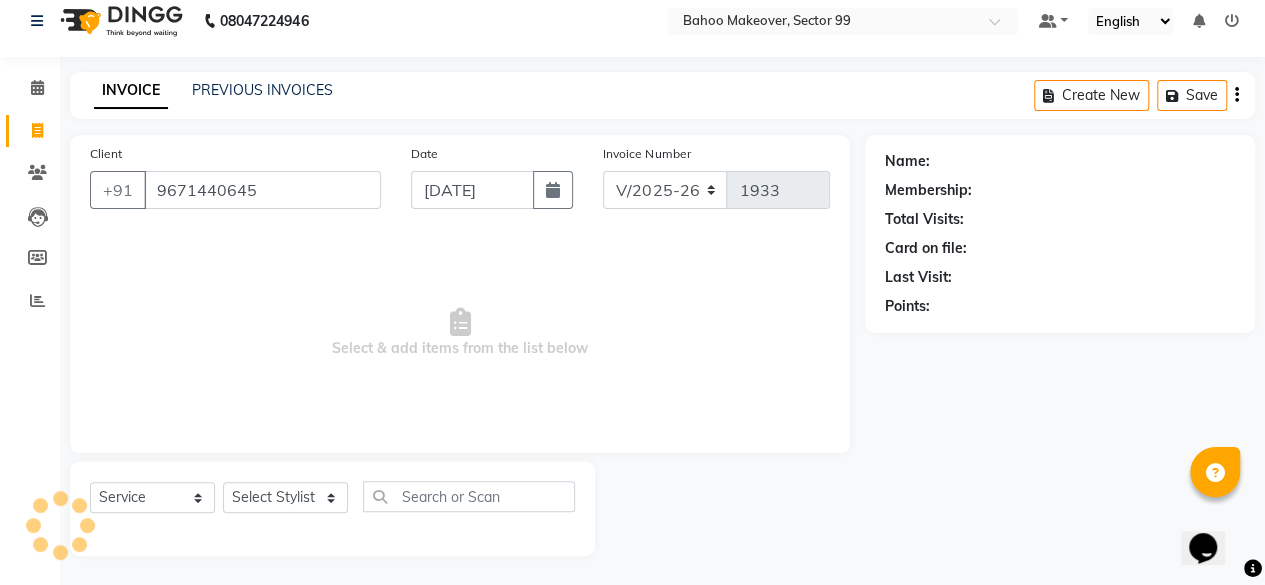 select on "1: Object" 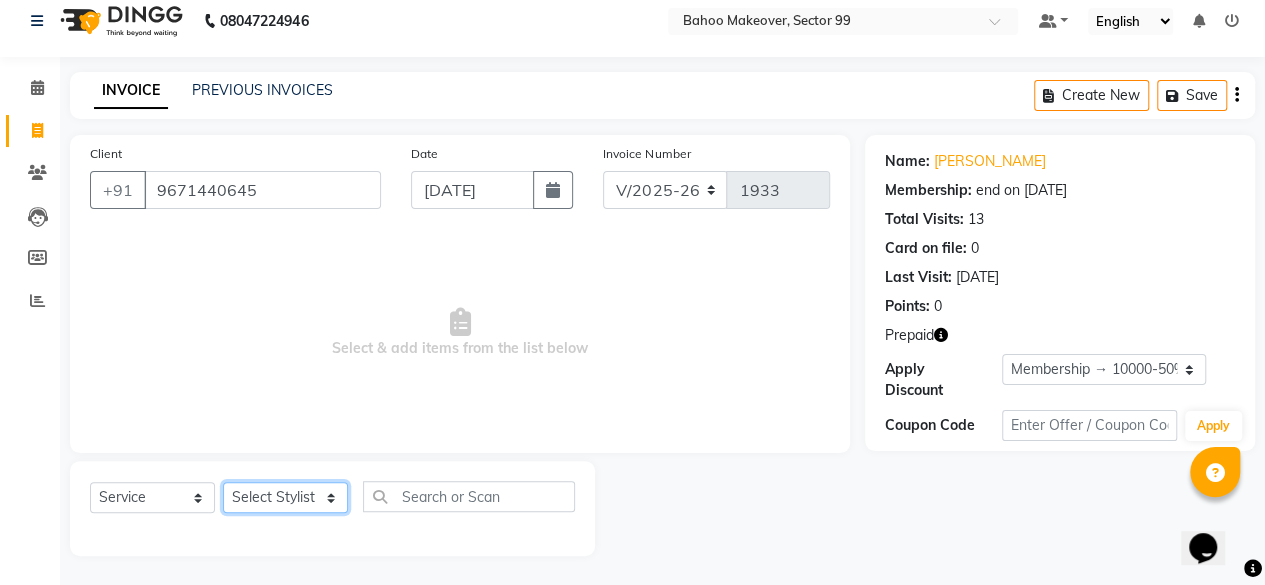 click on "Select Stylist Arjun [PERSON_NAME]  Bahoo Makeover Bahoo Makeover Salon [PERSON_NAME] [PERSON_NAME] [PERSON_NAME] [PERSON_NAME] [PERSON_NAME] [PERSON_NAME]  [PERSON_NAME] Vikas" 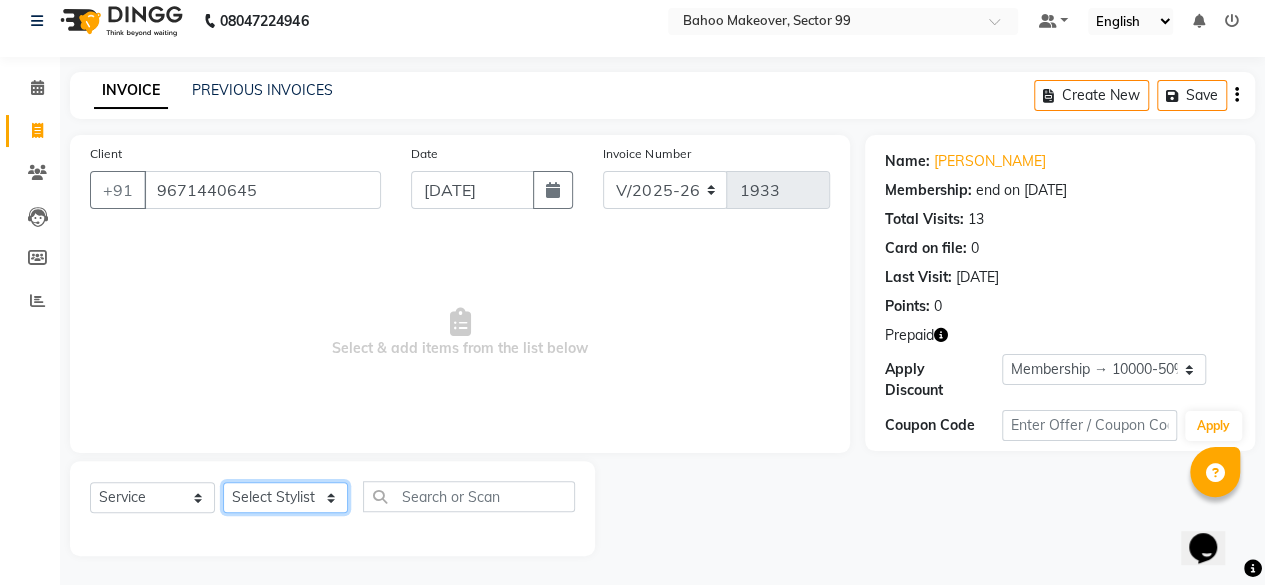select on "85852" 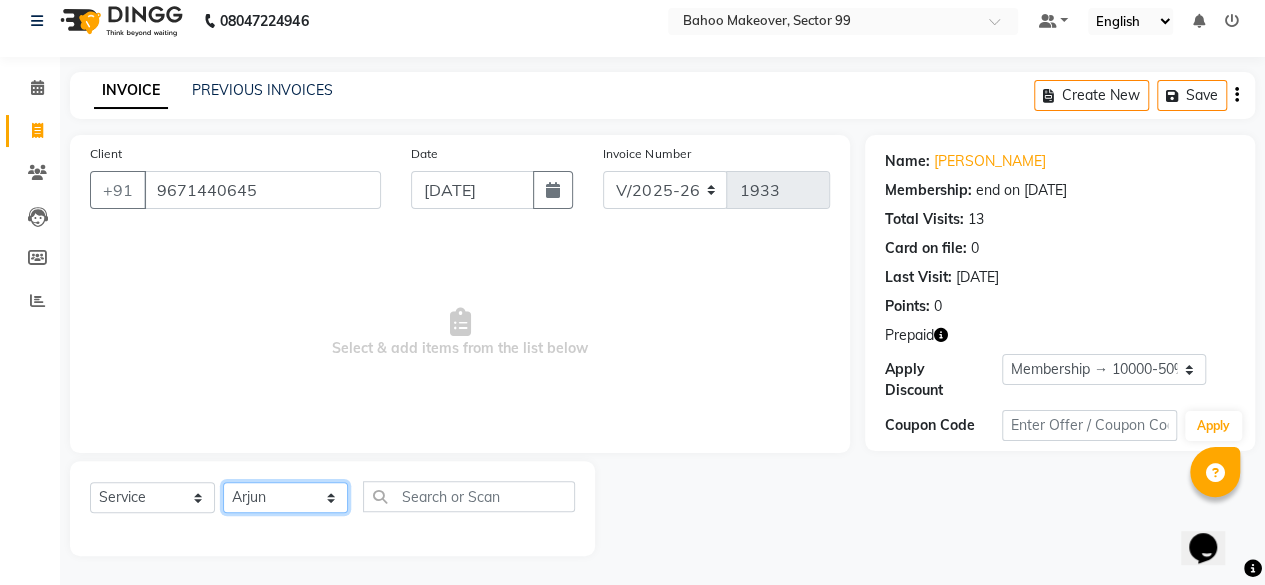 click on "Select Stylist Arjun [PERSON_NAME]  Bahoo Makeover Bahoo Makeover Salon [PERSON_NAME] [PERSON_NAME] [PERSON_NAME] [PERSON_NAME] [PERSON_NAME] [PERSON_NAME]  [PERSON_NAME] Vikas" 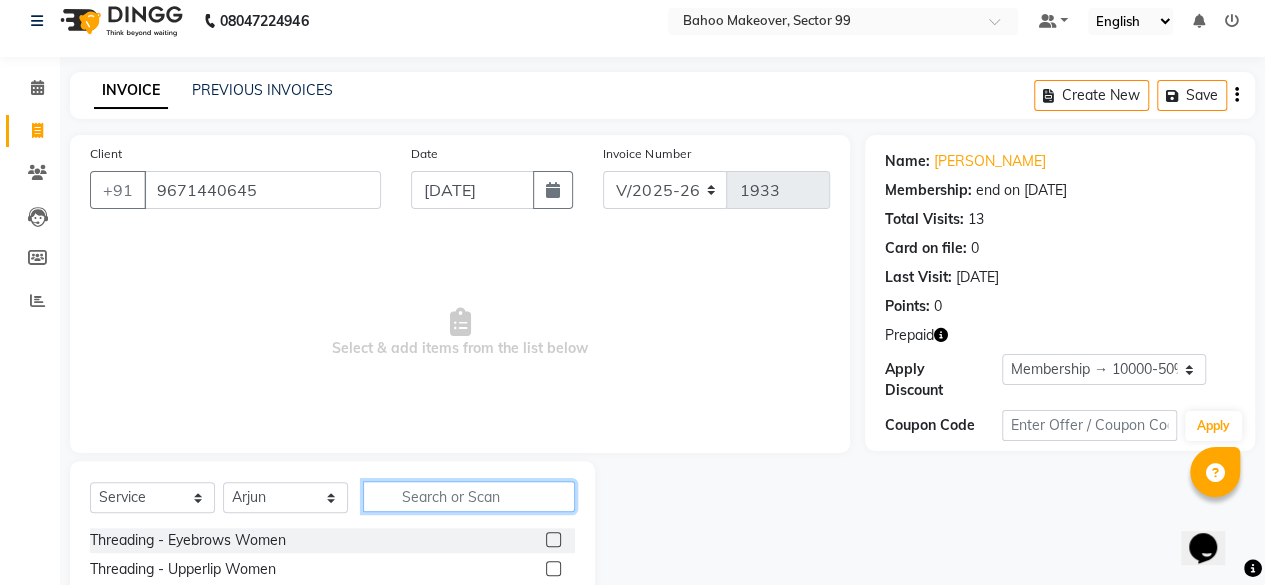 click 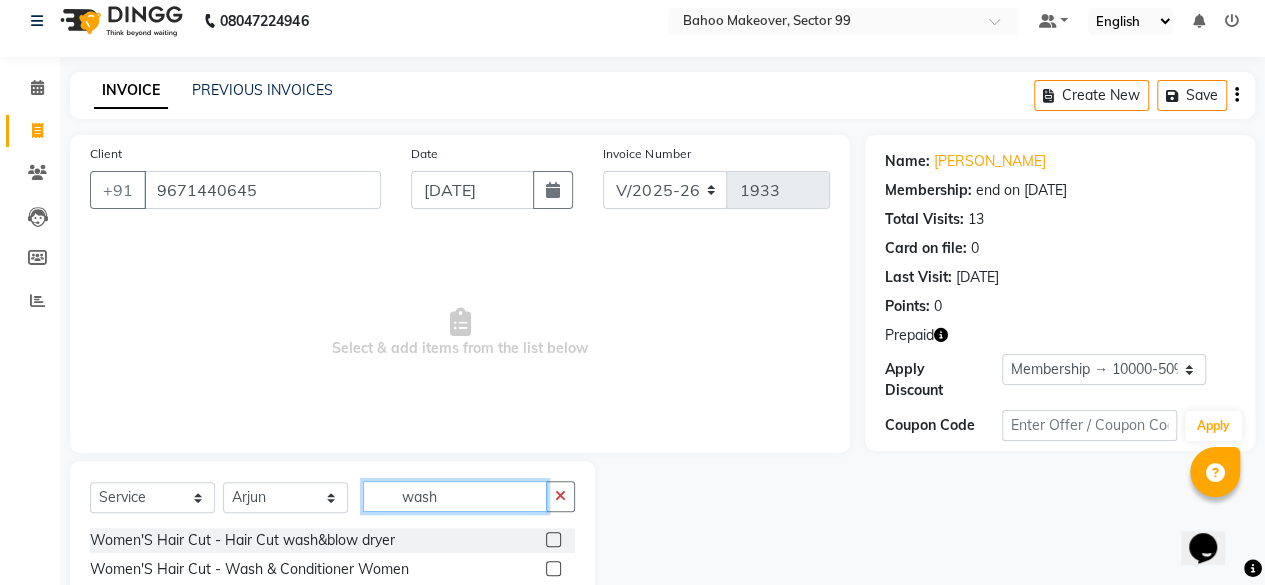 scroll, scrollTop: 215, scrollLeft: 0, axis: vertical 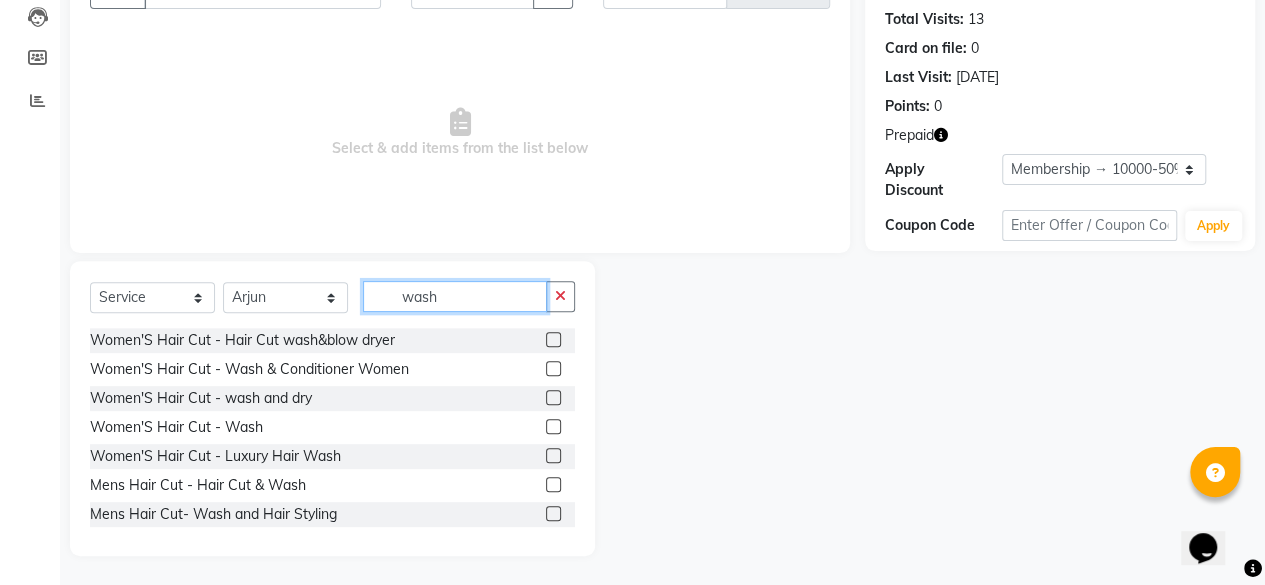 type on "wash" 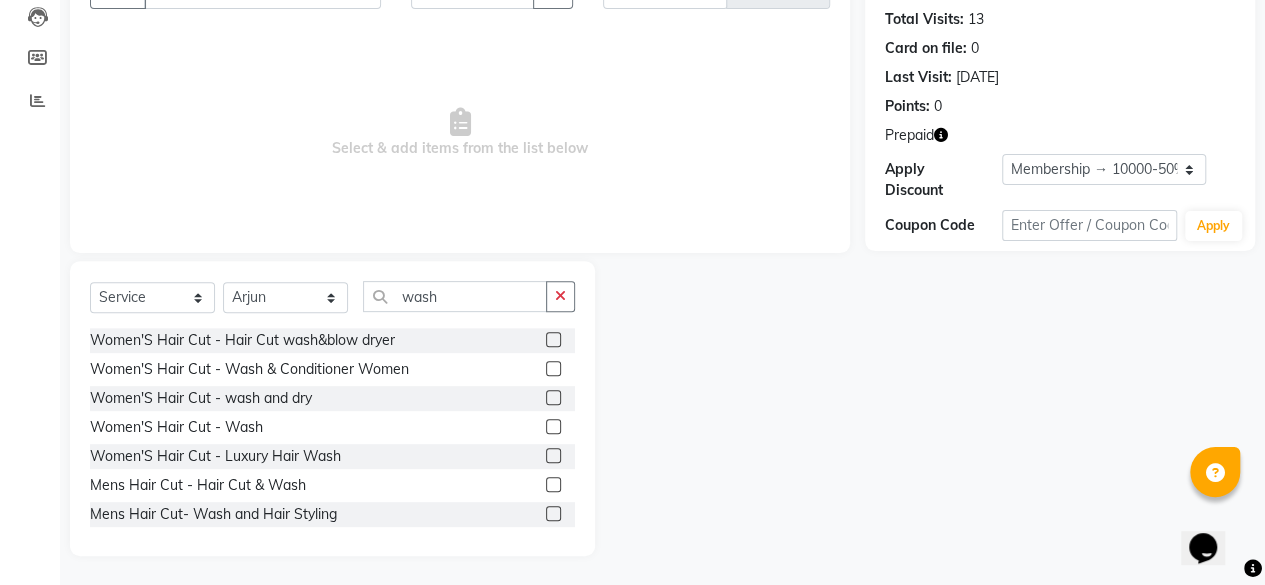 click 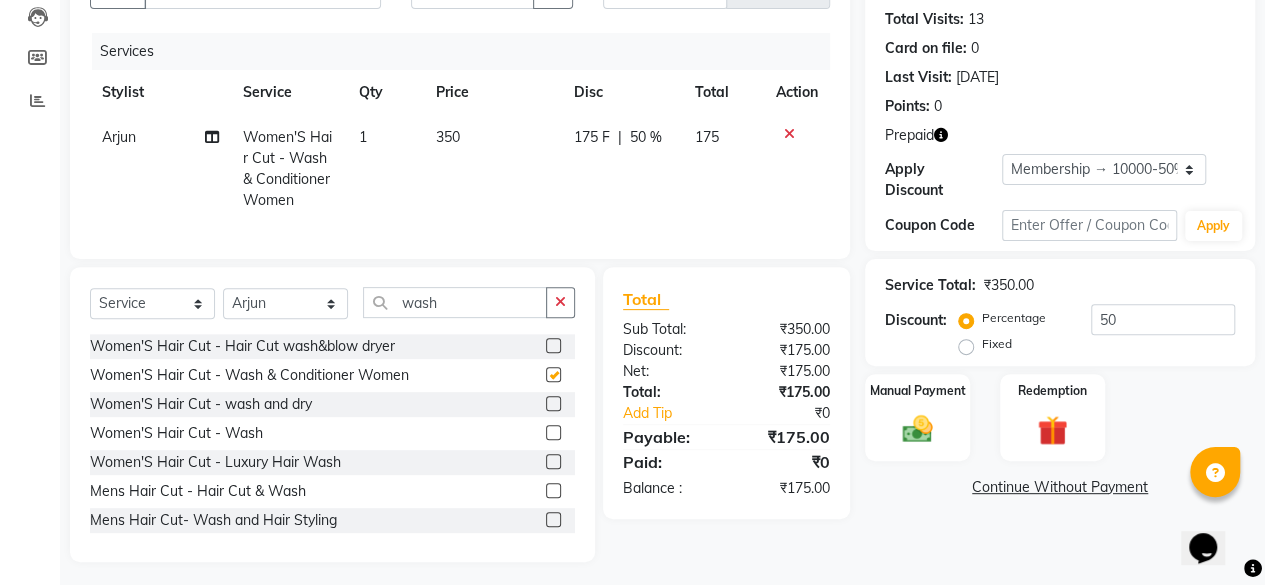 checkbox on "false" 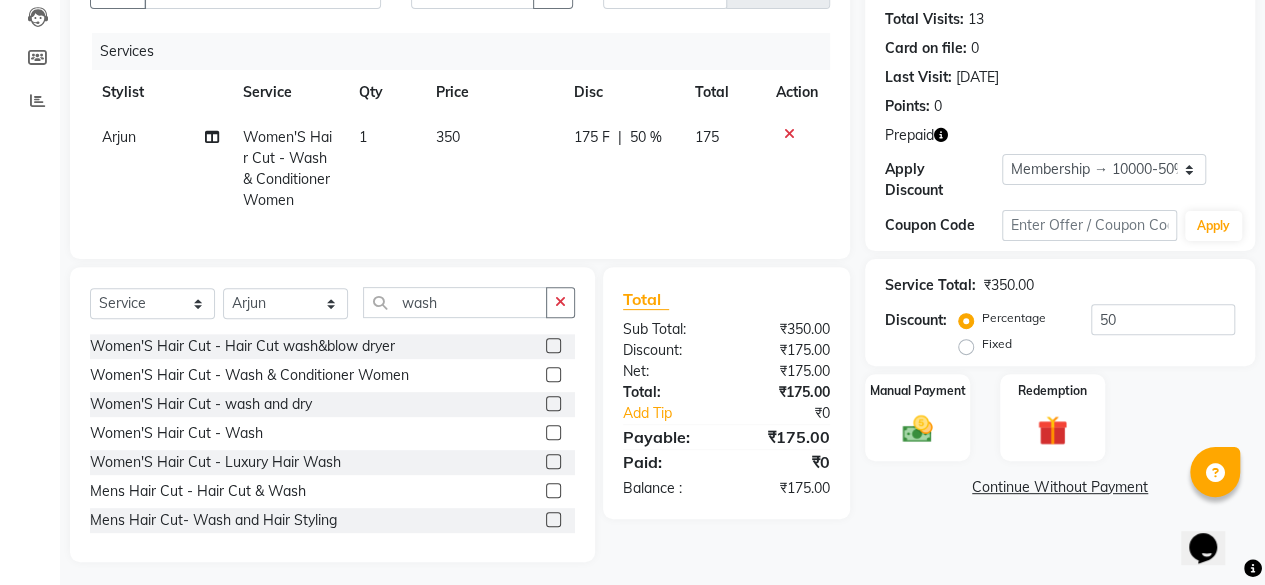 click on "350" 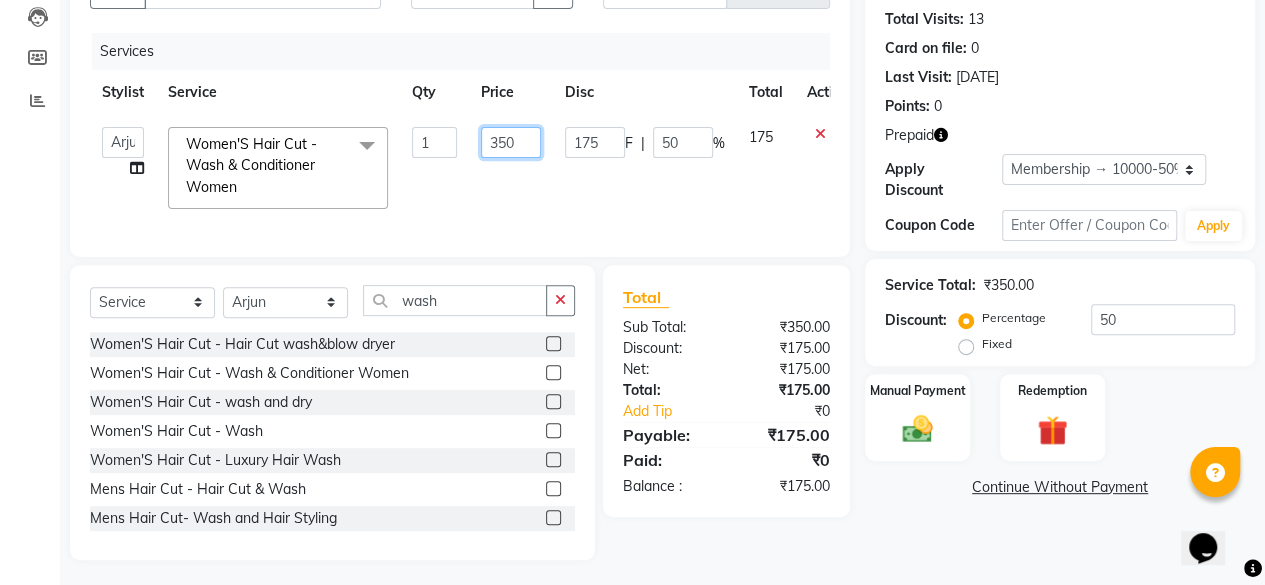 click on "350" 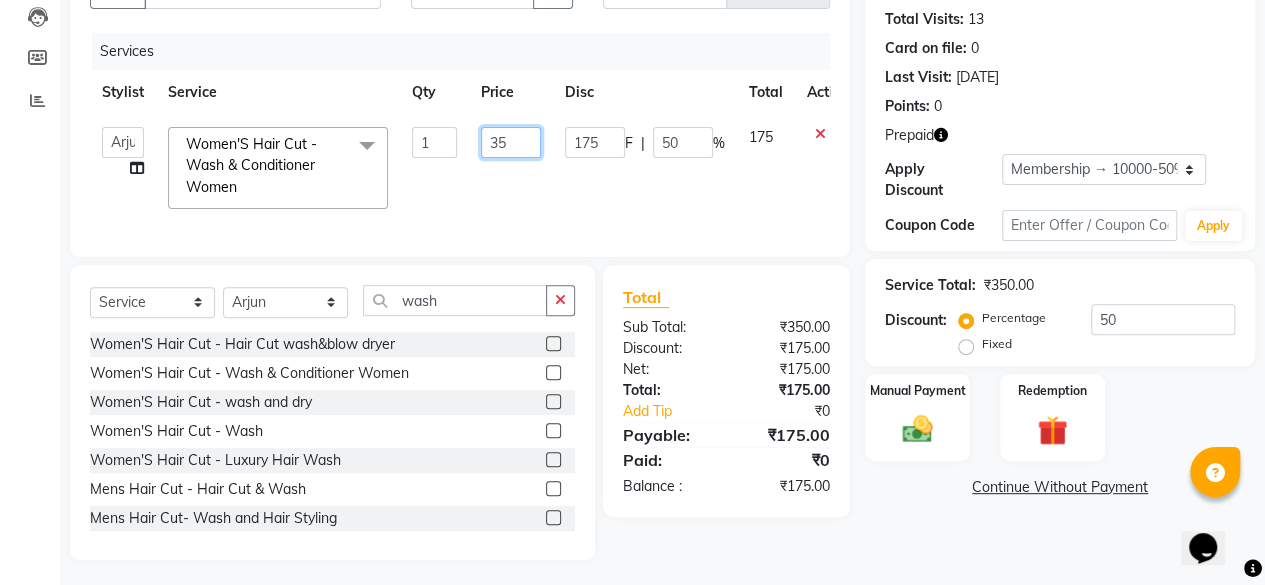 type on "3" 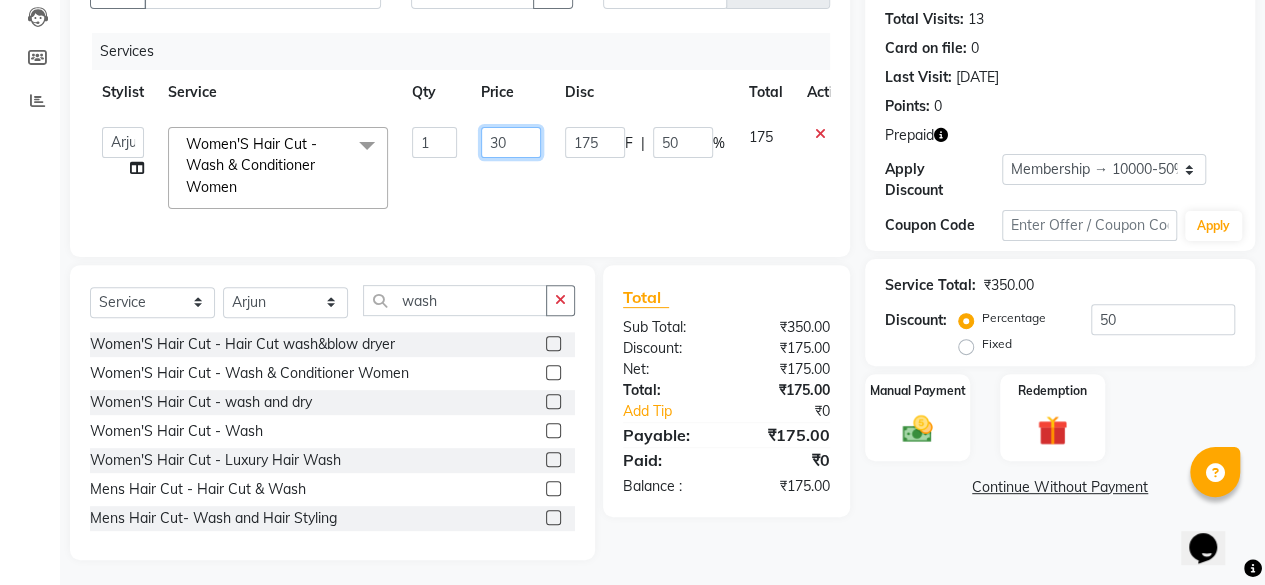 type on "300" 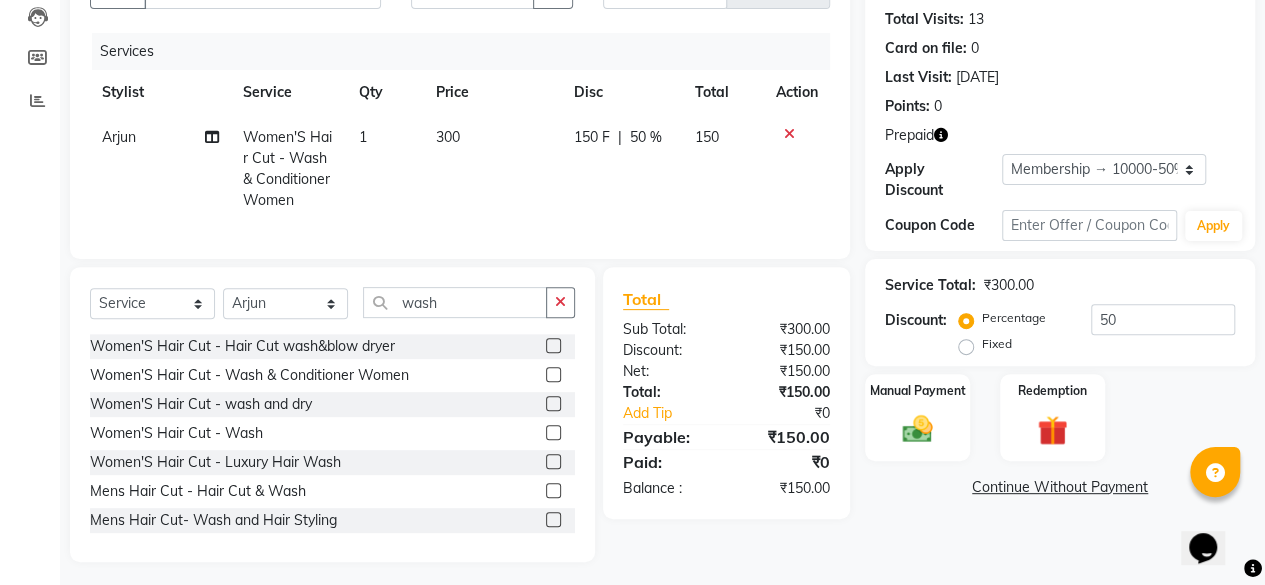 click on "Continue Without Payment" 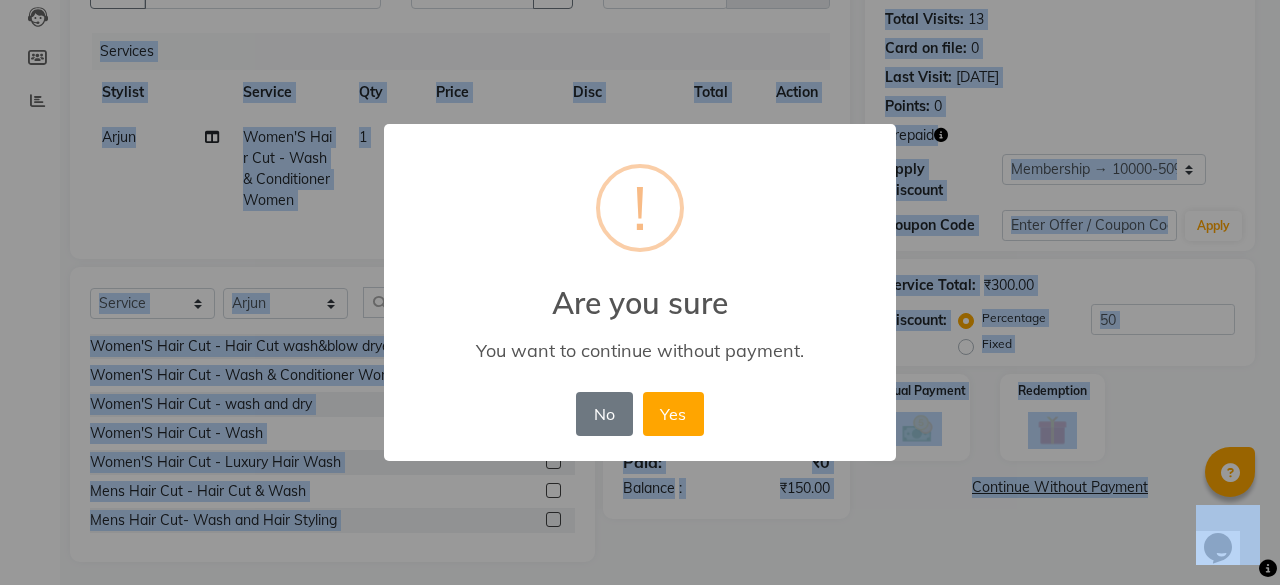 click on "× ! Are you sure You want to continue without payment. No No Yes" at bounding box center (640, 292) 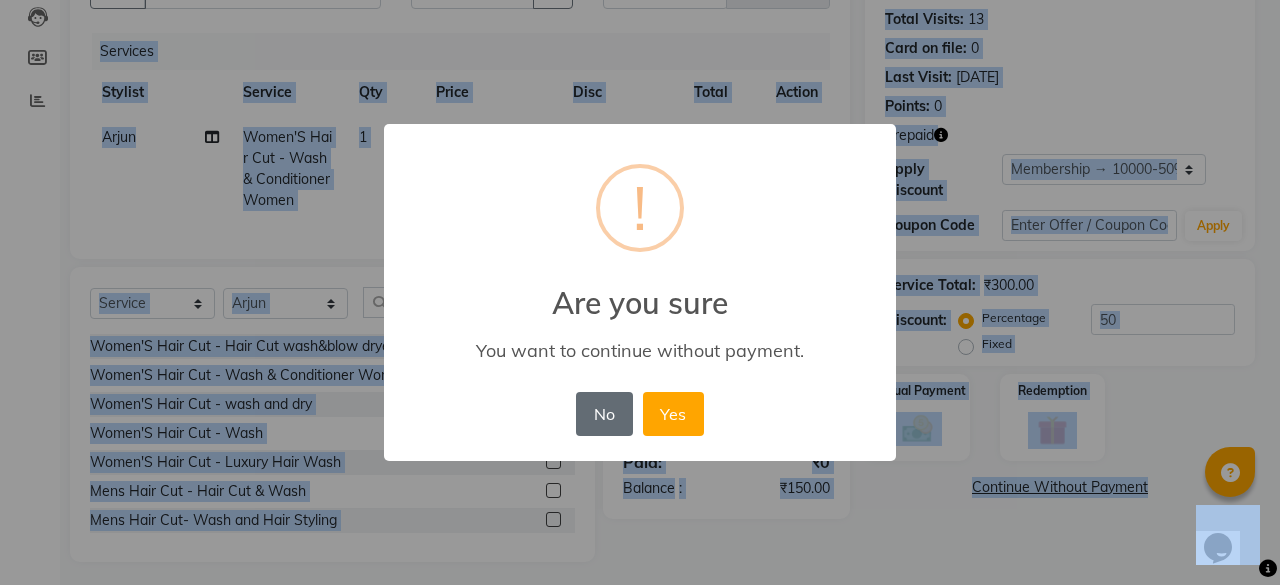 click on "No" at bounding box center [604, 414] 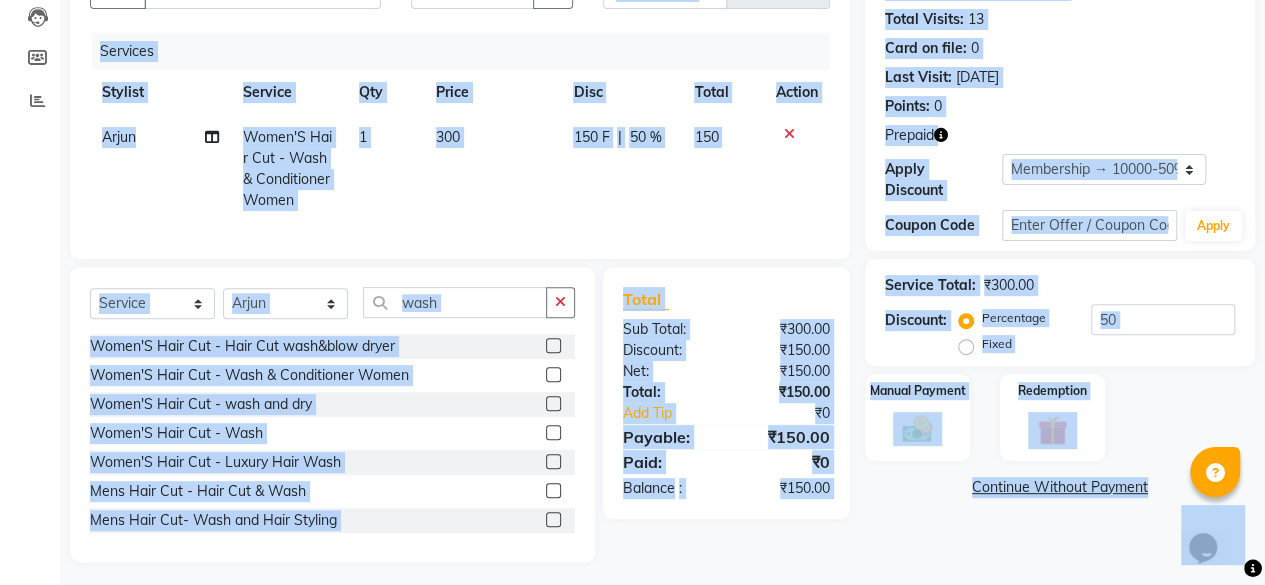 scroll, scrollTop: 236, scrollLeft: 0, axis: vertical 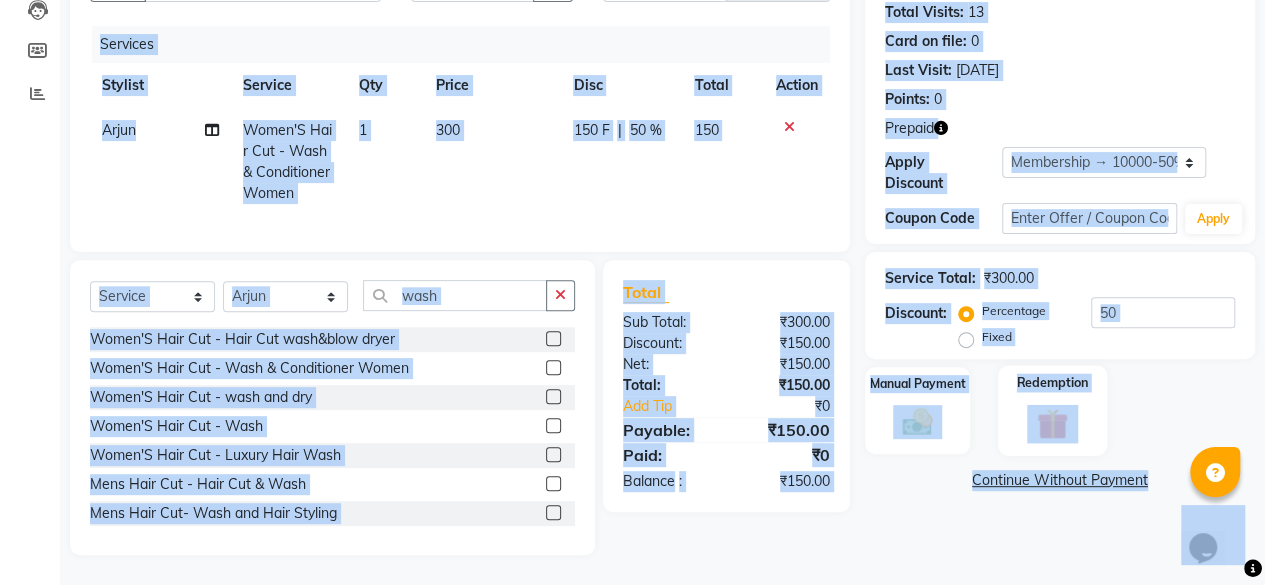 click 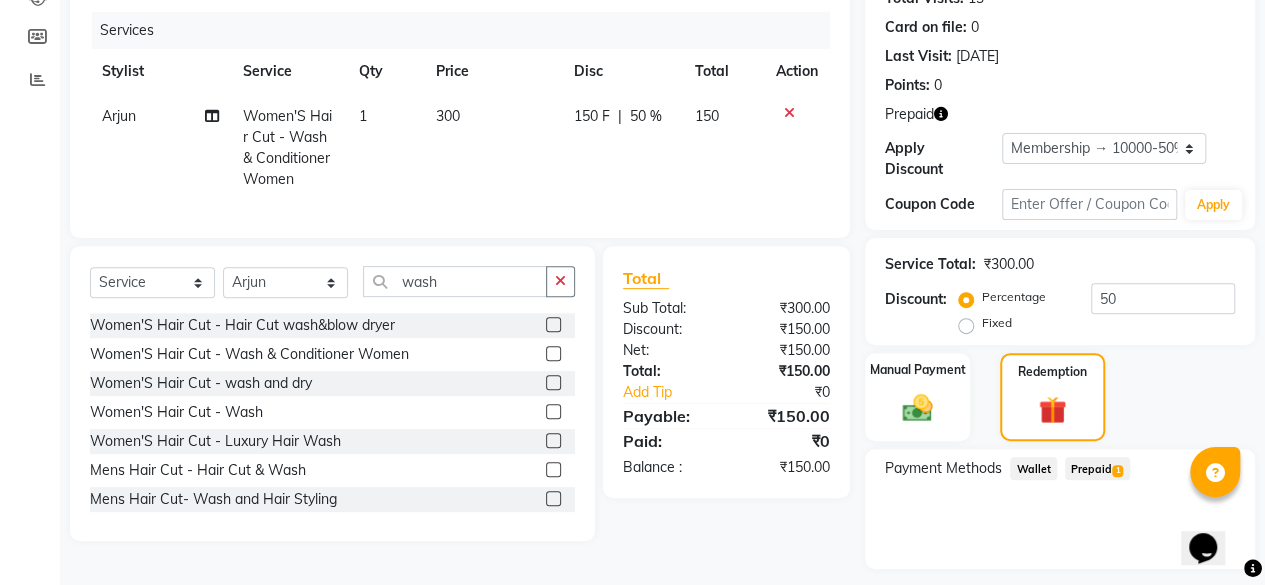 click on "Prepaid  1" 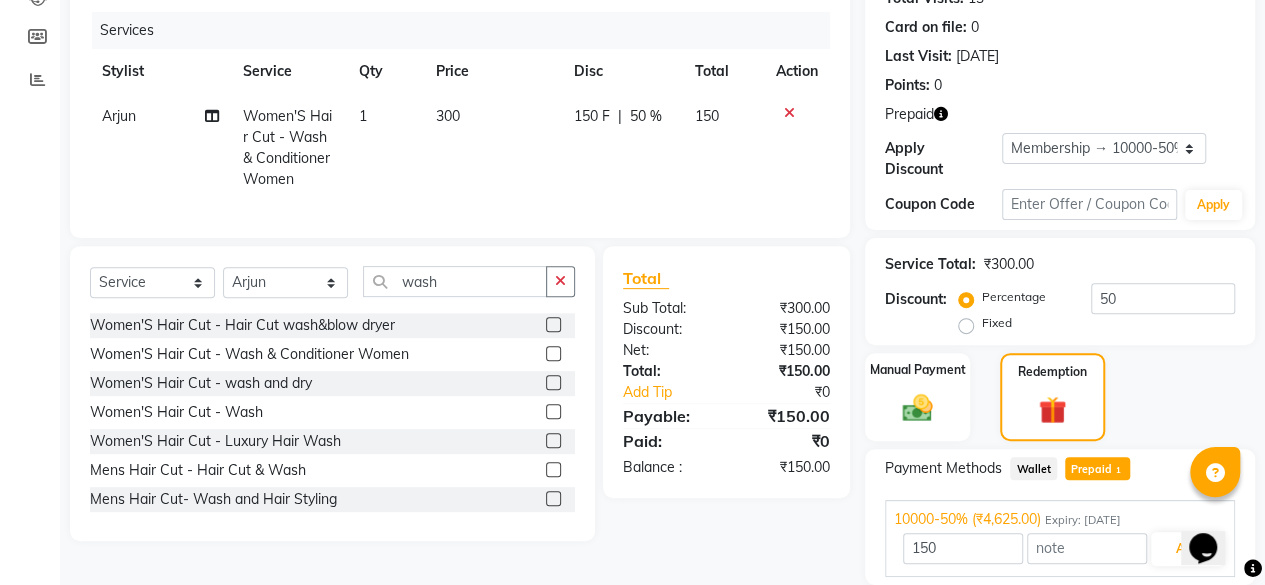 scroll, scrollTop: 306, scrollLeft: 0, axis: vertical 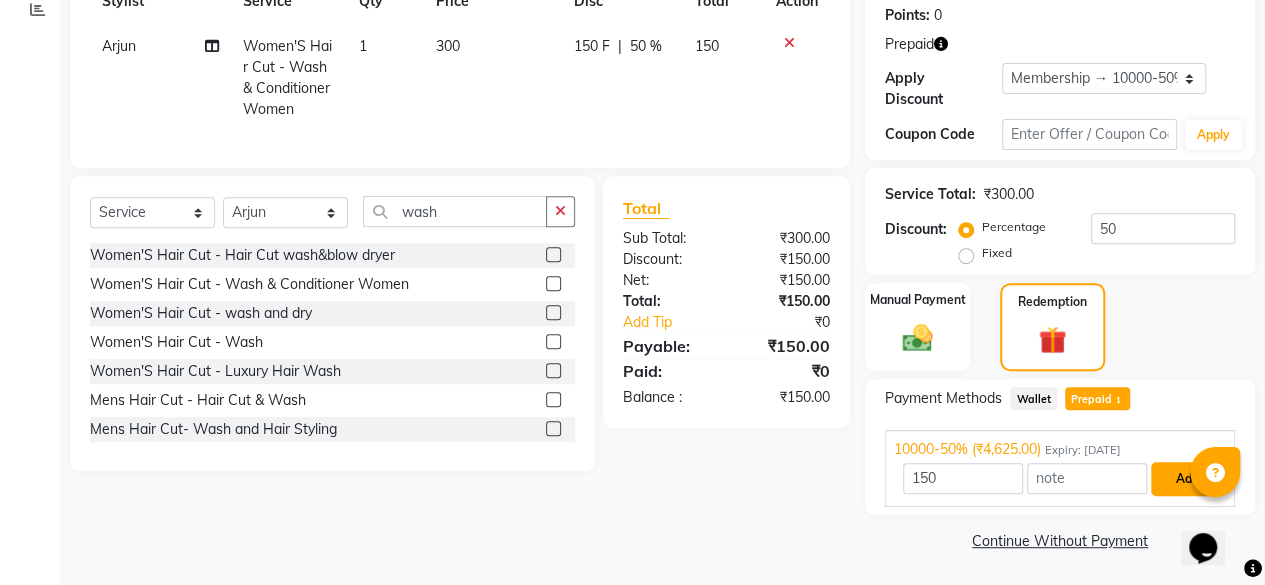 click on "Add" at bounding box center (1187, 479) 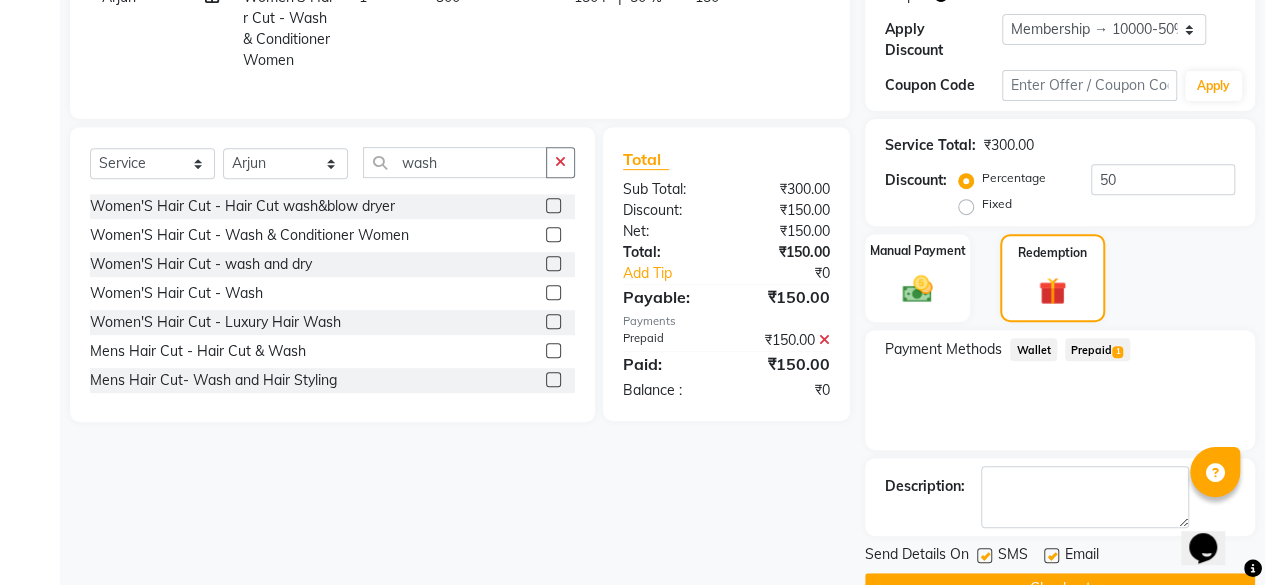 scroll, scrollTop: 402, scrollLeft: 0, axis: vertical 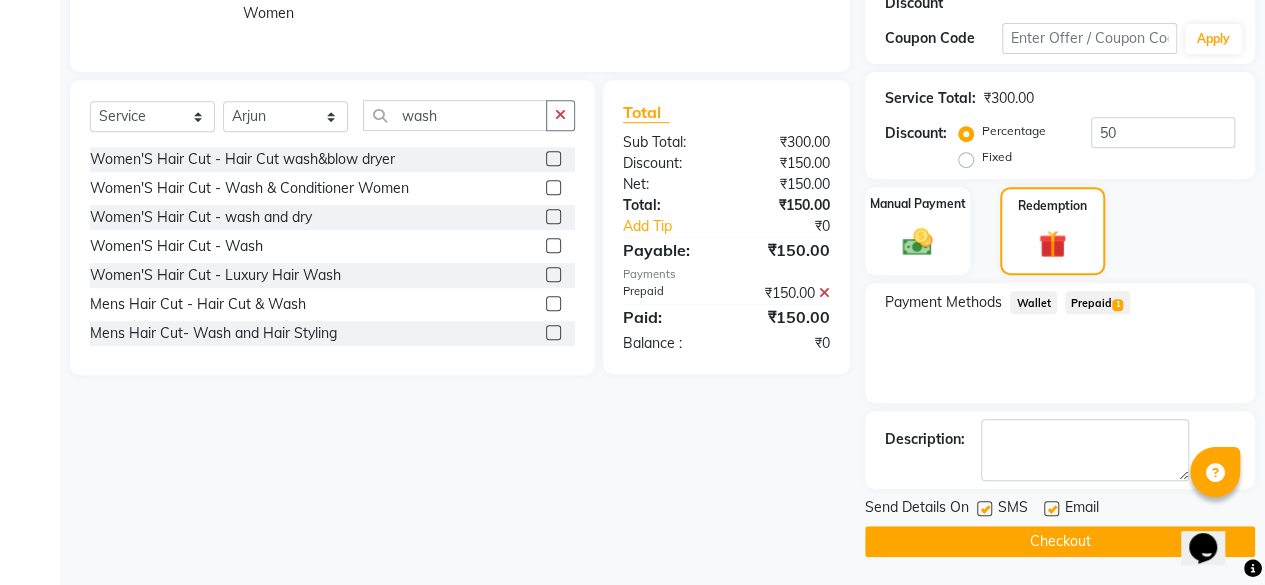 click on "Checkout" 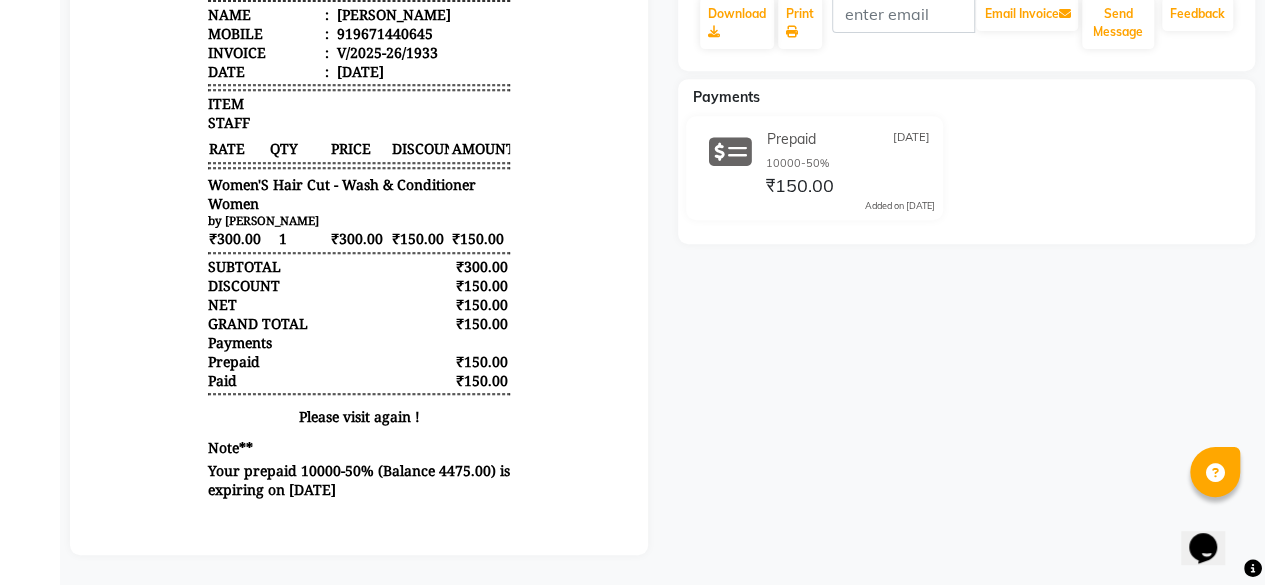 scroll, scrollTop: 0, scrollLeft: 0, axis: both 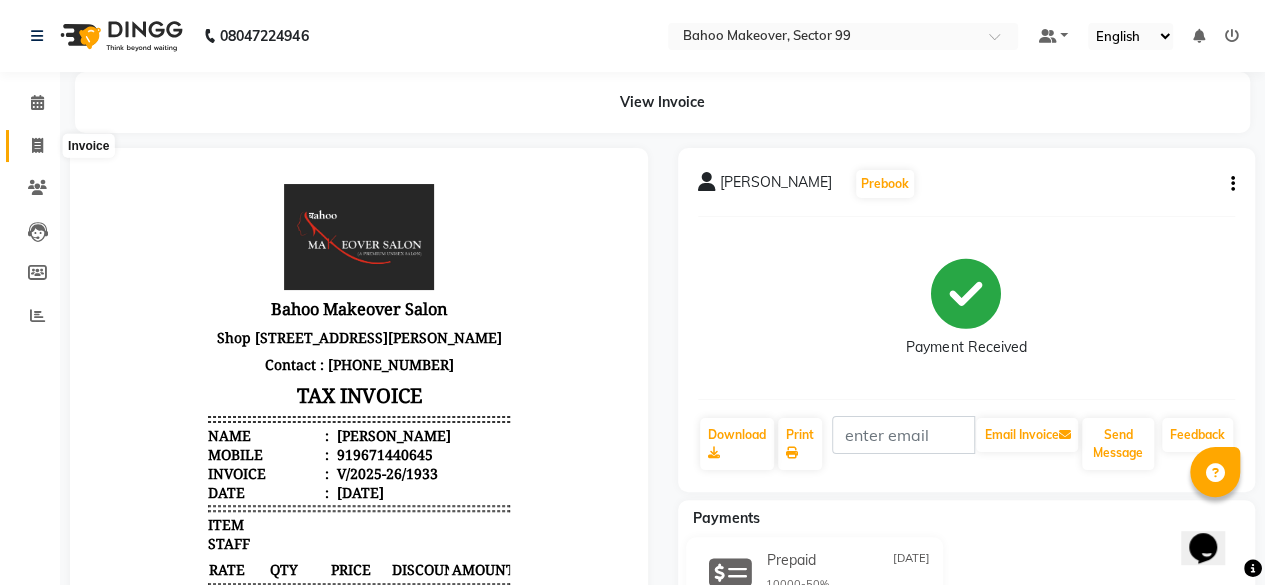click 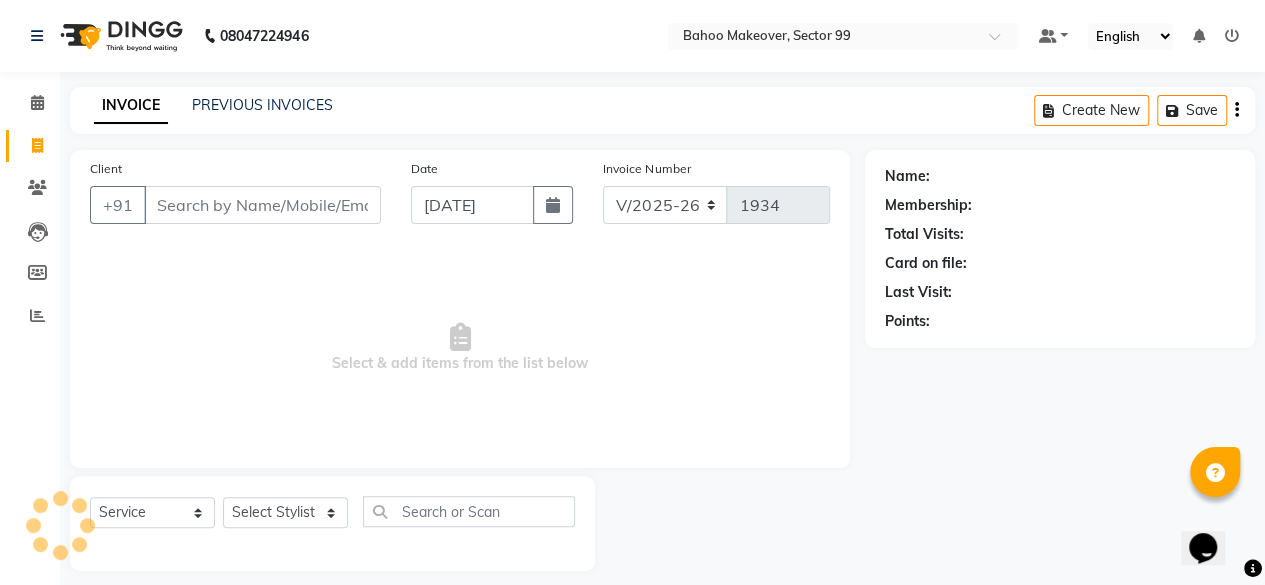 scroll, scrollTop: 15, scrollLeft: 0, axis: vertical 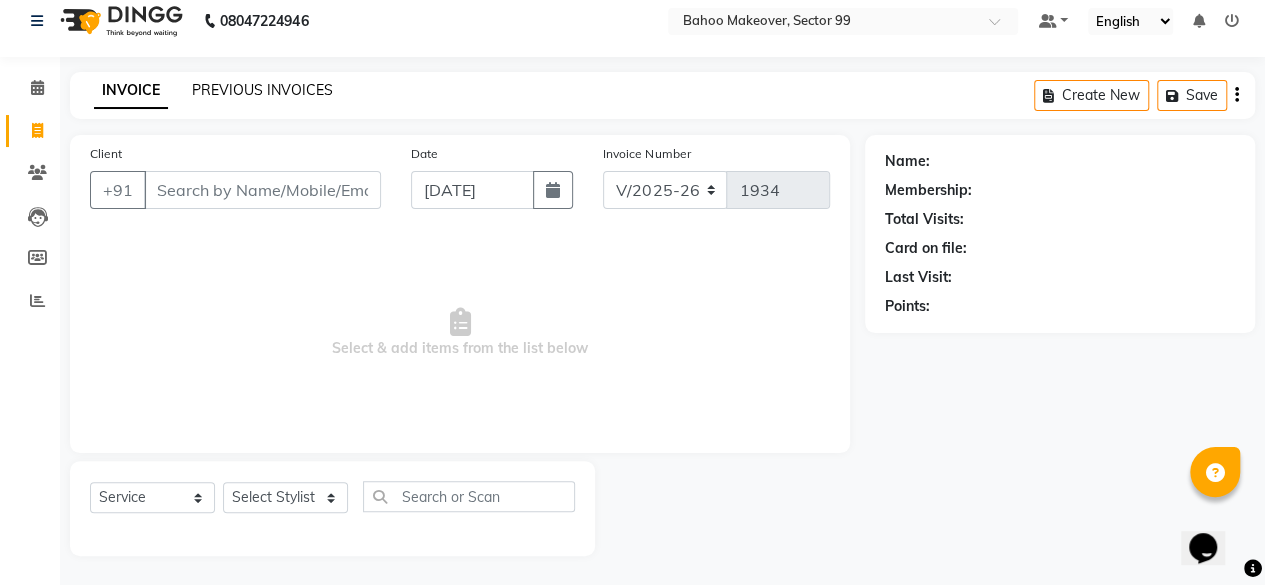 click on "PREVIOUS INVOICES" 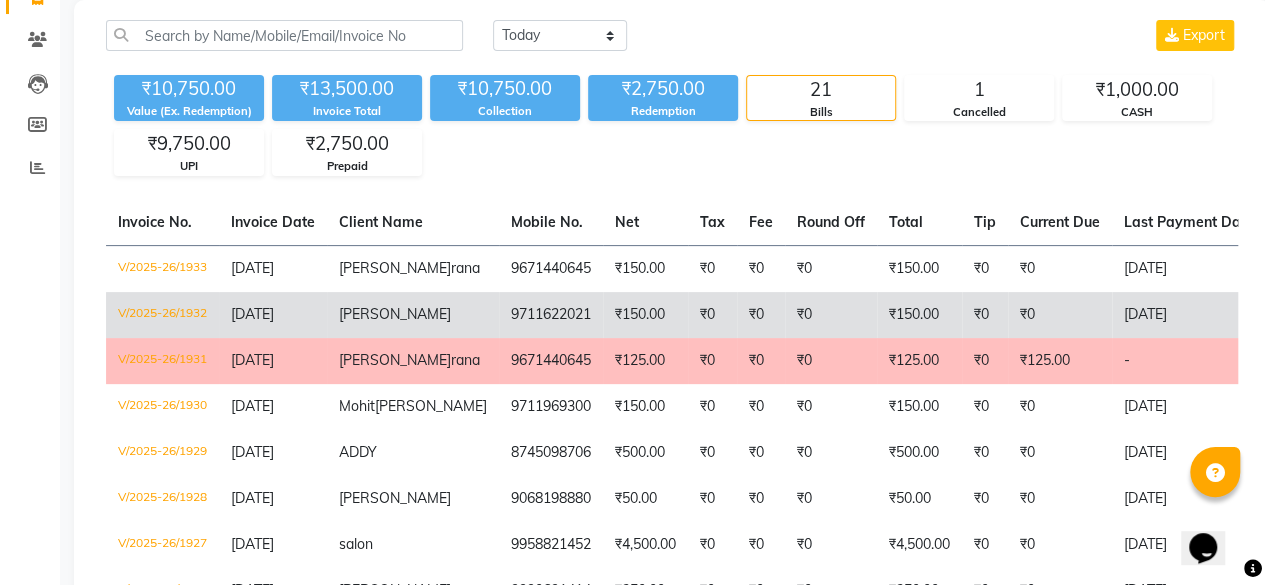 scroll, scrollTop: 0, scrollLeft: 0, axis: both 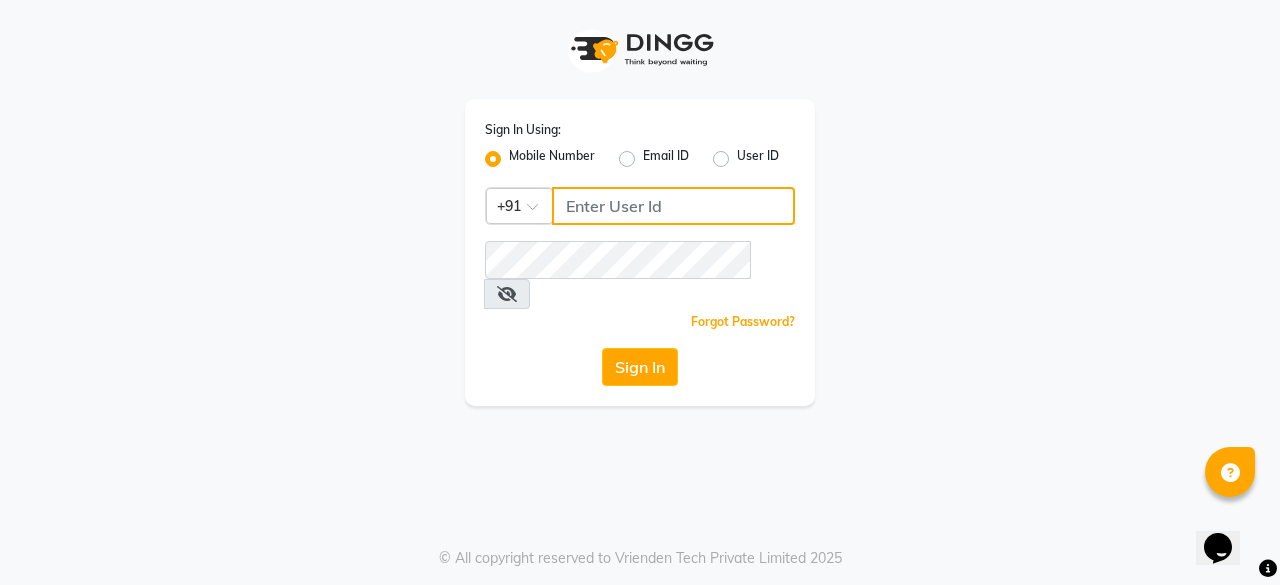 click 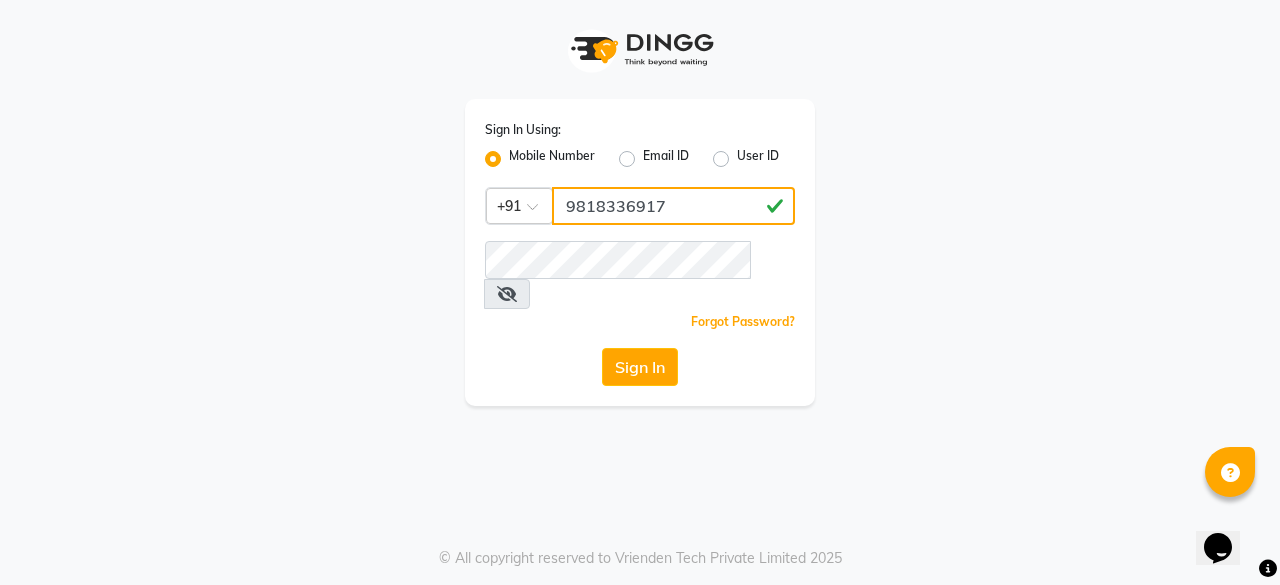 type on "9818336917" 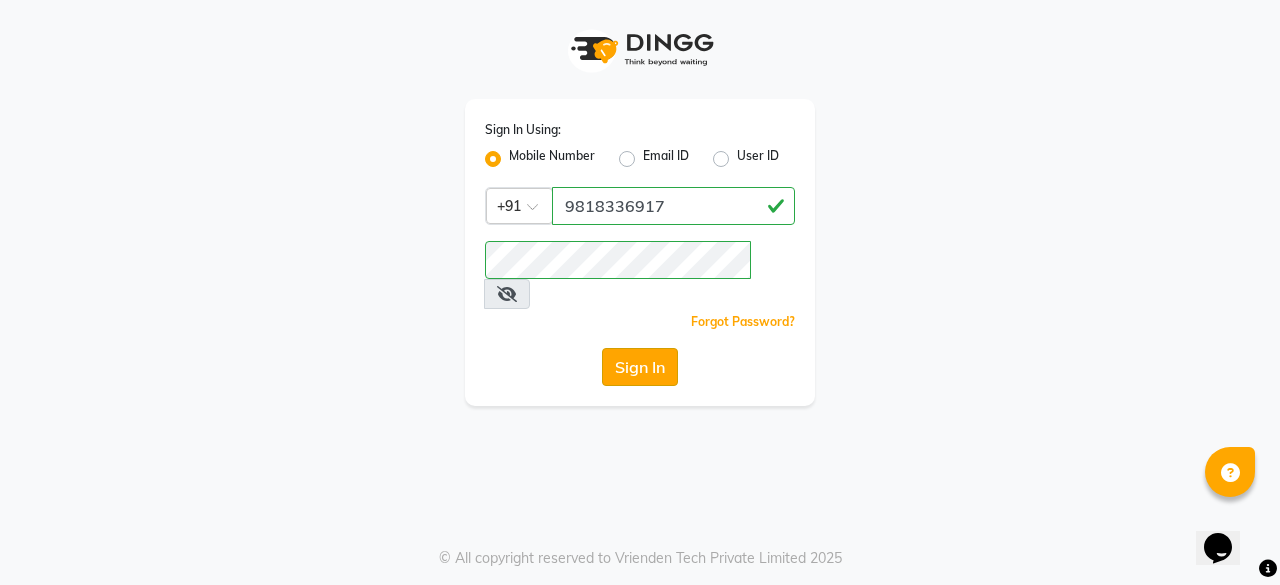 click on "Sign In" 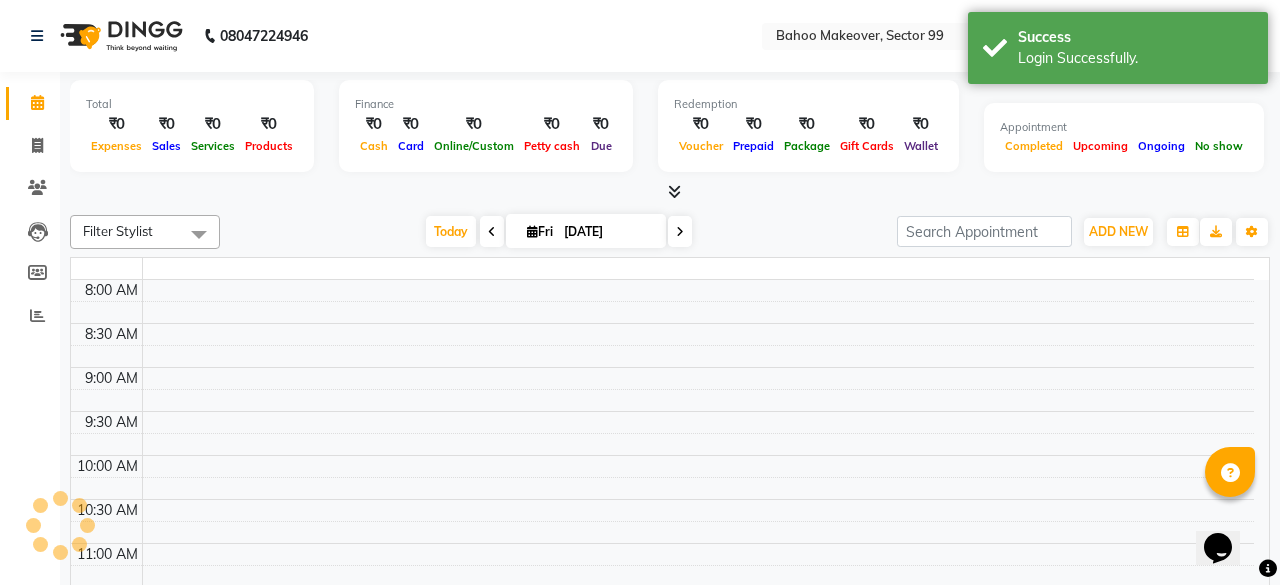 select on "en" 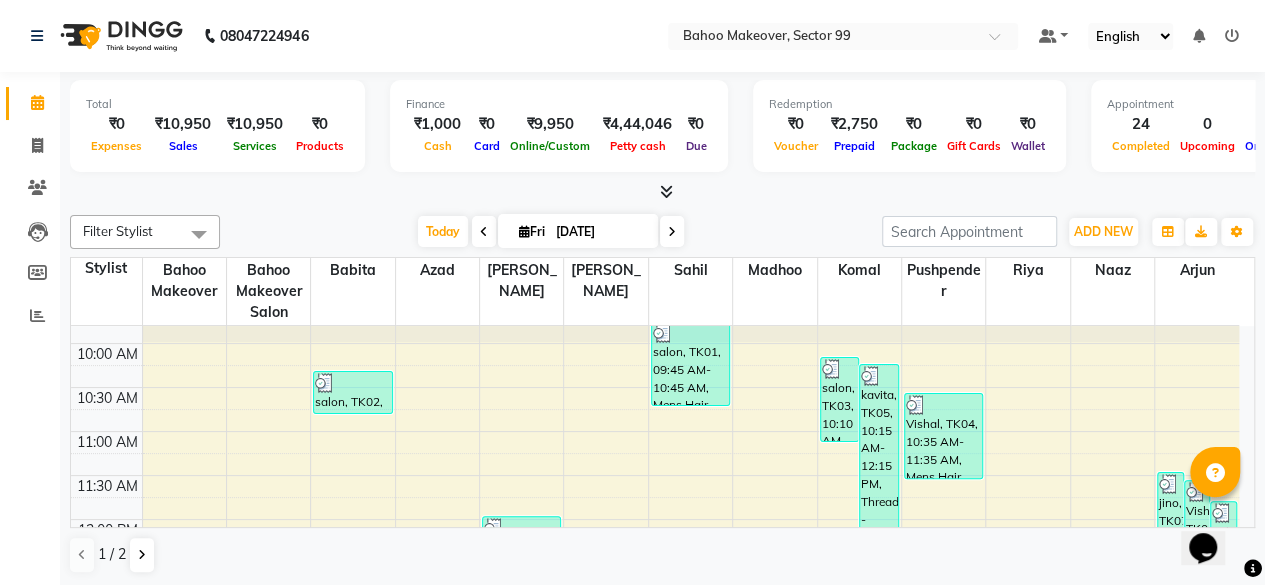 scroll, scrollTop: 0, scrollLeft: 0, axis: both 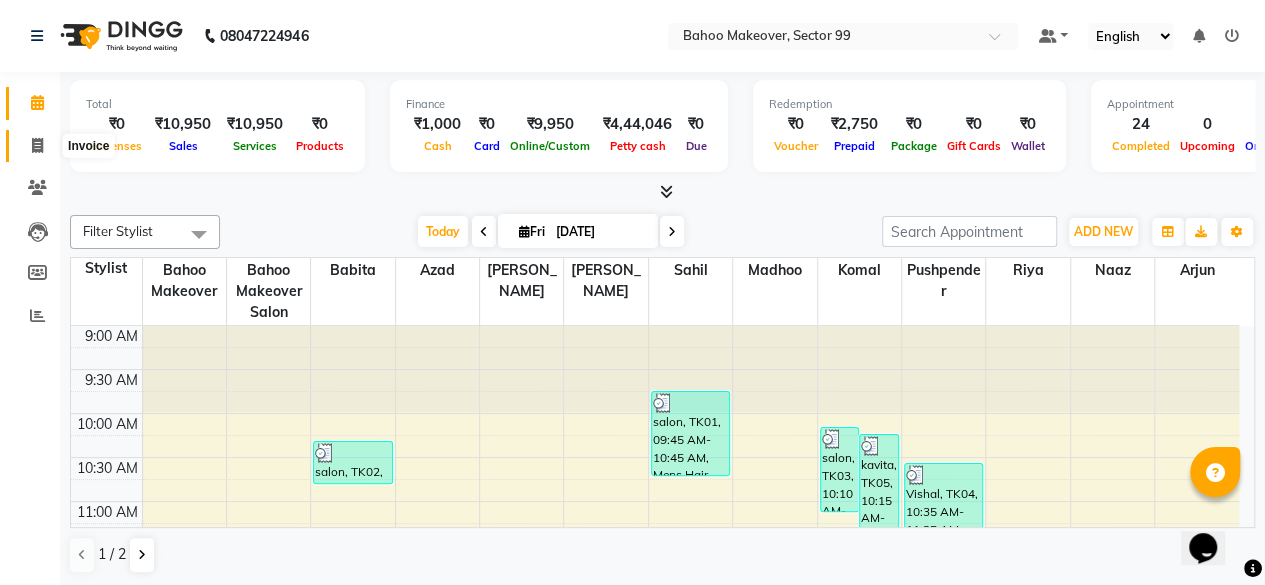 click 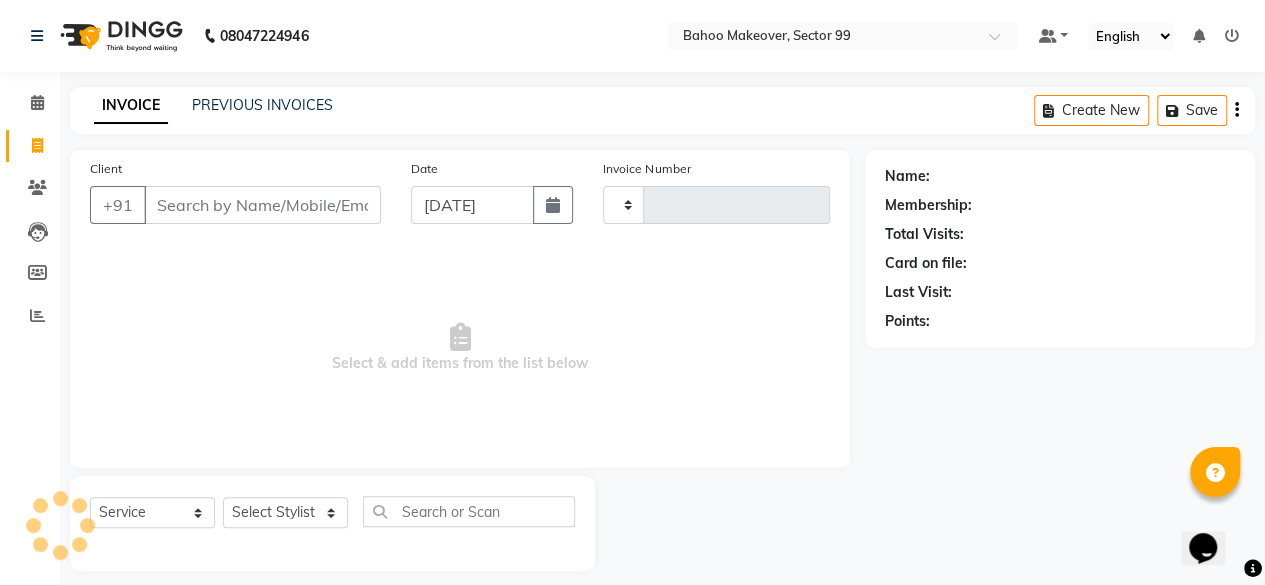 type on "1935" 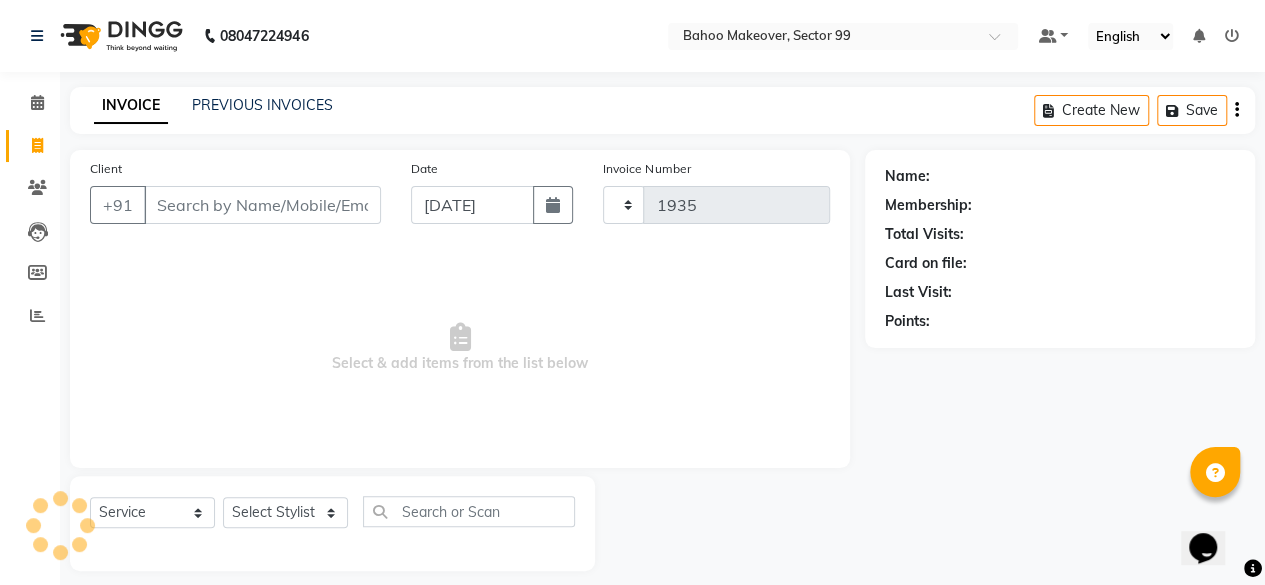 select on "6856" 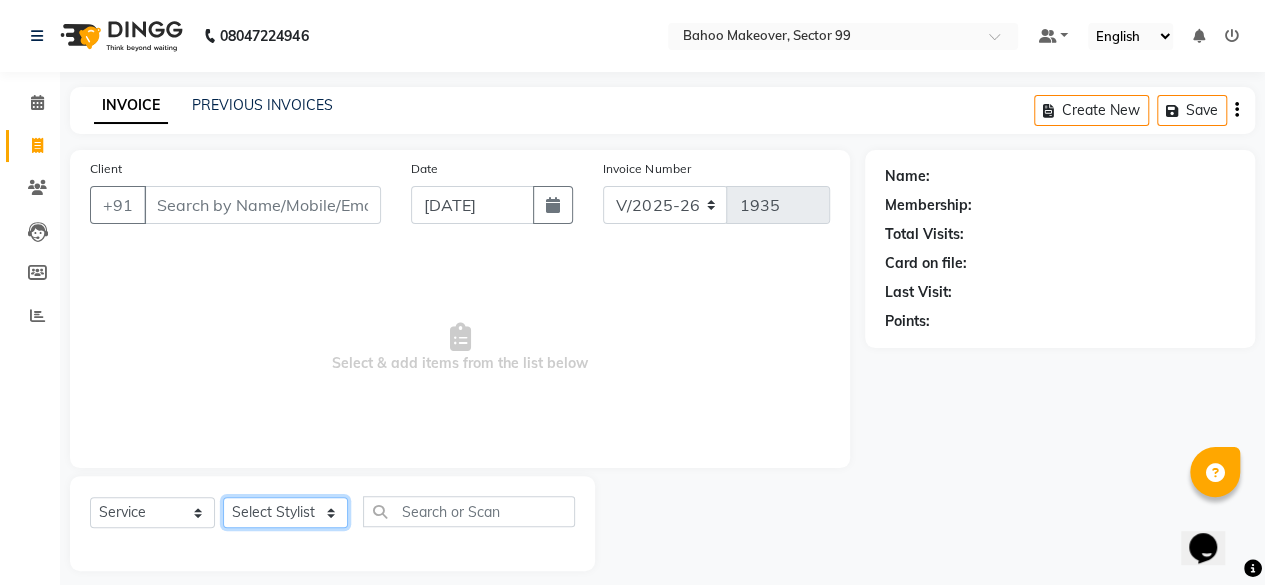 drag, startPoint x: 333, startPoint y: 513, endPoint x: 322, endPoint y: 115, distance: 398.15198 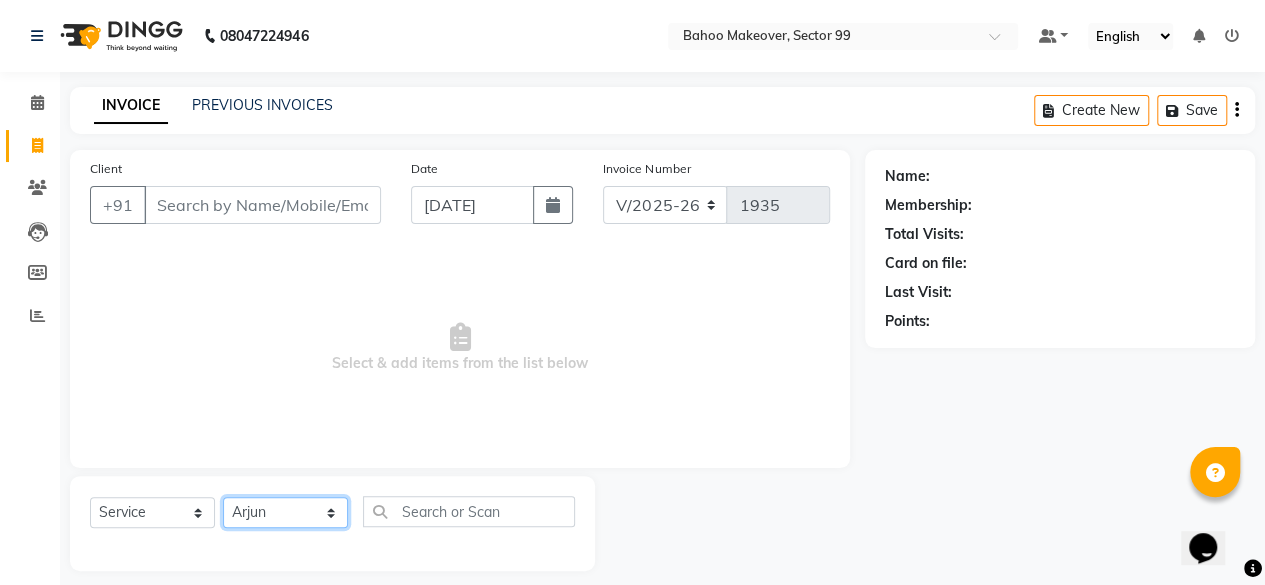 click on "Select Stylist Arjun [PERSON_NAME]  Bahoo Makeover Bahoo Makeover Salon [PERSON_NAME] [PERSON_NAME] [PERSON_NAME] [PERSON_NAME] [PERSON_NAME] [PERSON_NAME]  [PERSON_NAME] Vikas" 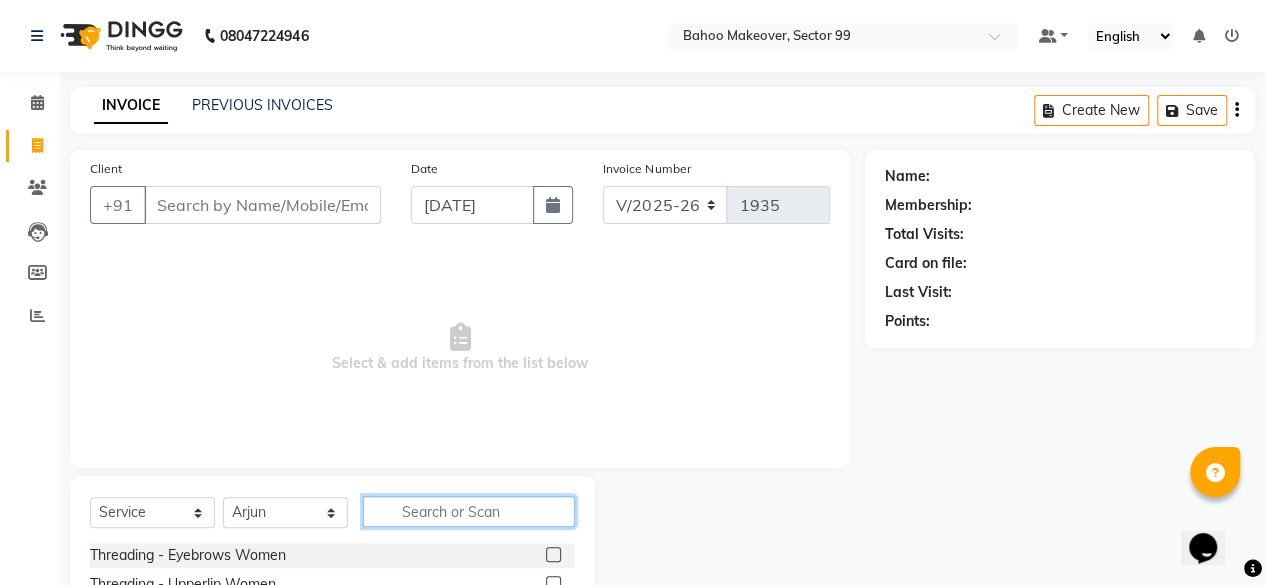 click 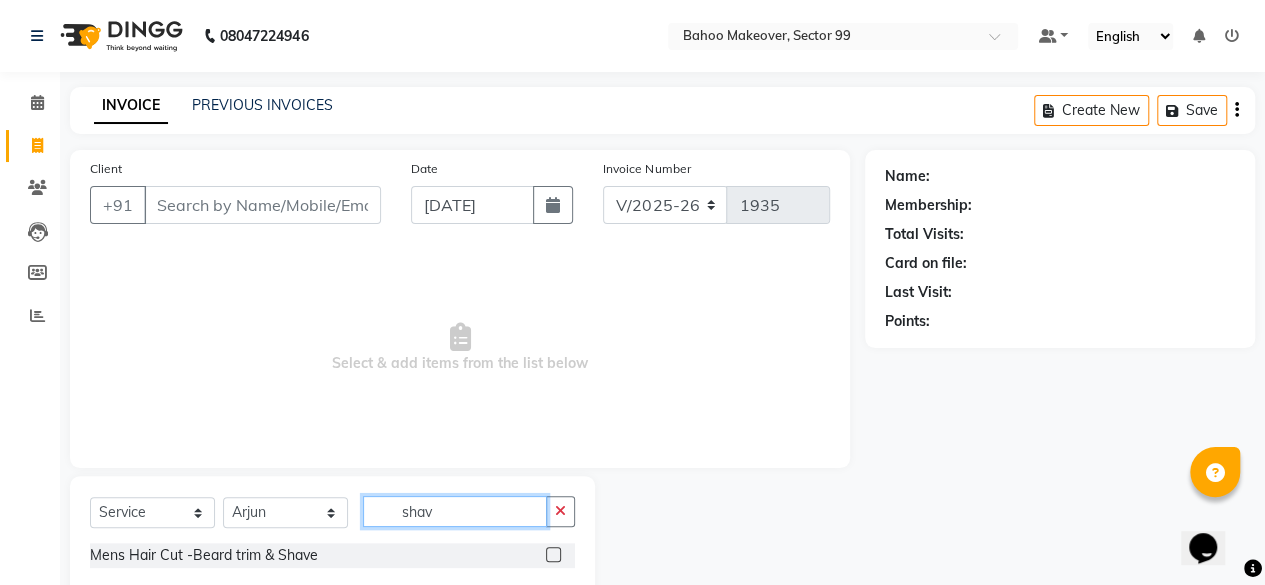 type on "shav" 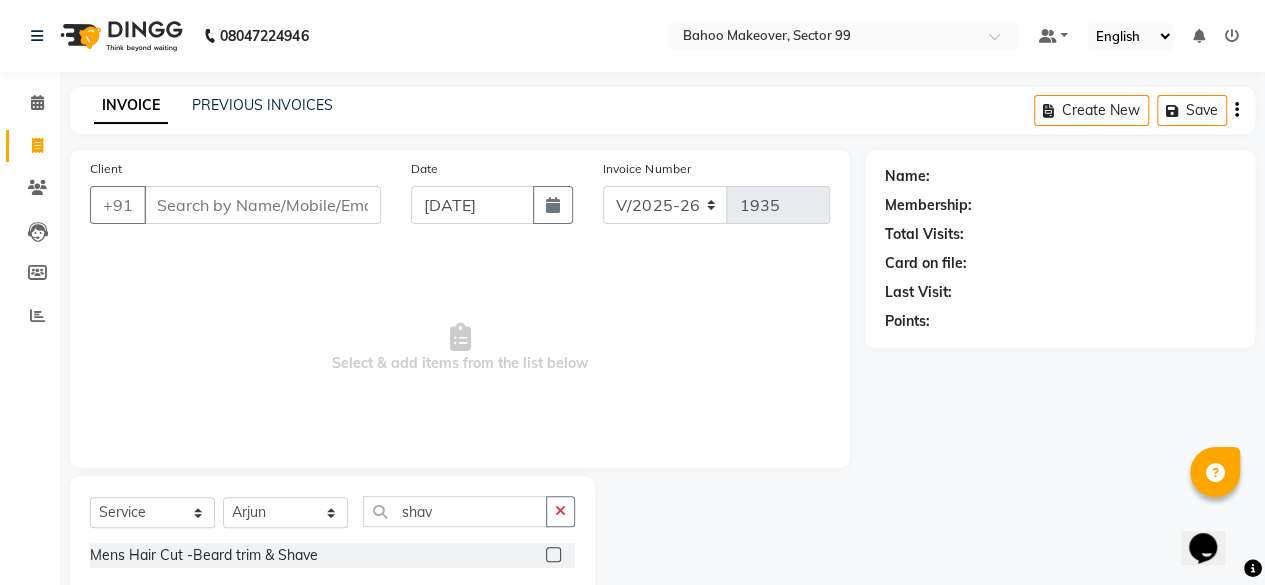 click 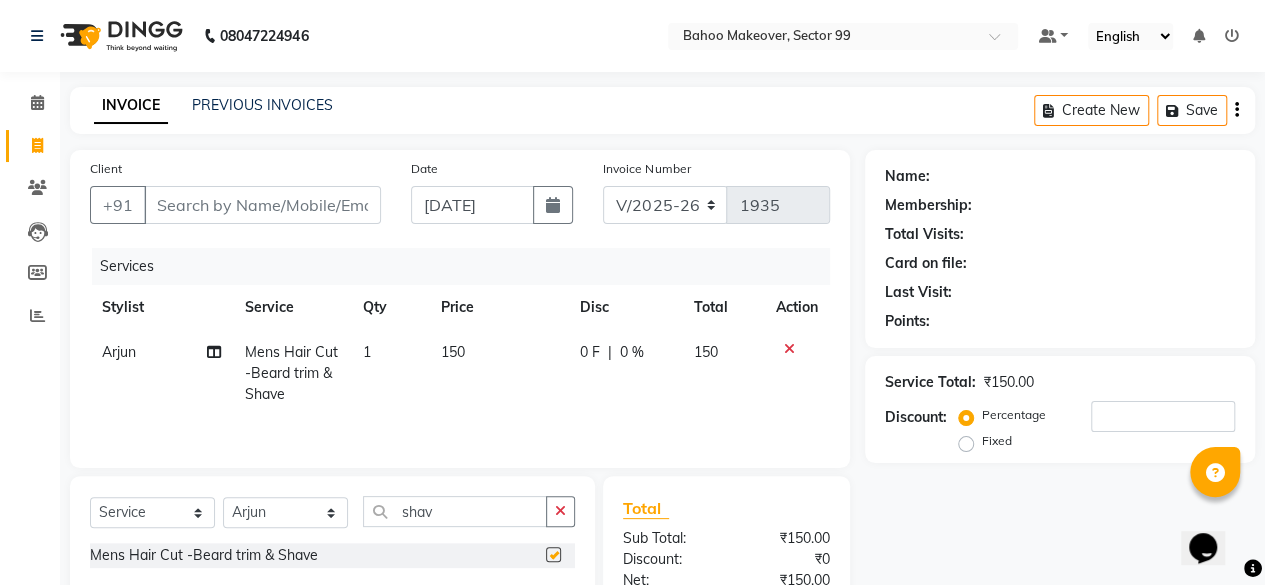 checkbox on "false" 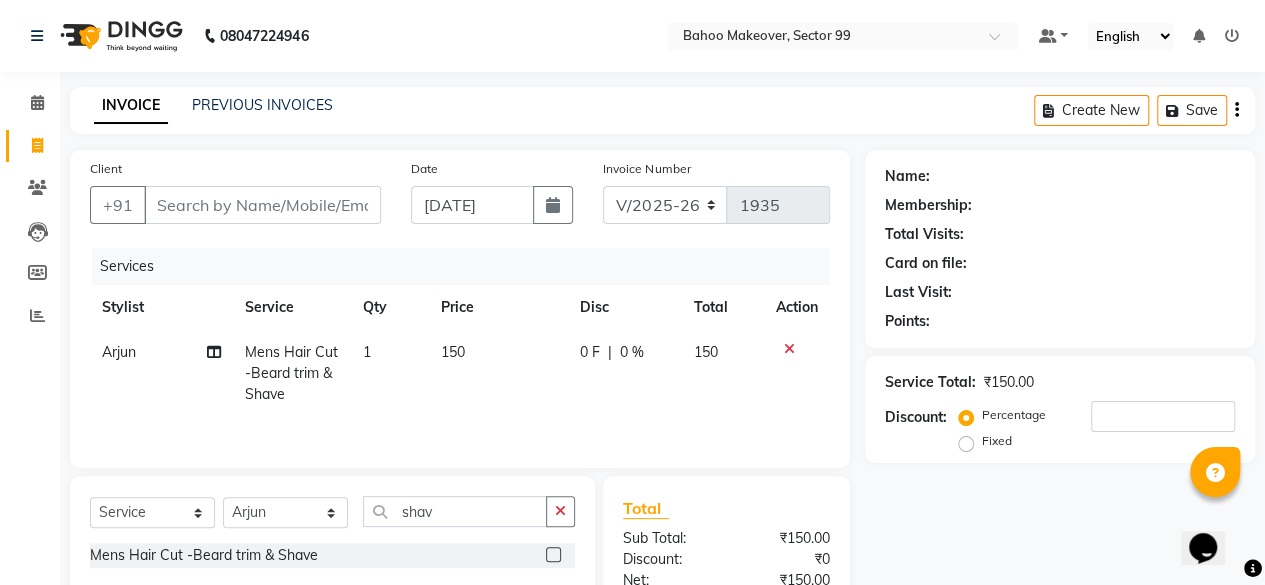 click on "150" 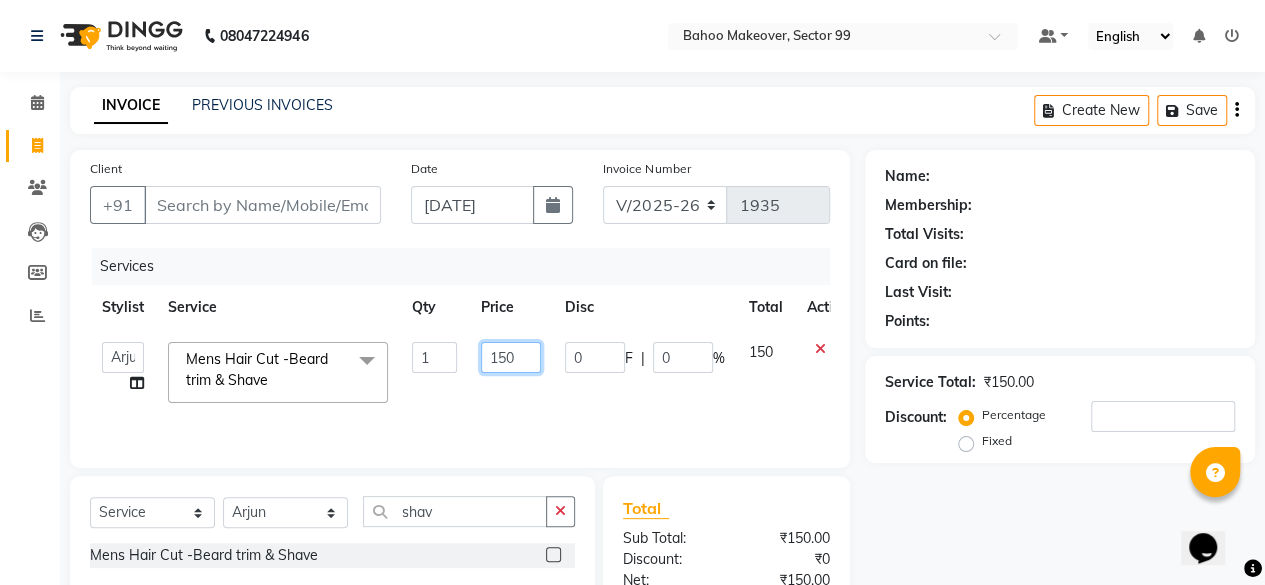 click on "150" 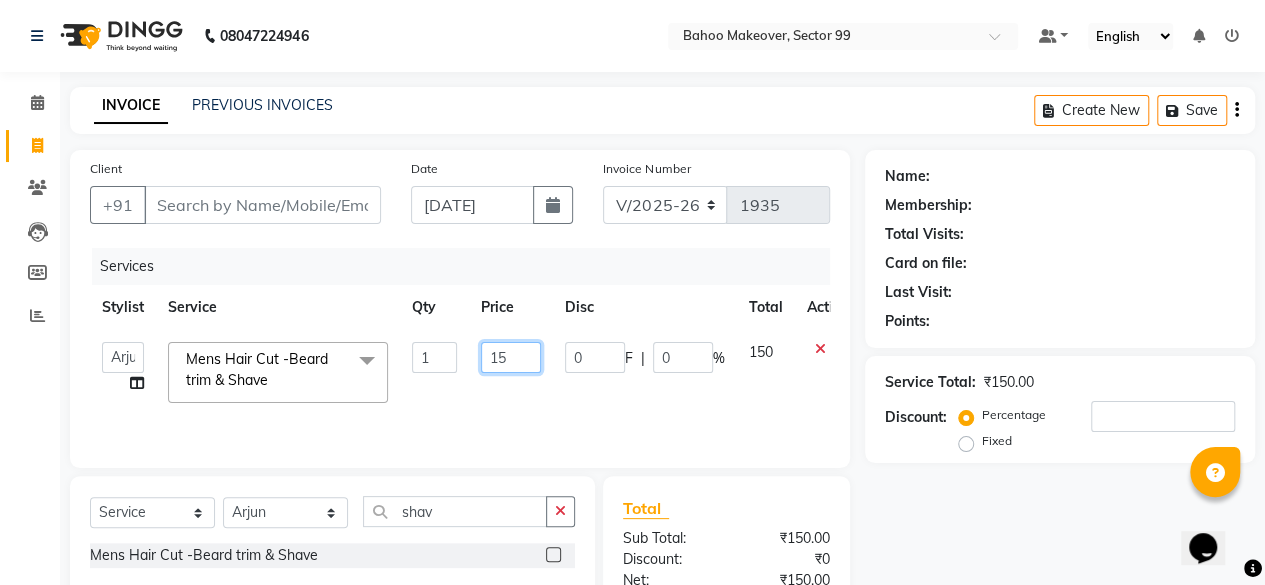 type on "1" 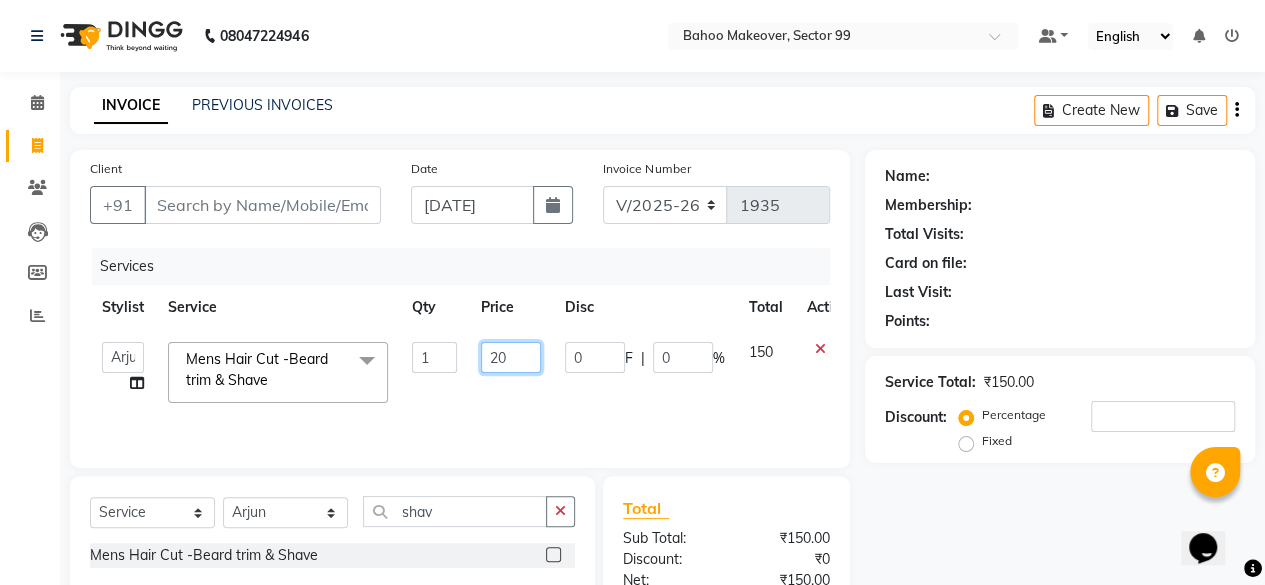 type on "200" 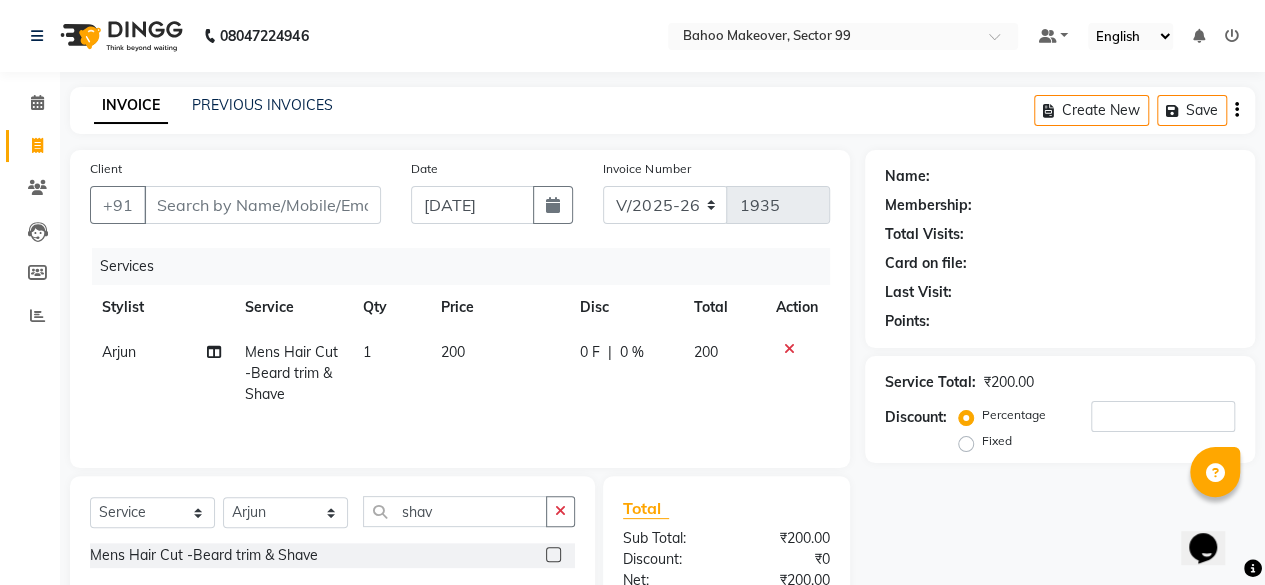 click on "Name: Membership: Total Visits: Card on file: Last Visit:  Points:  Service Total:  ₹200.00  Discount:  Percentage   Fixed" 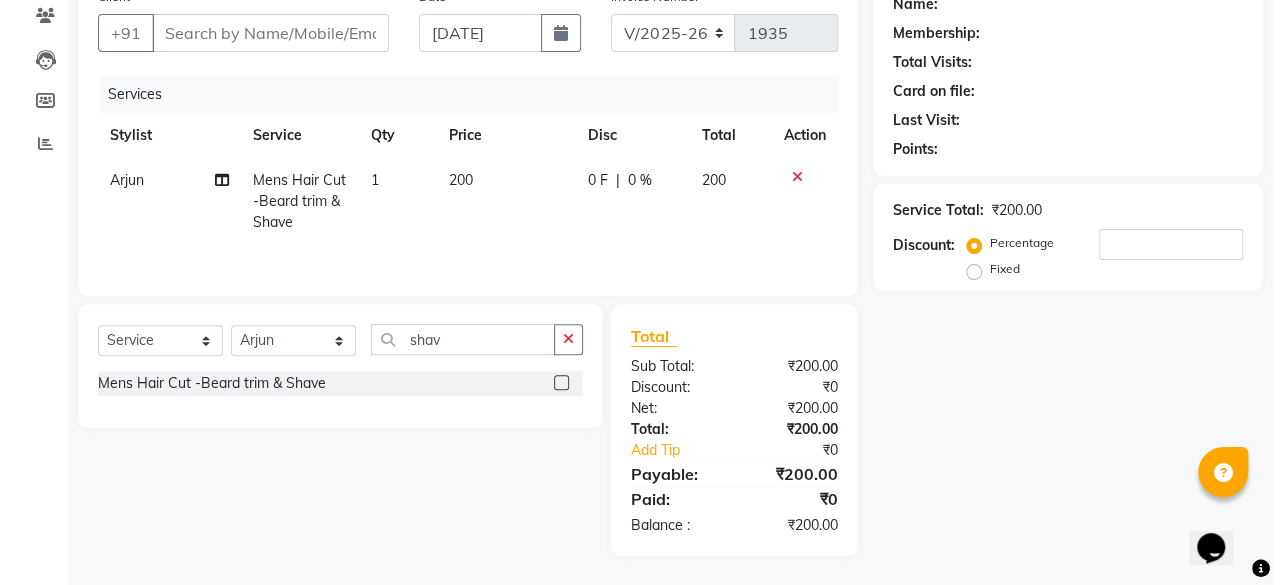 scroll, scrollTop: 0, scrollLeft: 0, axis: both 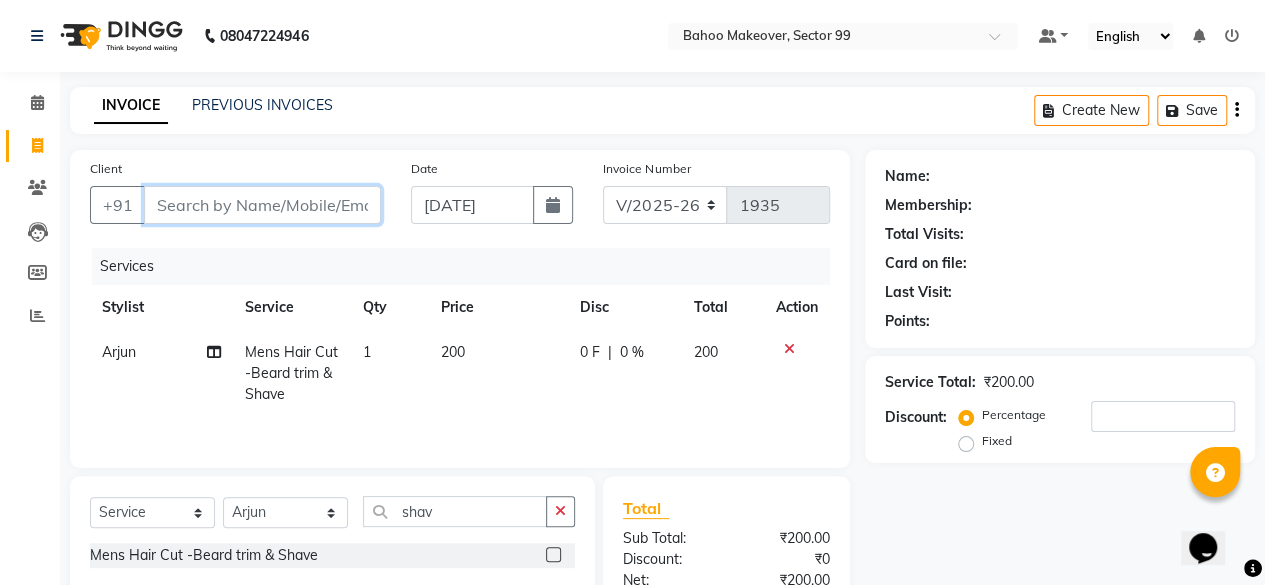 click on "Client" at bounding box center (262, 205) 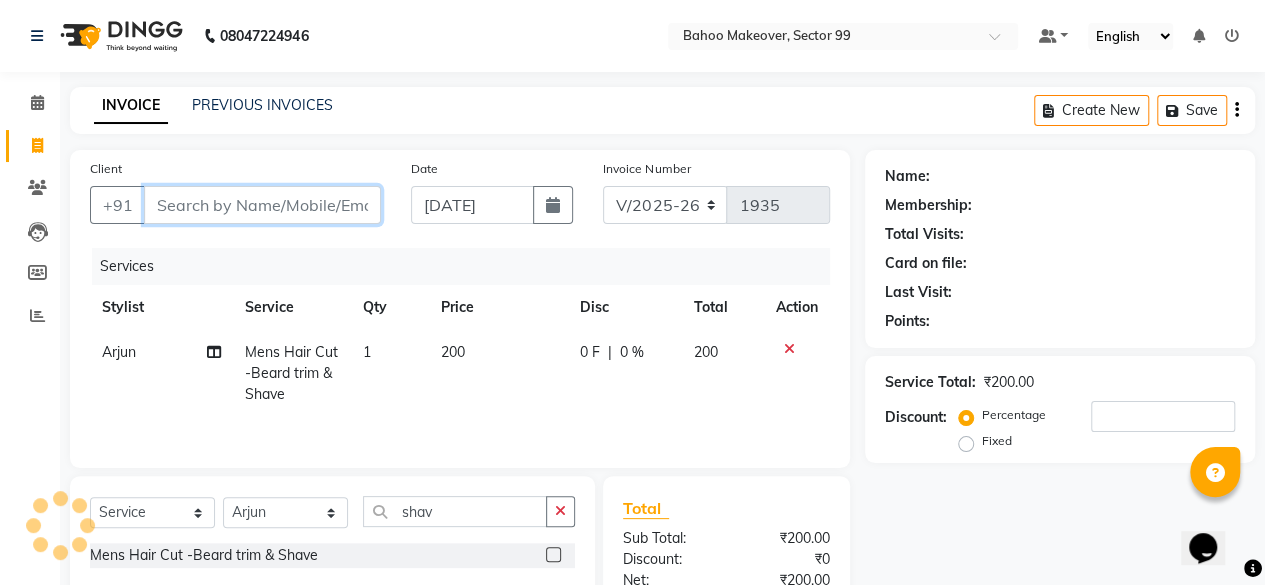 type on "8" 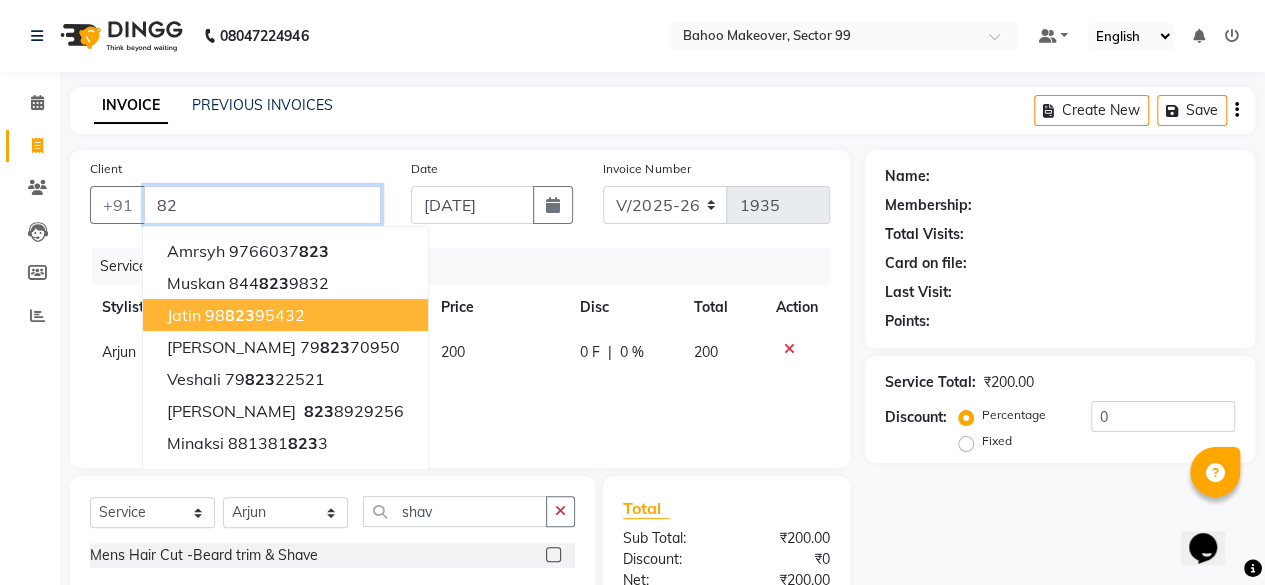 type on "8" 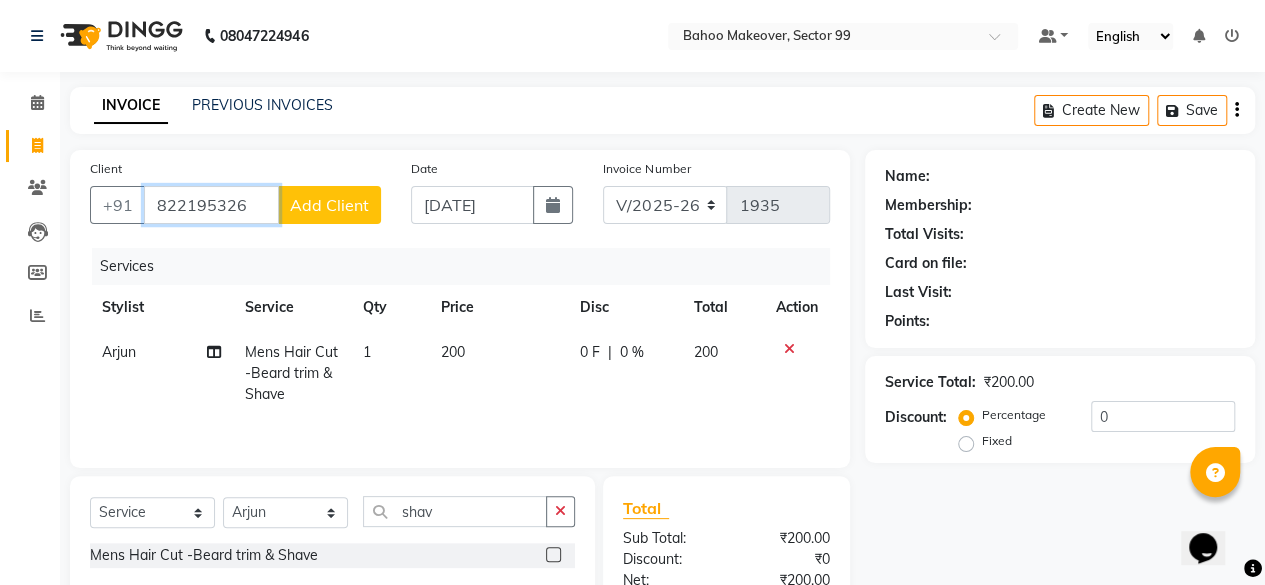 type on "822195326" 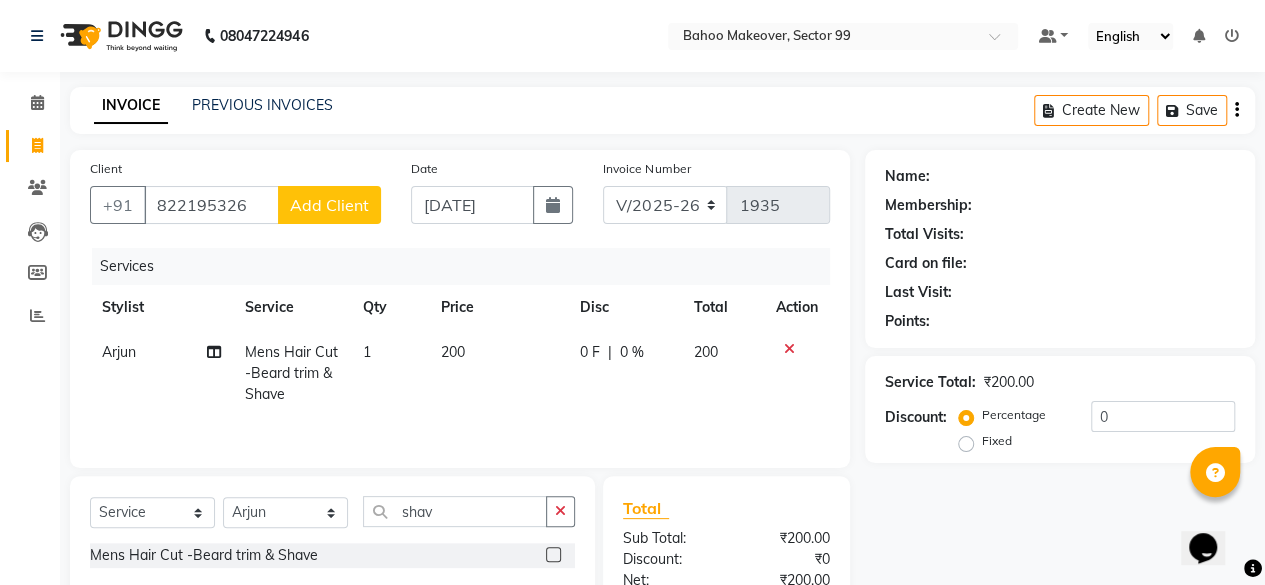 click on "Add Client" 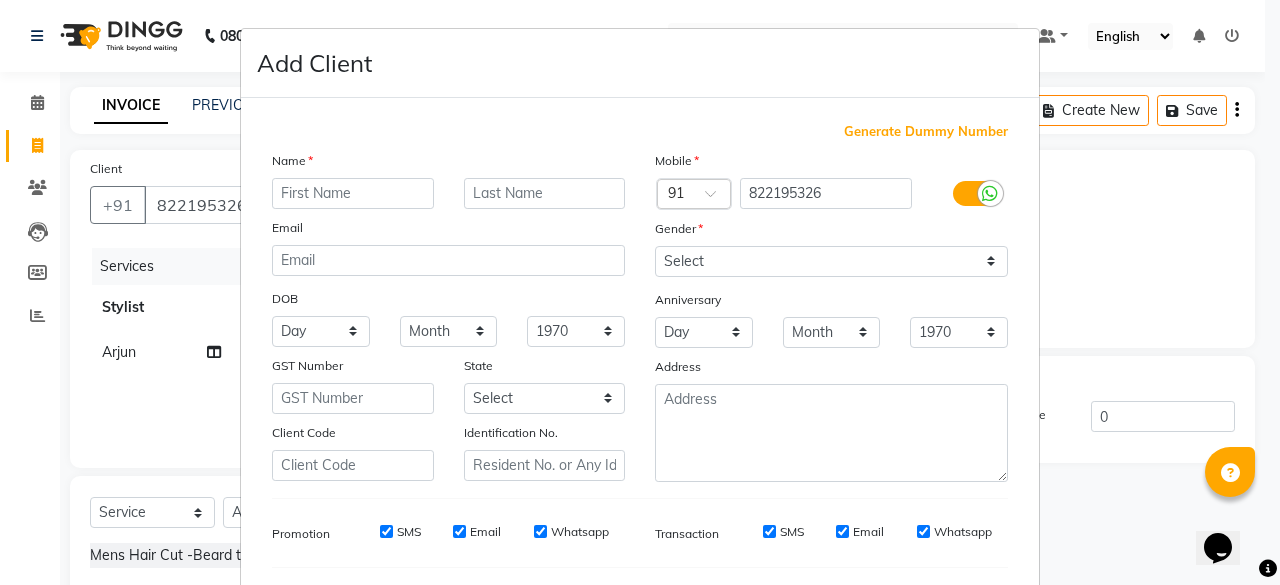 click at bounding box center [353, 193] 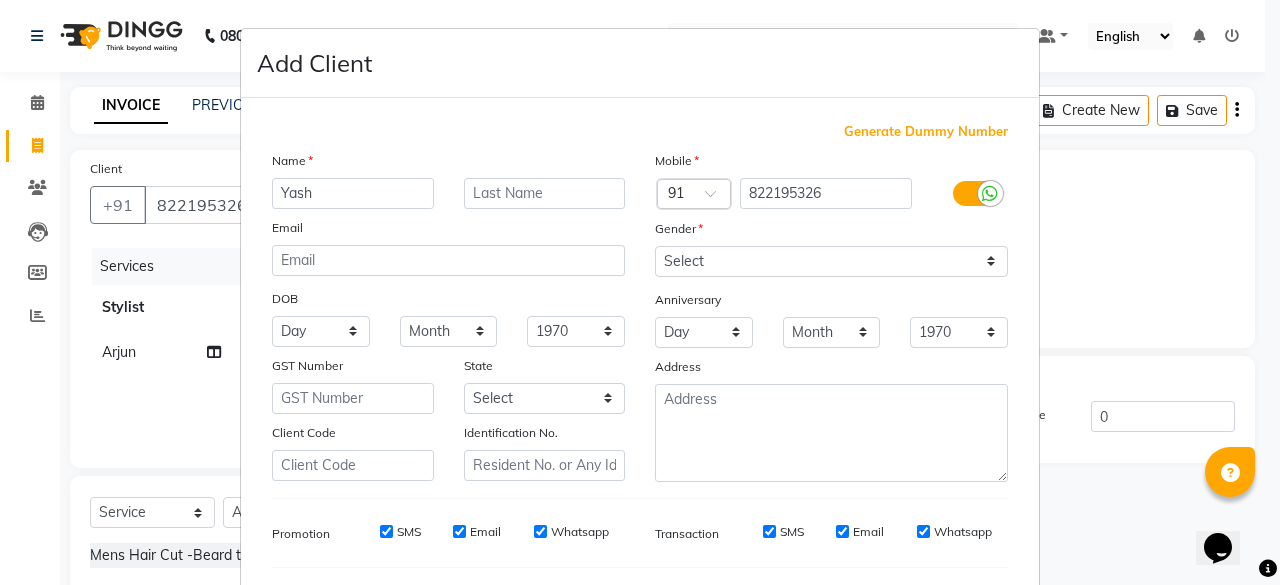 type on "Yash" 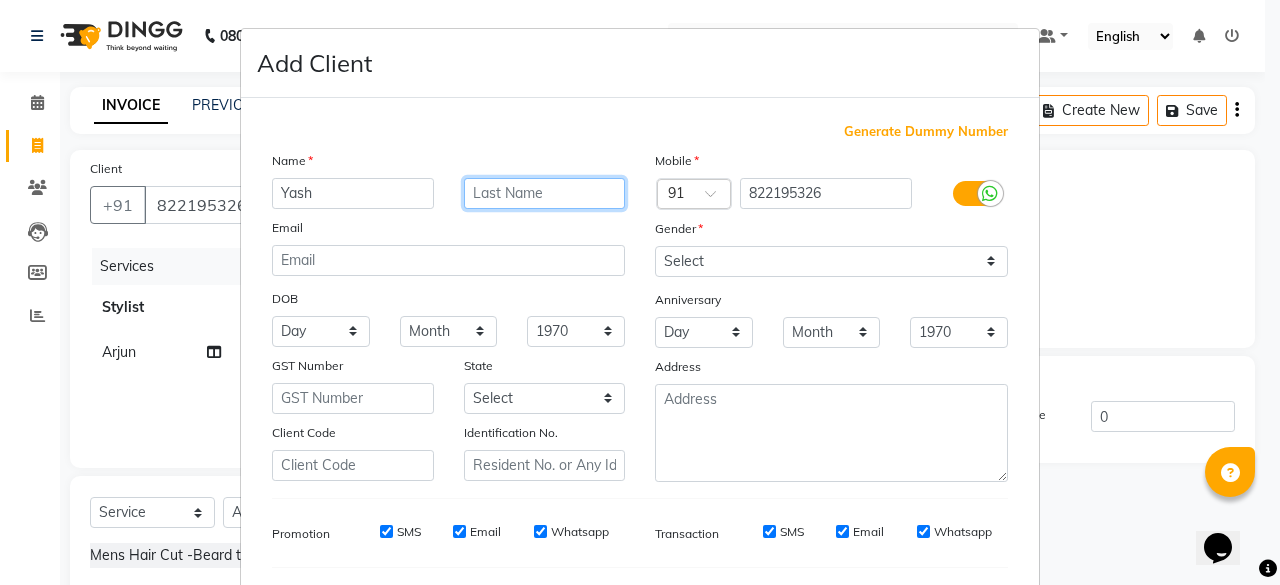 click at bounding box center [545, 193] 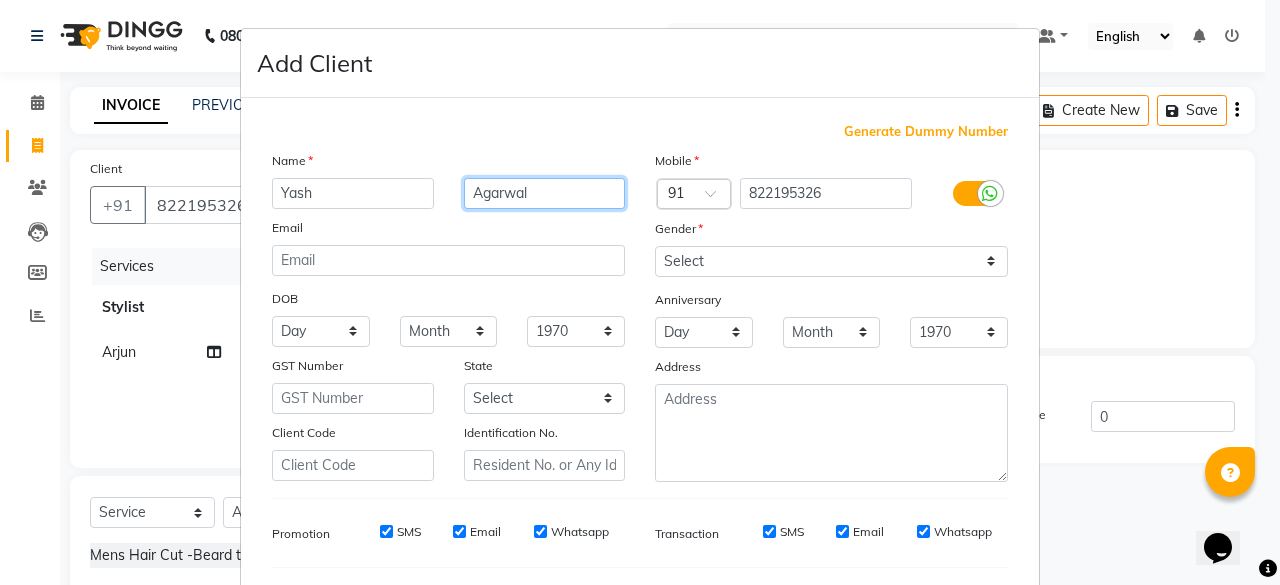 type on "Agarwal" 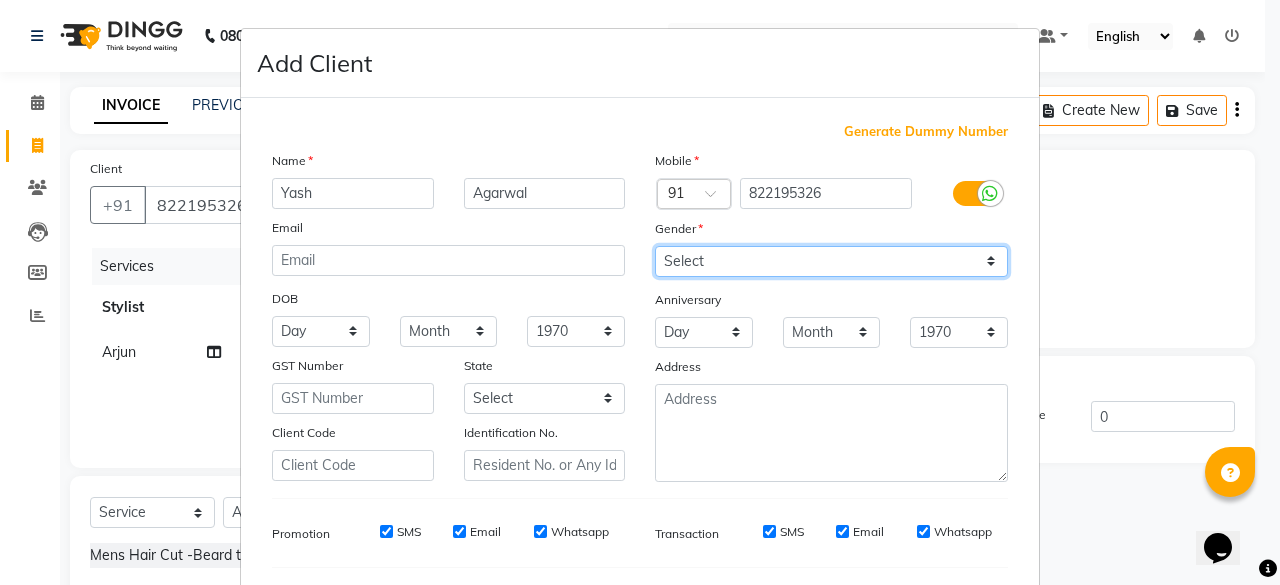click on "Select [DEMOGRAPHIC_DATA] [DEMOGRAPHIC_DATA] Other Prefer Not To Say" at bounding box center [831, 261] 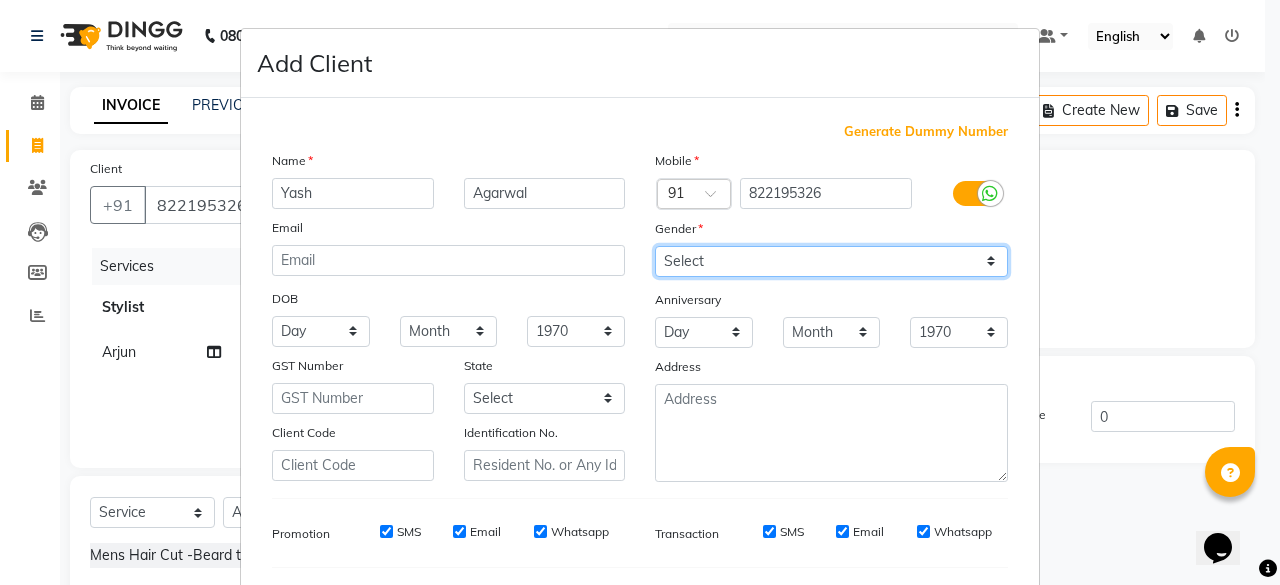 select on "[DEMOGRAPHIC_DATA]" 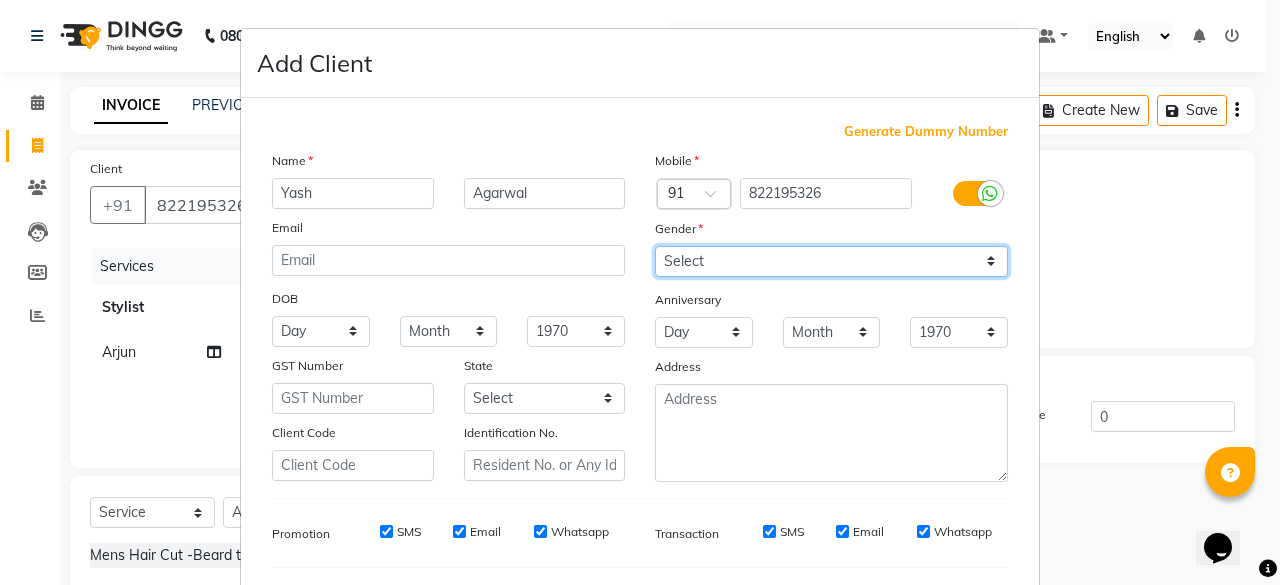 click on "Select [DEMOGRAPHIC_DATA] [DEMOGRAPHIC_DATA] Other Prefer Not To Say" at bounding box center [831, 261] 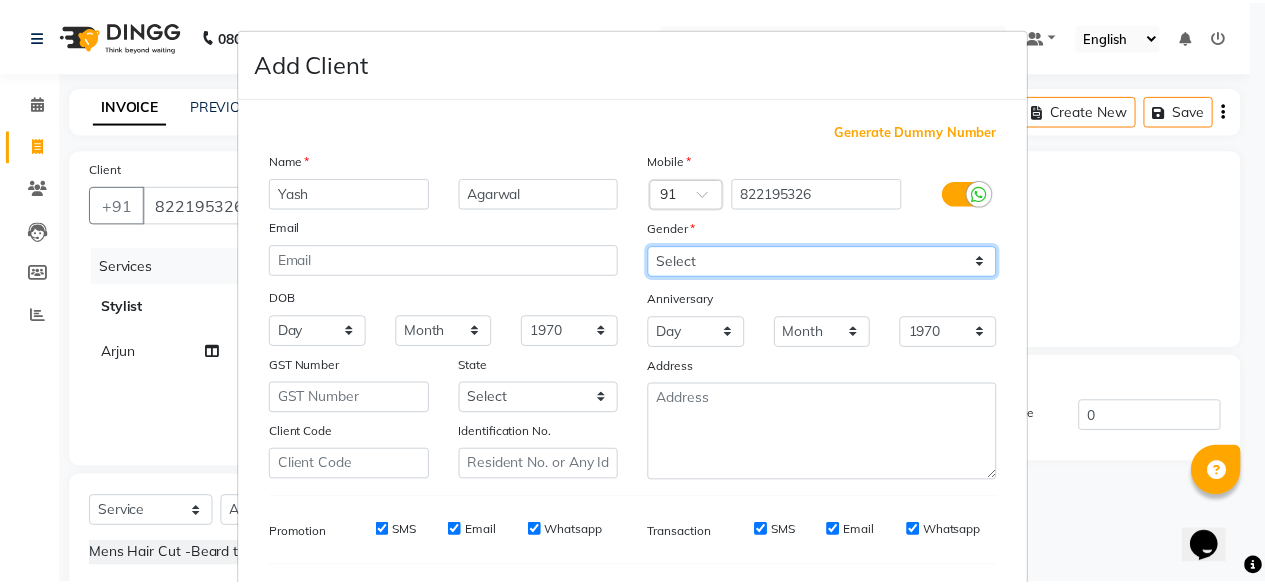 scroll, scrollTop: 260, scrollLeft: 0, axis: vertical 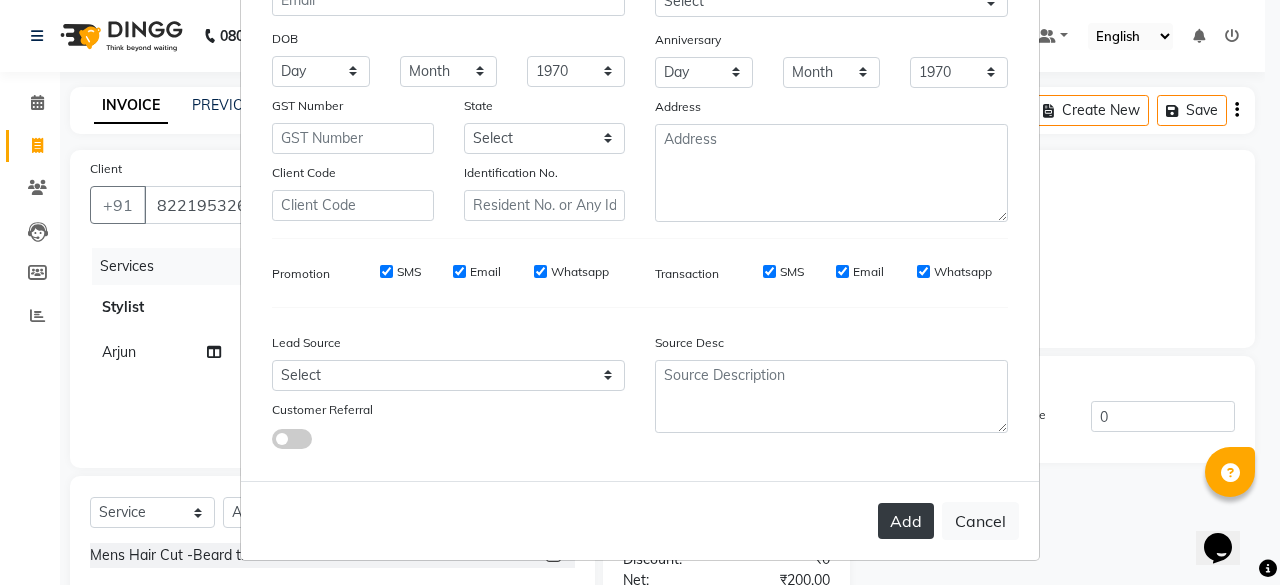 click on "Add" at bounding box center [906, 521] 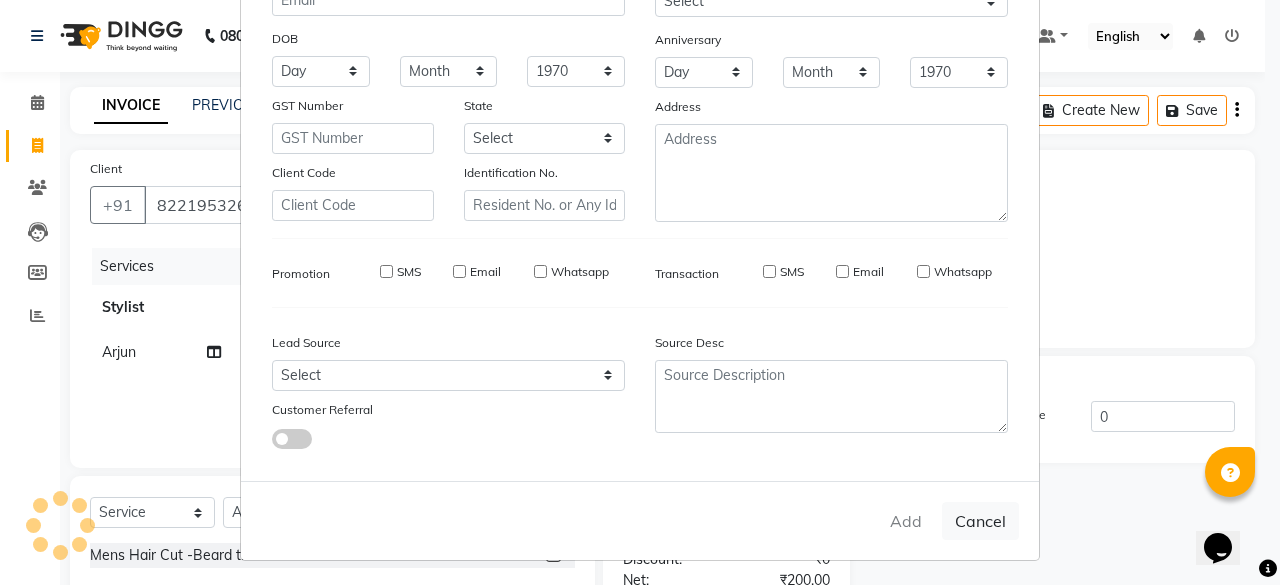 type 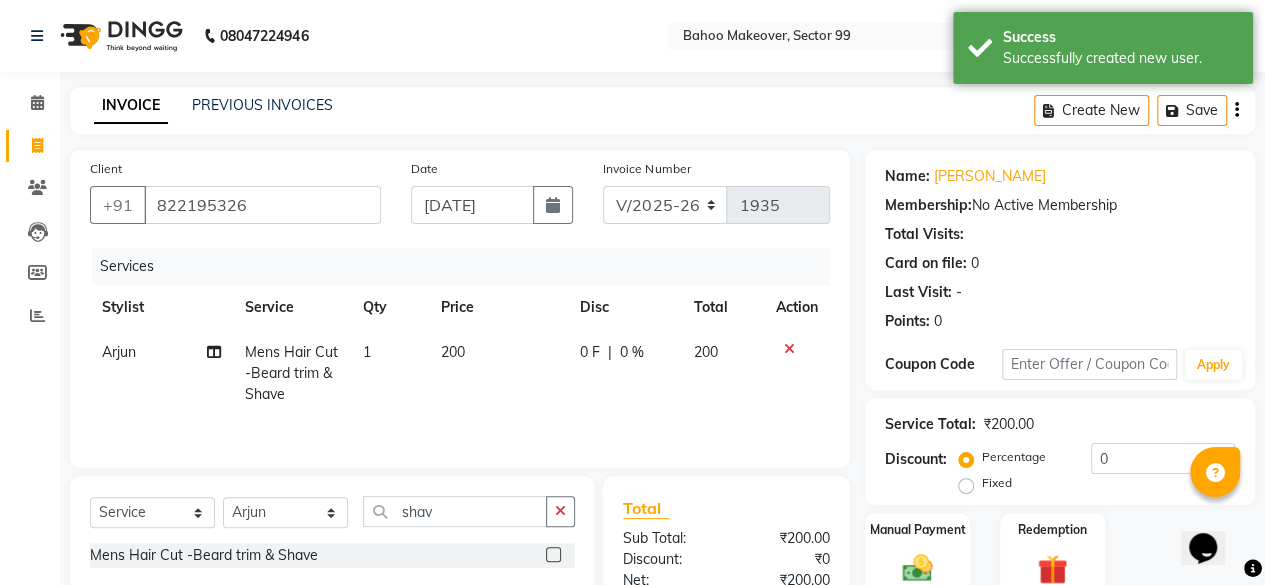 scroll, scrollTop: 172, scrollLeft: 0, axis: vertical 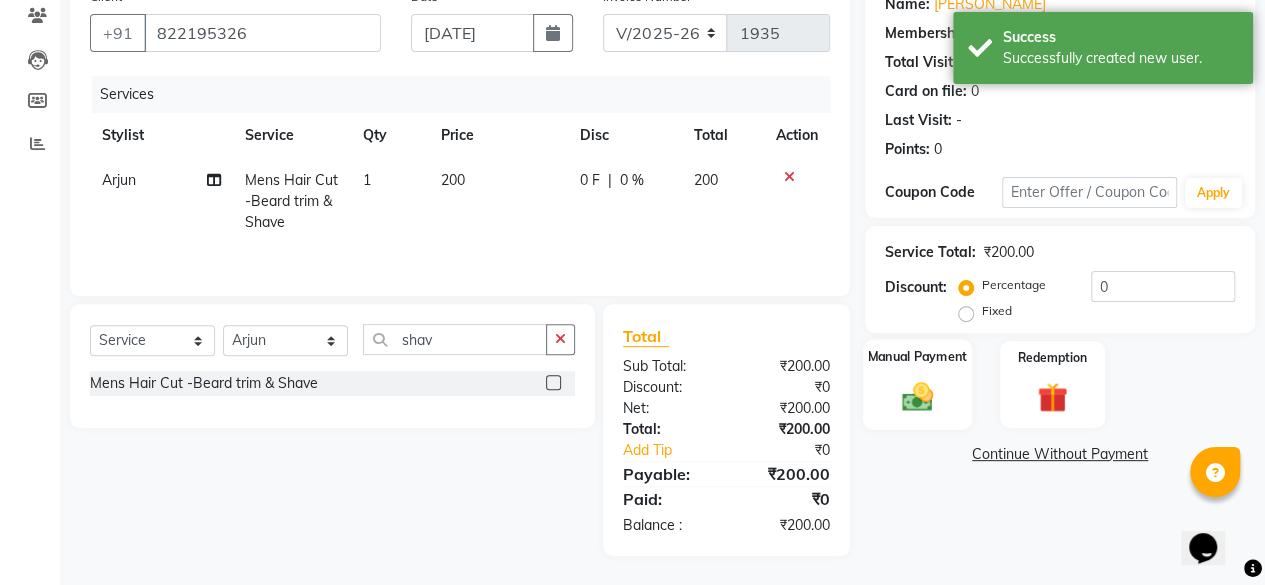 click 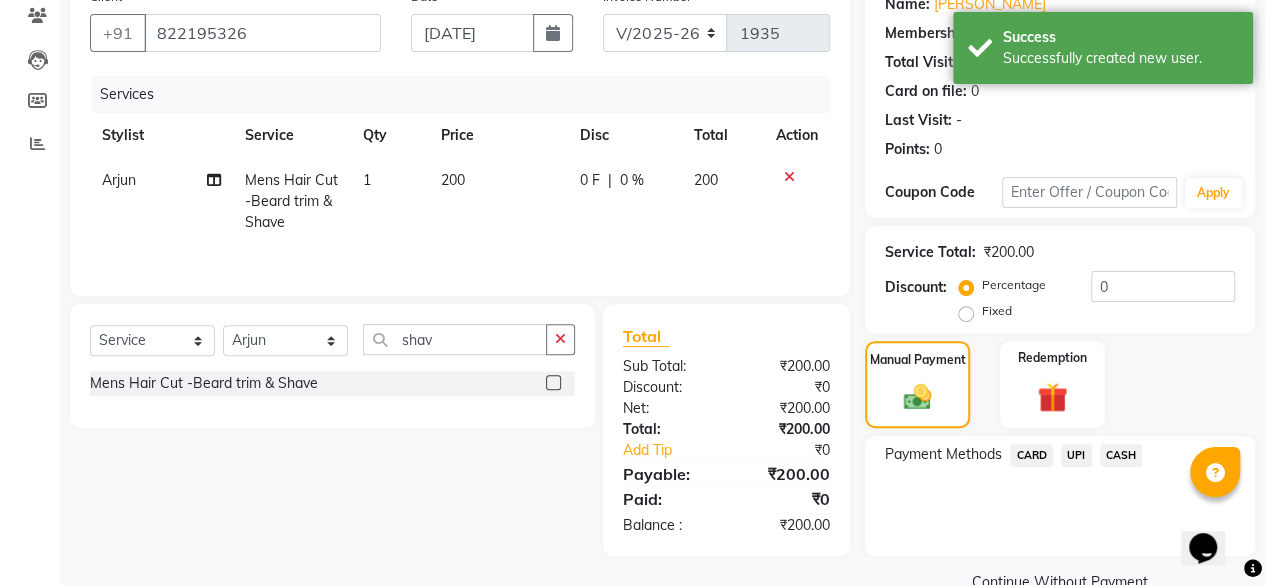 click on "UPI" 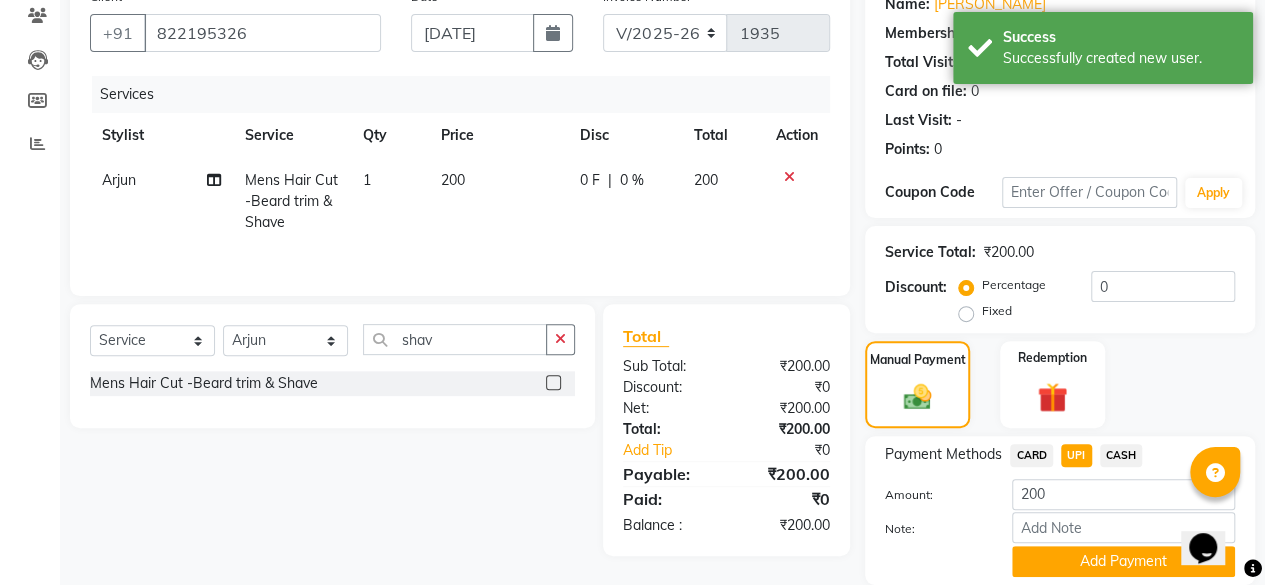 scroll, scrollTop: 242, scrollLeft: 0, axis: vertical 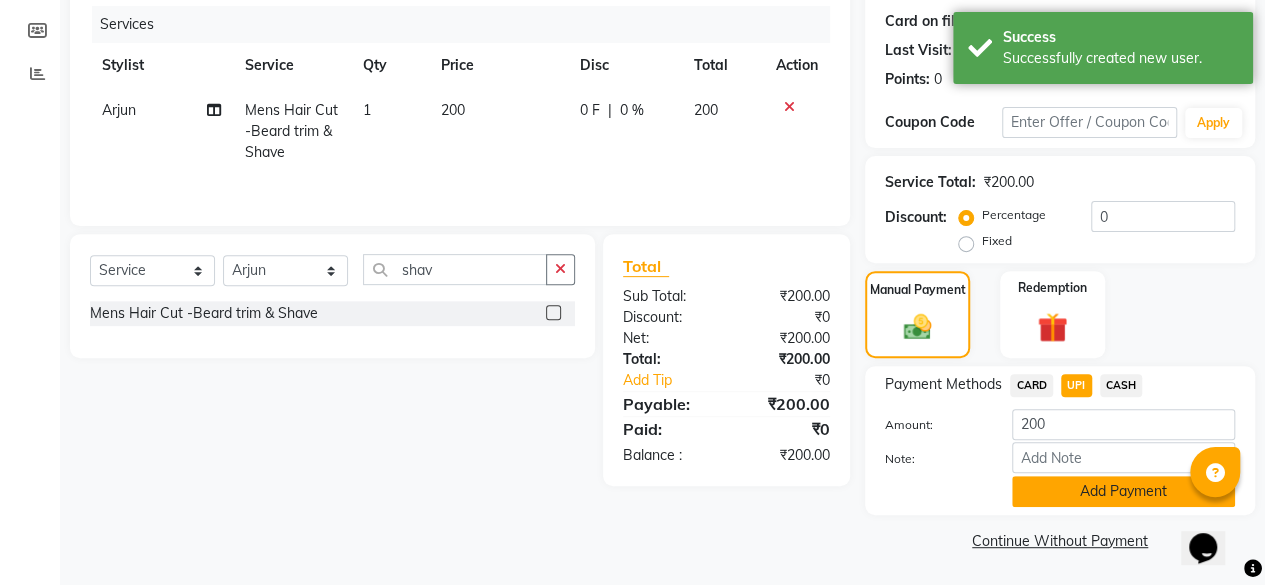 click on "Add Payment" 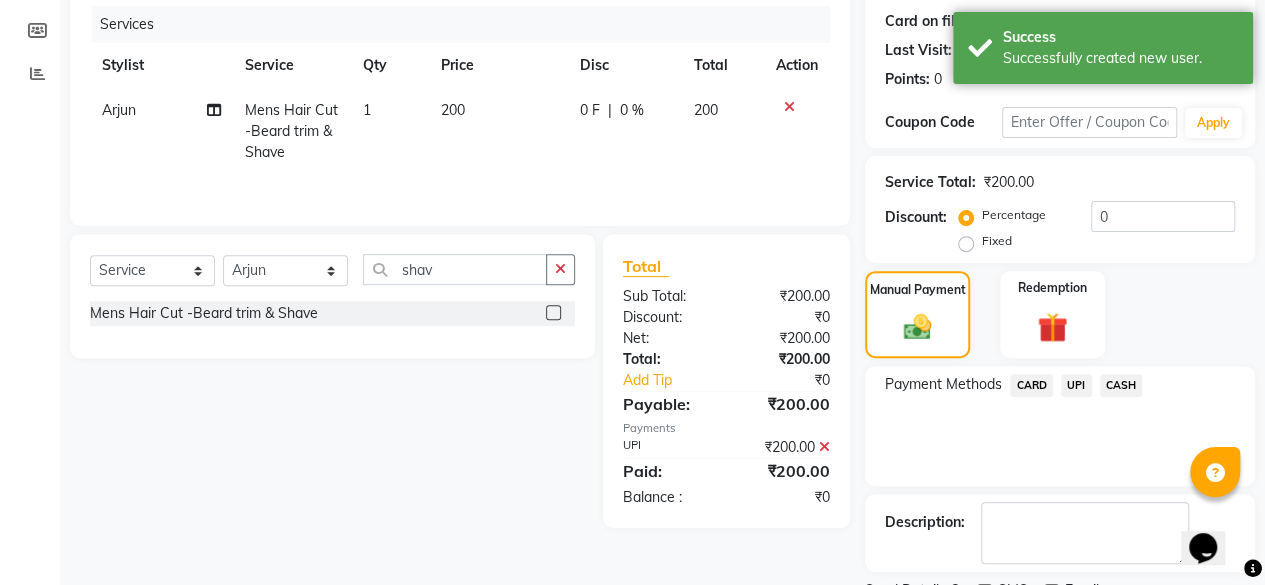 scroll, scrollTop: 324, scrollLeft: 0, axis: vertical 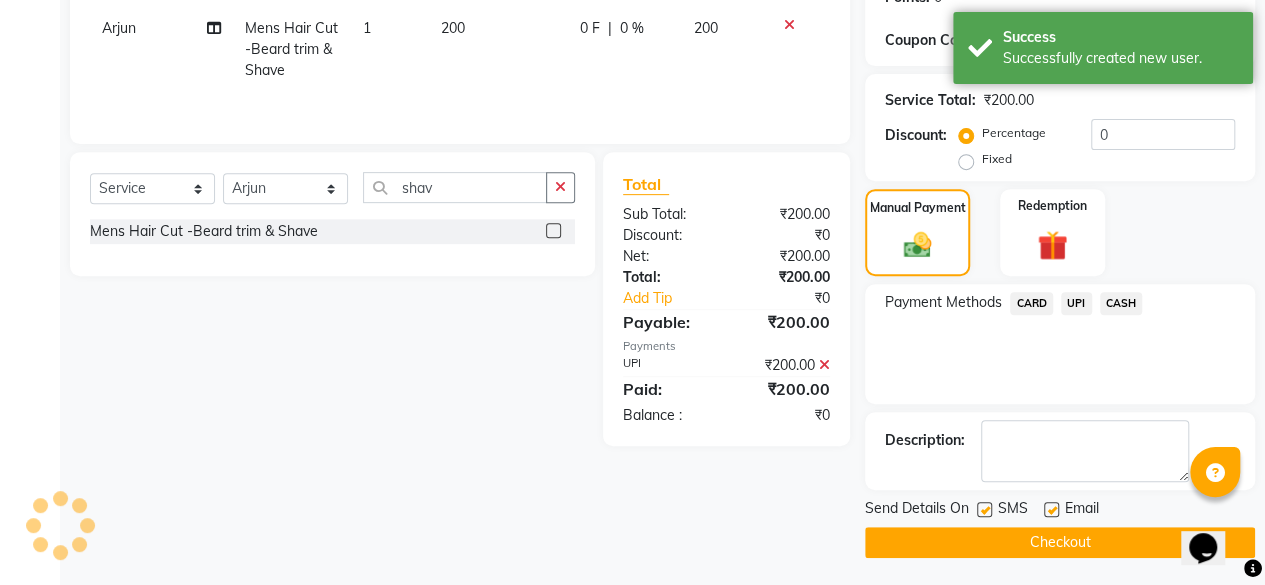 click on "Checkout" 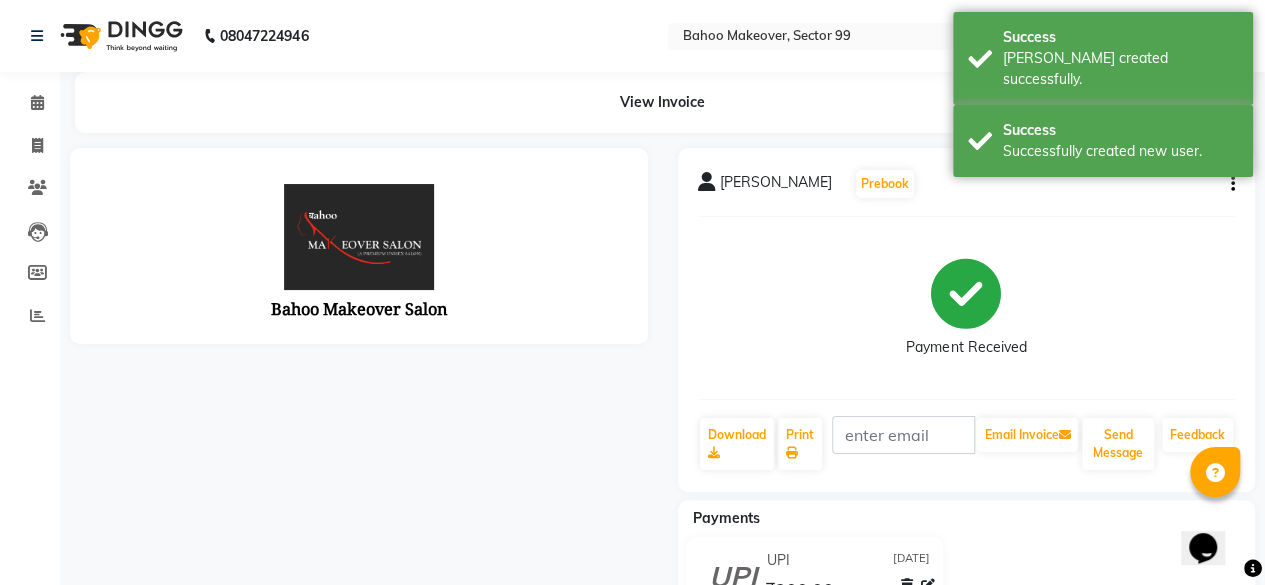 scroll, scrollTop: 0, scrollLeft: 0, axis: both 